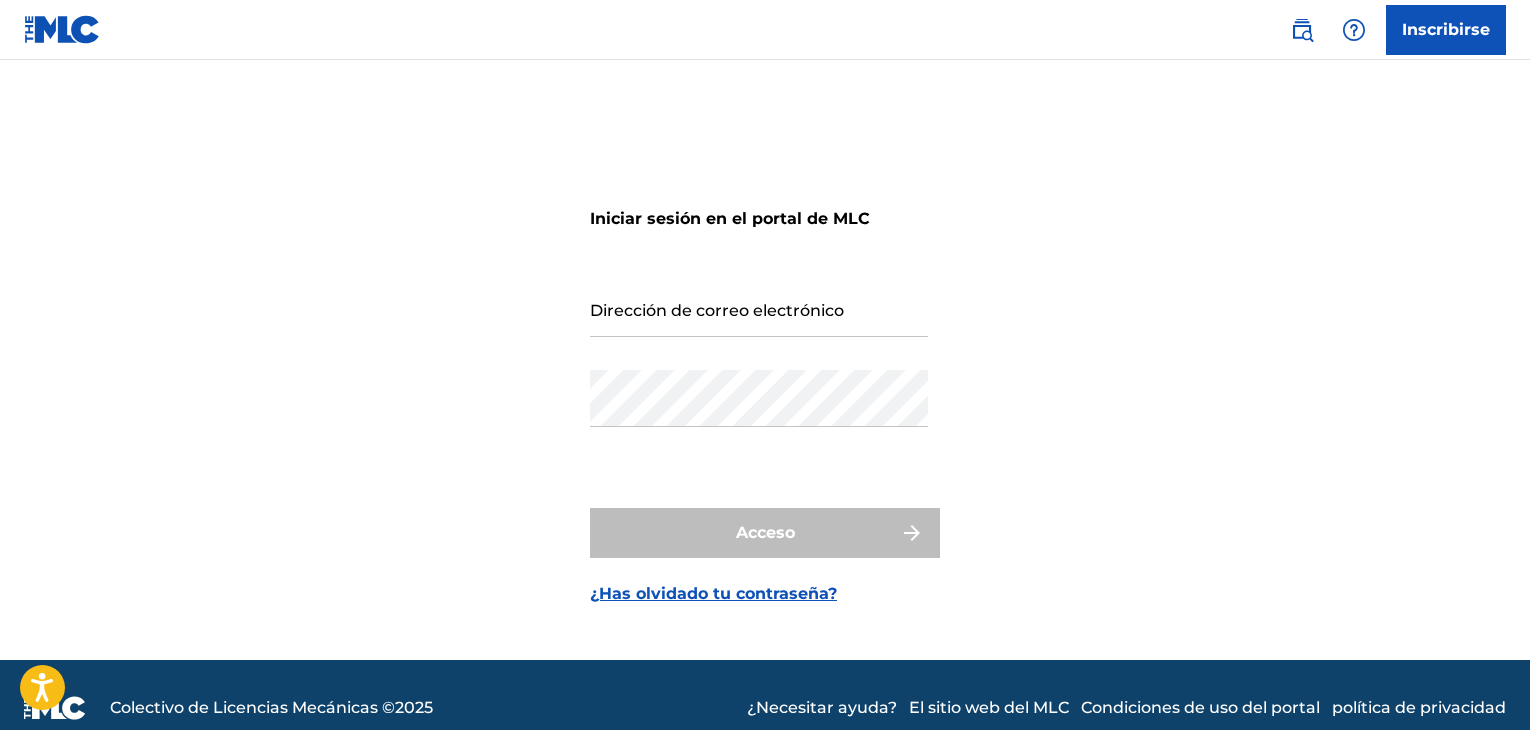 scroll, scrollTop: 0, scrollLeft: 0, axis: both 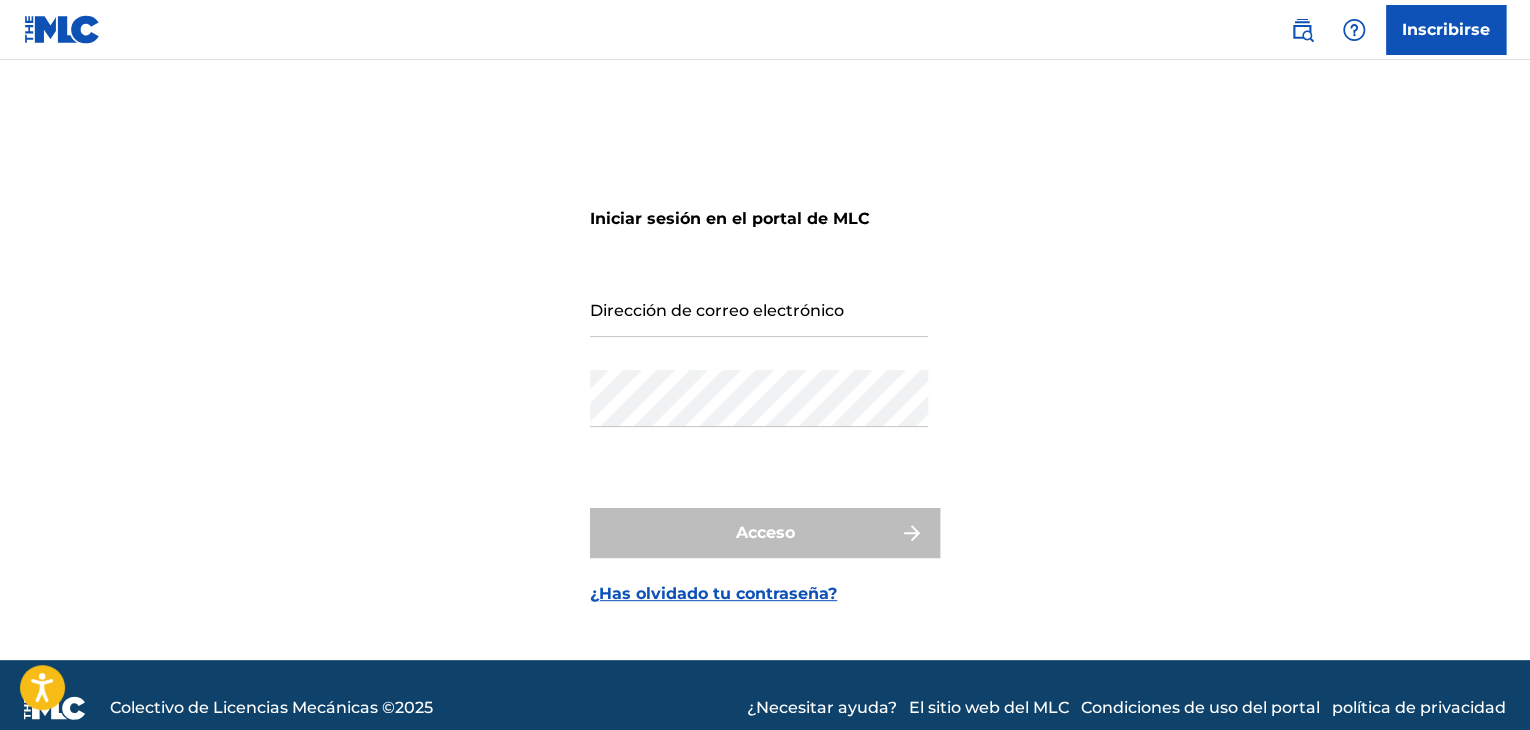click on "Iniciar sesión en el portal de MLC Dirección de correo electrónico Contraseña Acceso ¿Has olvidado tu contraseña?" at bounding box center (765, 385) 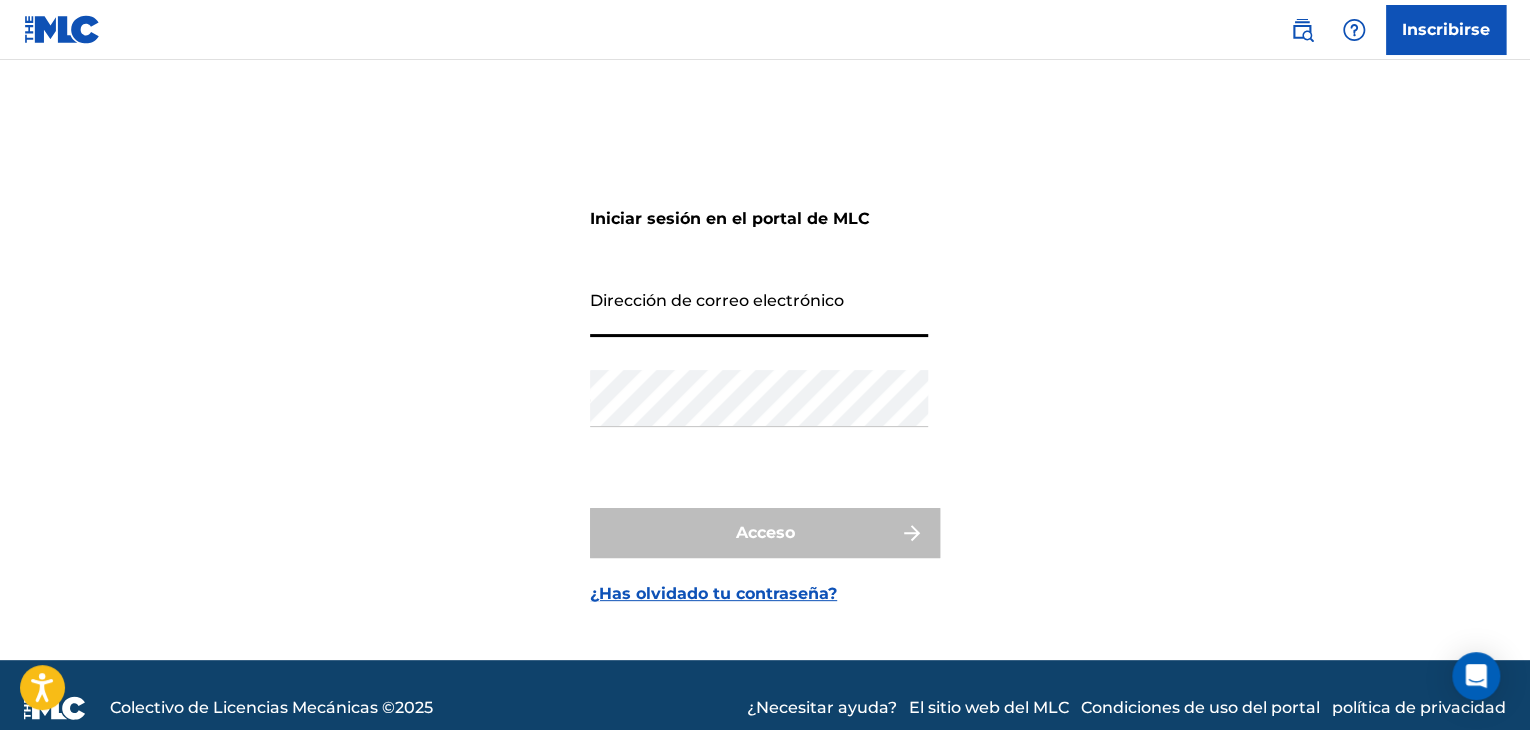 click on "Dirección de correo electrónico" at bounding box center [759, 308] 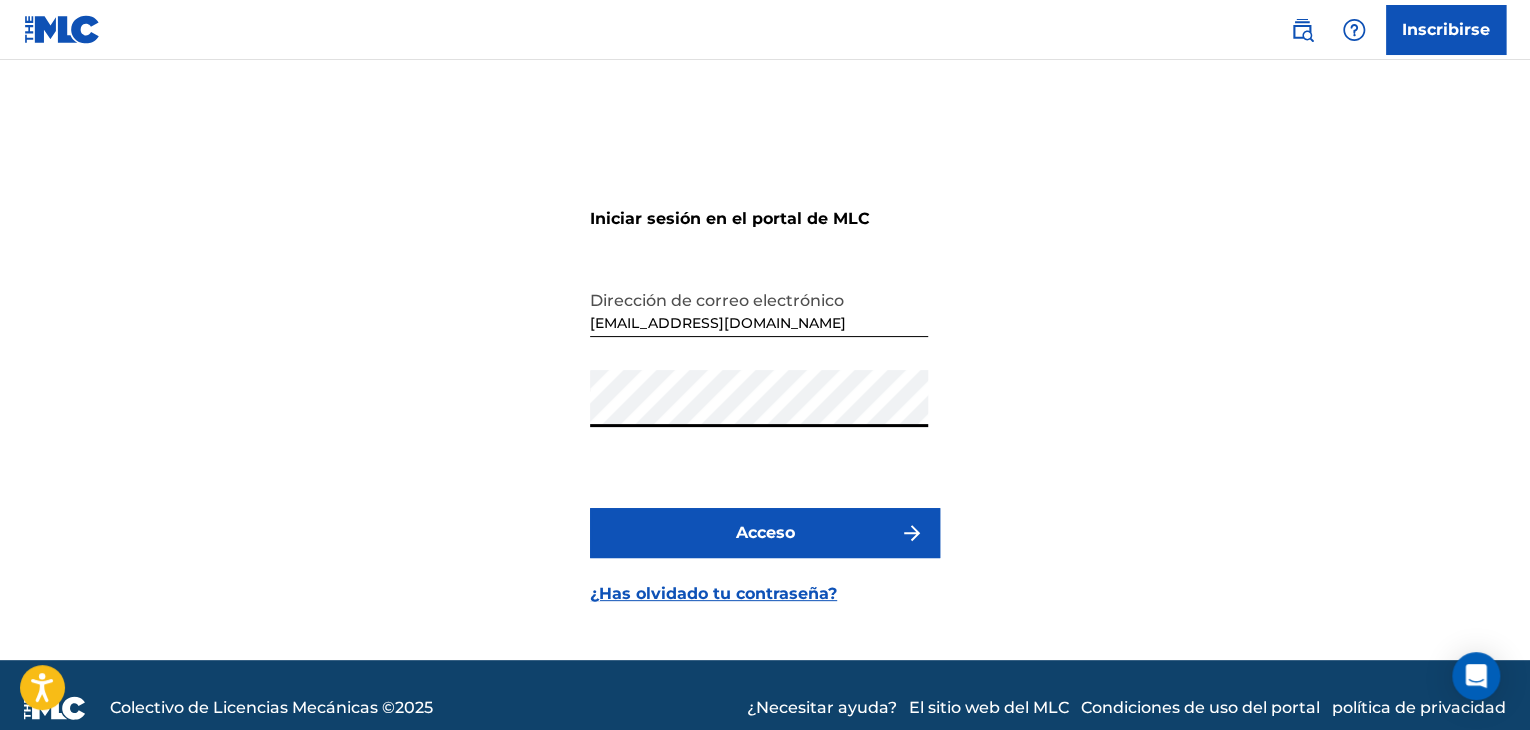 click on "Iniciar sesión en el portal de MLC Dirección de correo electrónico [EMAIL_ADDRESS][DOMAIN_NAME] Contraseña Acceso ¿Has olvidado tu contraseña?" at bounding box center [765, 385] 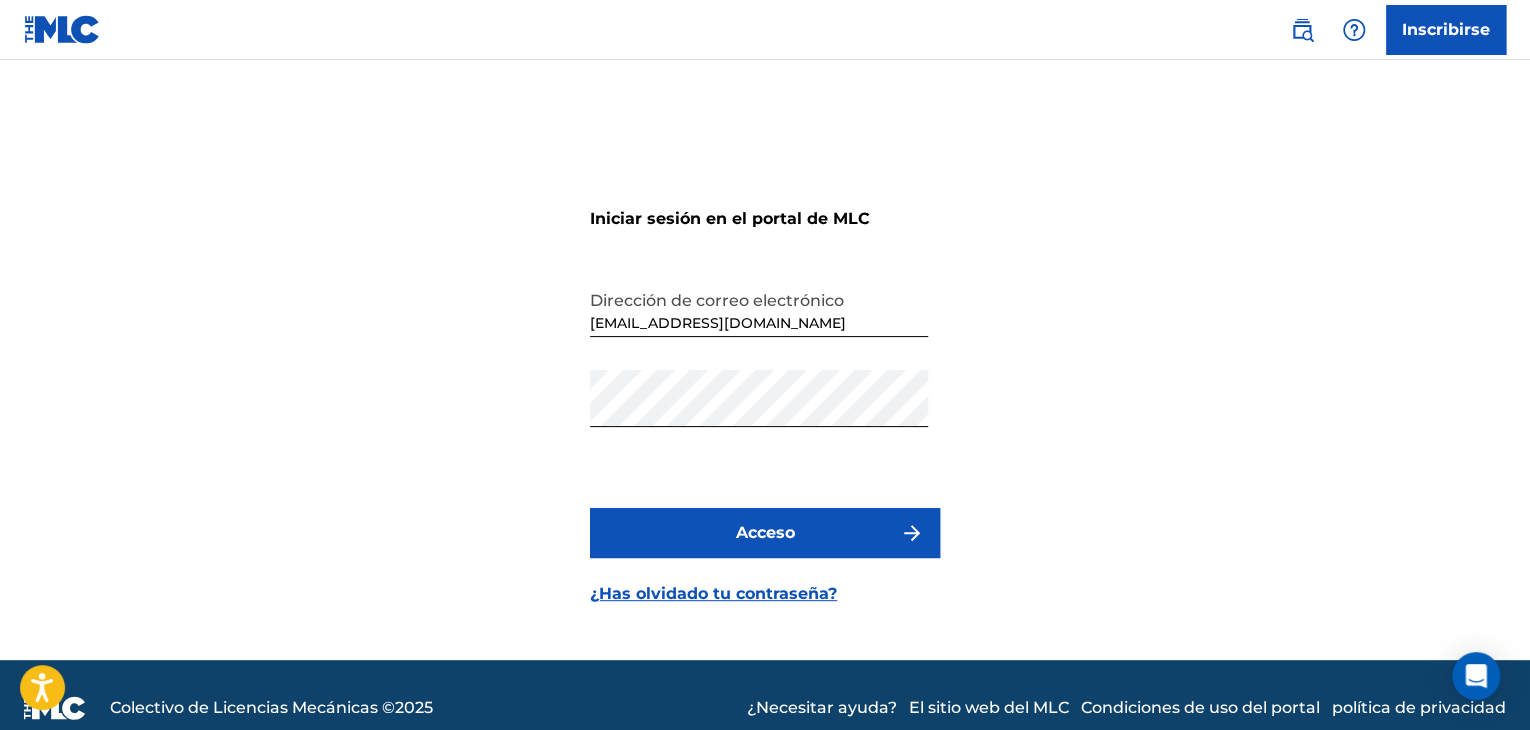click on "Acceso" at bounding box center [765, 532] 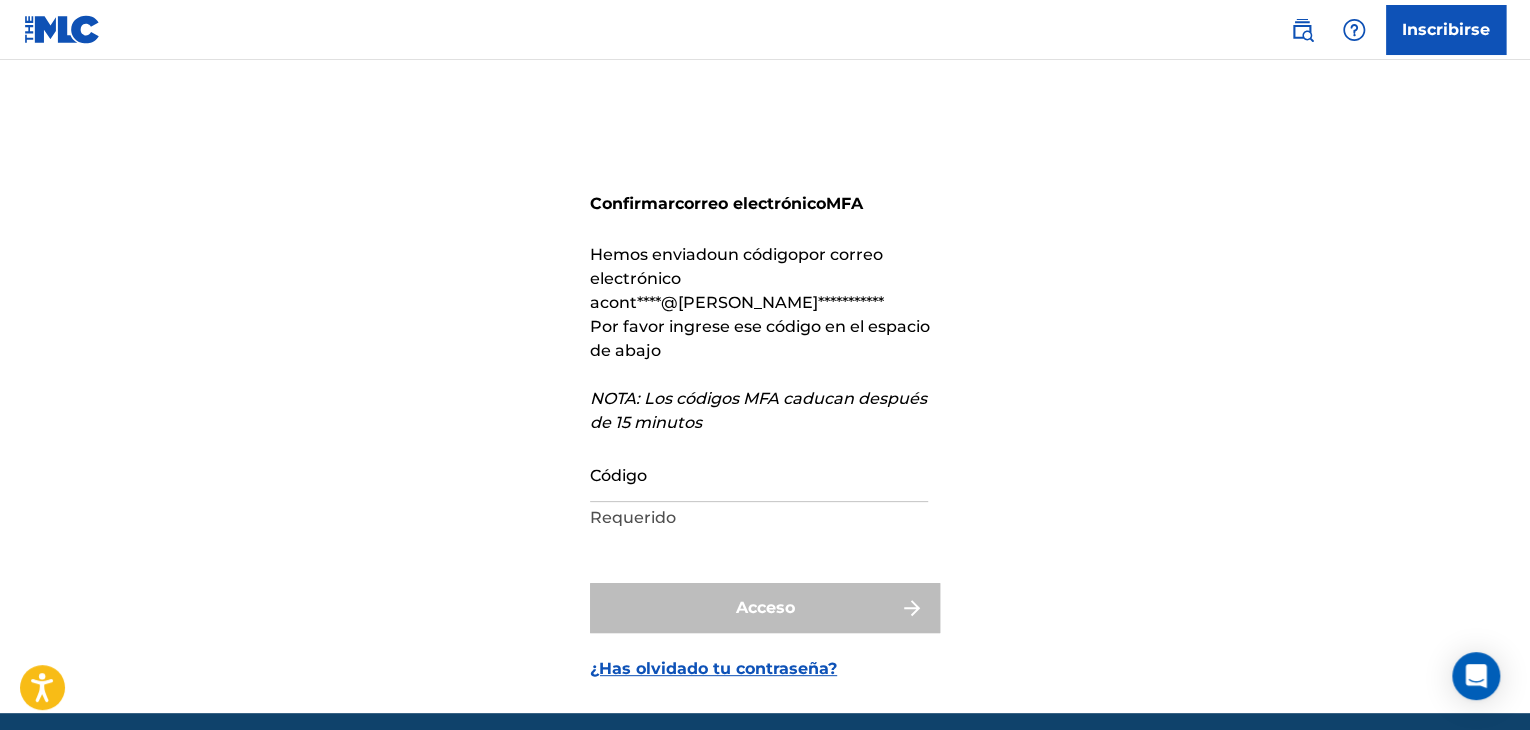 click on "Código" at bounding box center (759, 473) 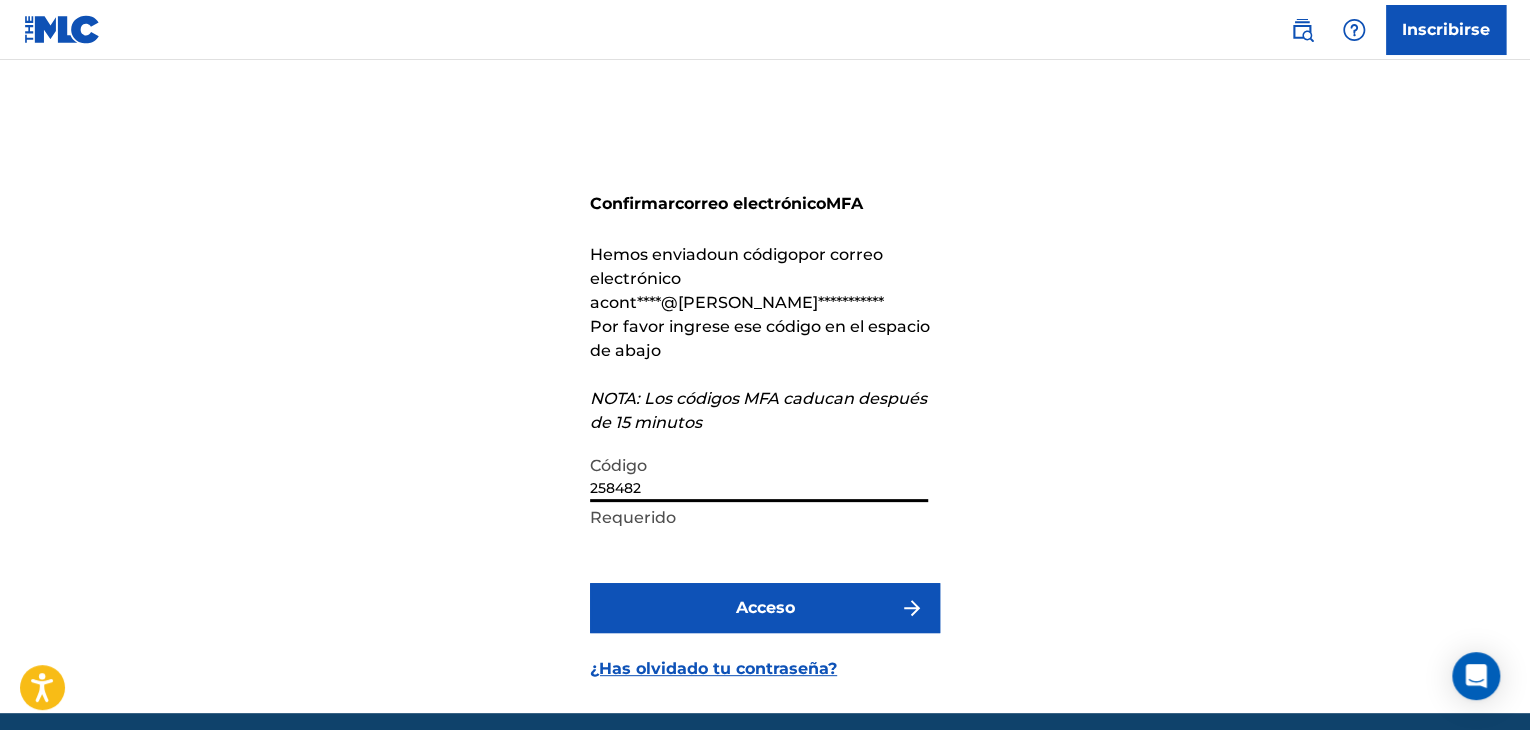 type on "258482" 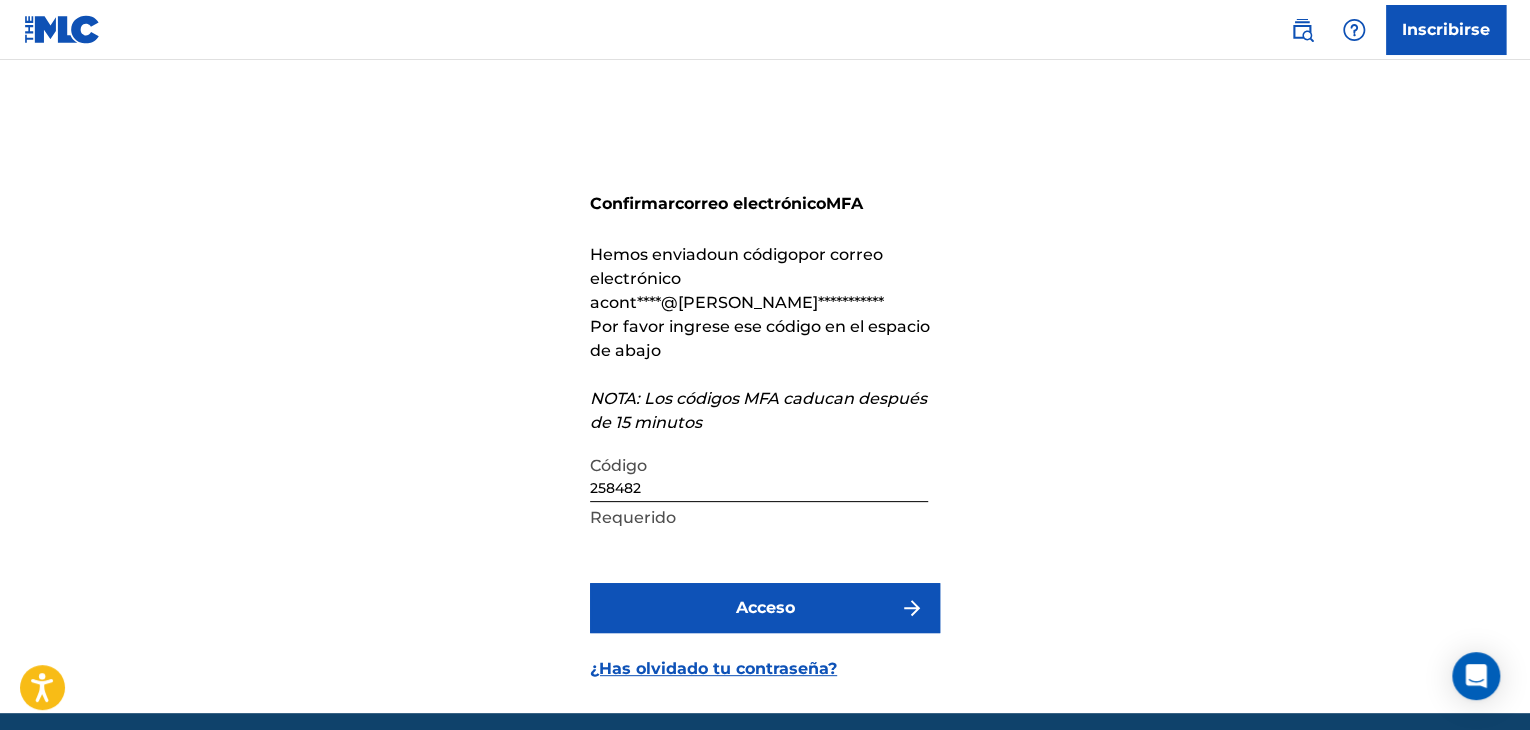 click on "Acceso" at bounding box center (765, 608) 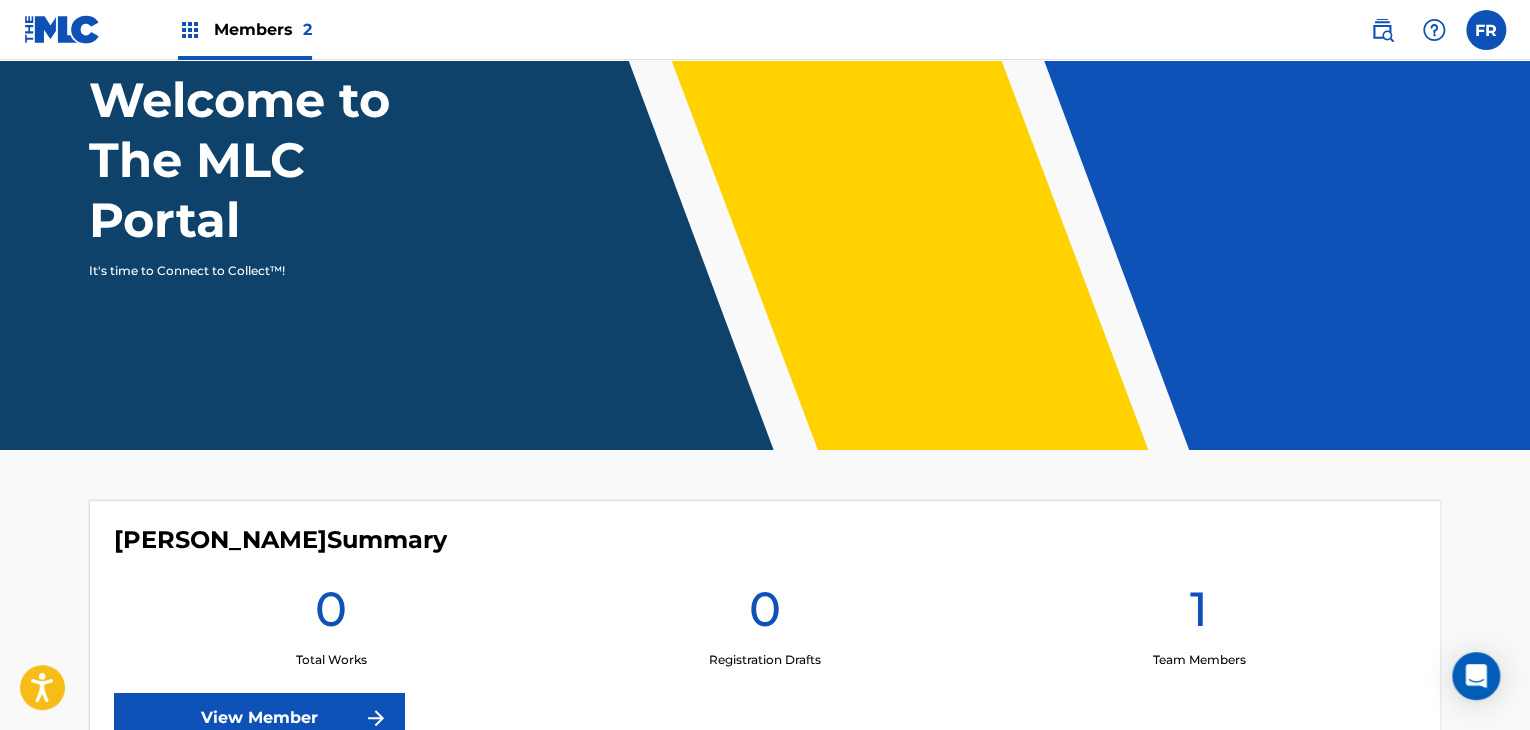 scroll, scrollTop: 300, scrollLeft: 0, axis: vertical 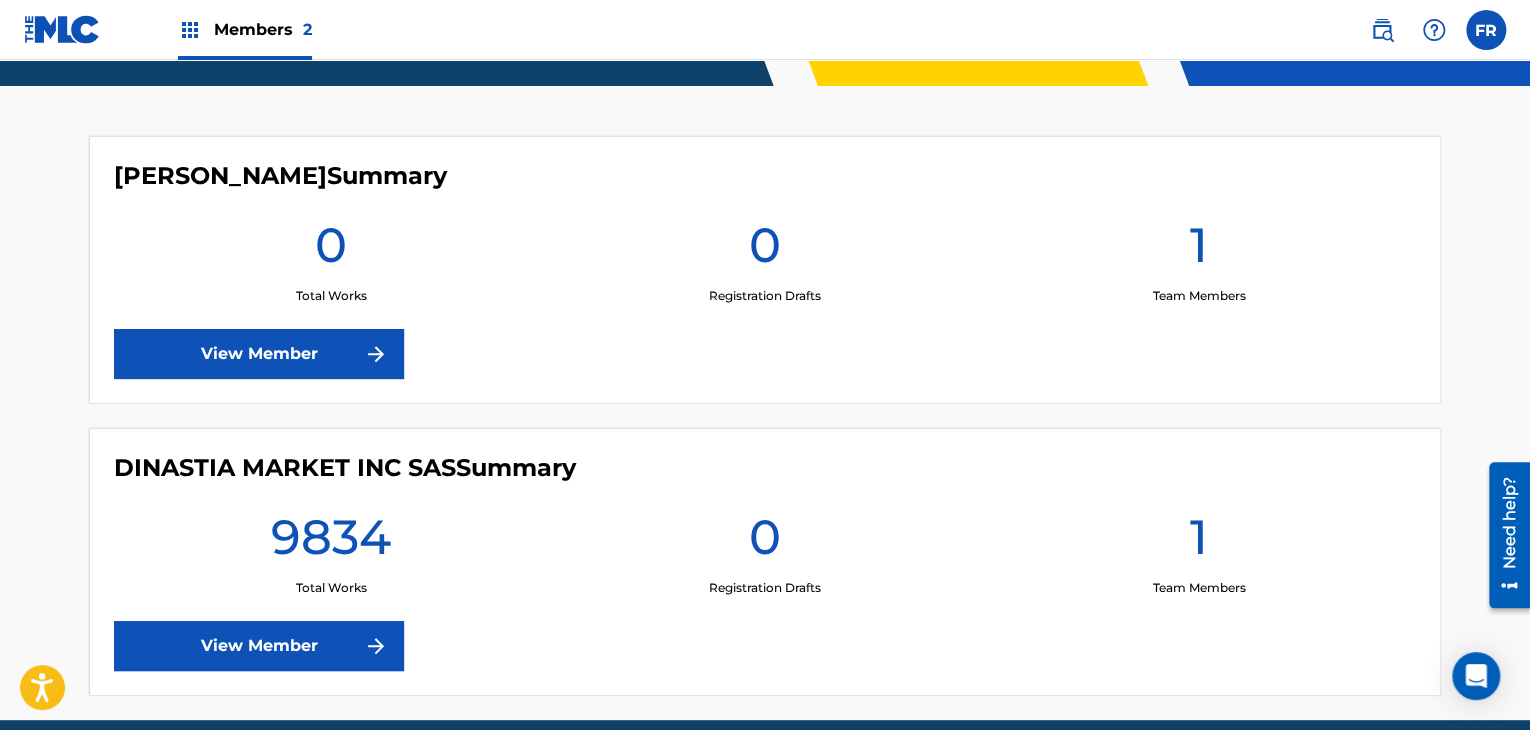 click on "View Member" at bounding box center (259, 646) 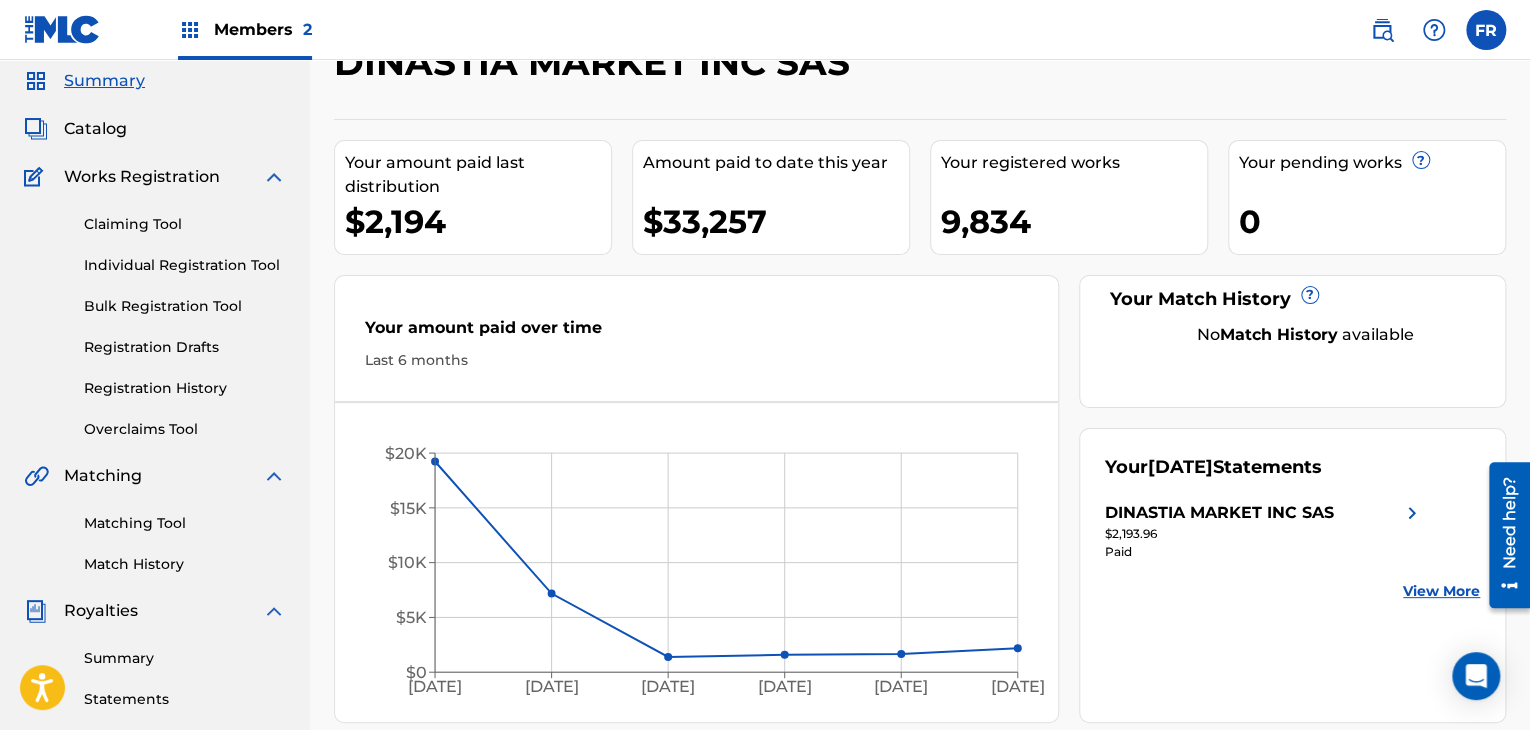 scroll, scrollTop: 0, scrollLeft: 0, axis: both 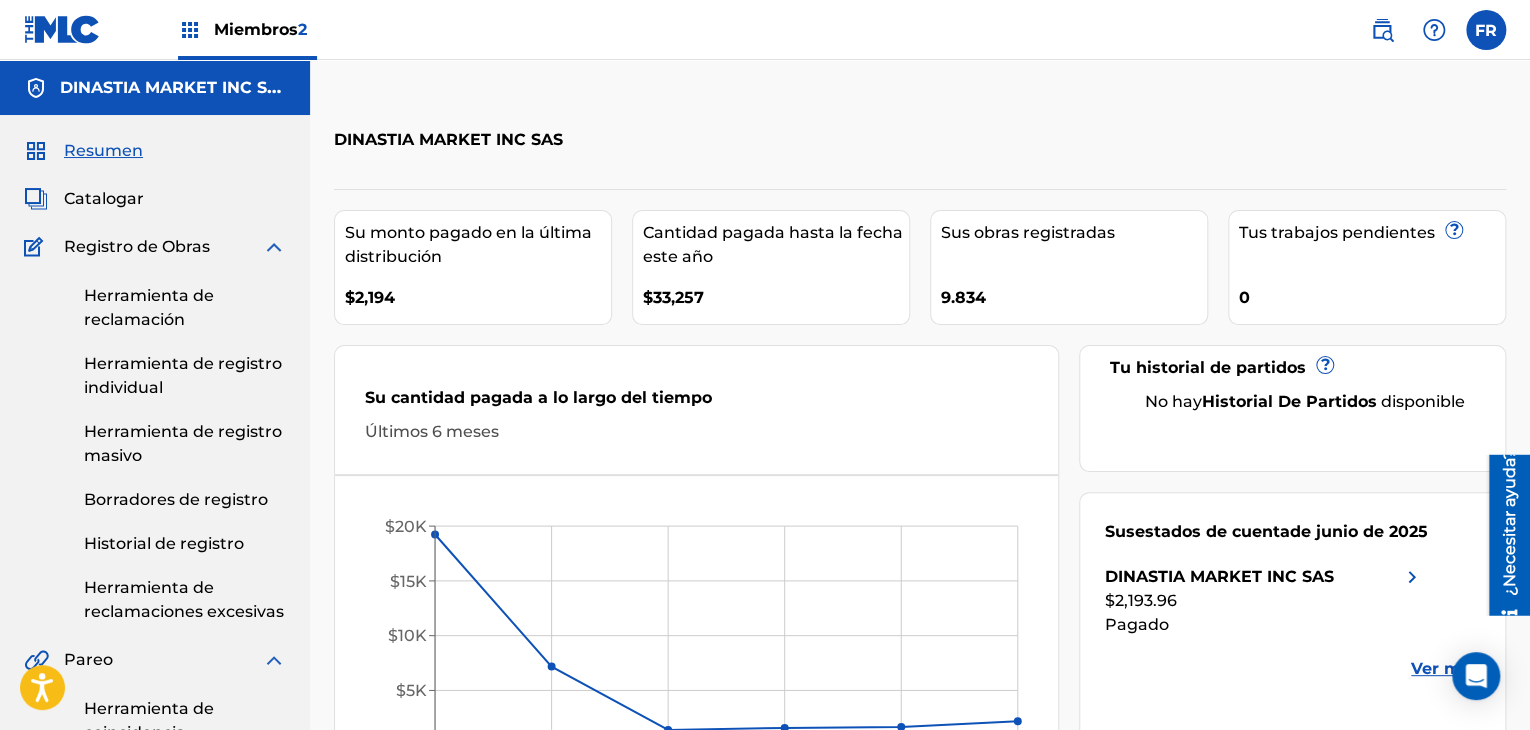 click on "DINASTIA MARKET INC SAS [PERSON_NAME] pagado en la última distribución   $2,194 Cantidad pagada hasta la fecha este año   $33,257 Sus obras registradas   9.834 Tus trabajos pendientes   ? 0 Tu historial de partidos ? No hay  historial de partidos    disponible Su cantidad pagada a lo largo del tiempo Últimos 6 meses [DATE] Feb '[DATE] Apr '[DATE] Jun '25 $0 $5K $10K $15K $20K Junio ​​de 2025 Sus  estados de cuenta  de junio de 2025 DINASTIA MARKET INC SAS $2,193.96 Pagado Ver más" at bounding box center (920, 747) 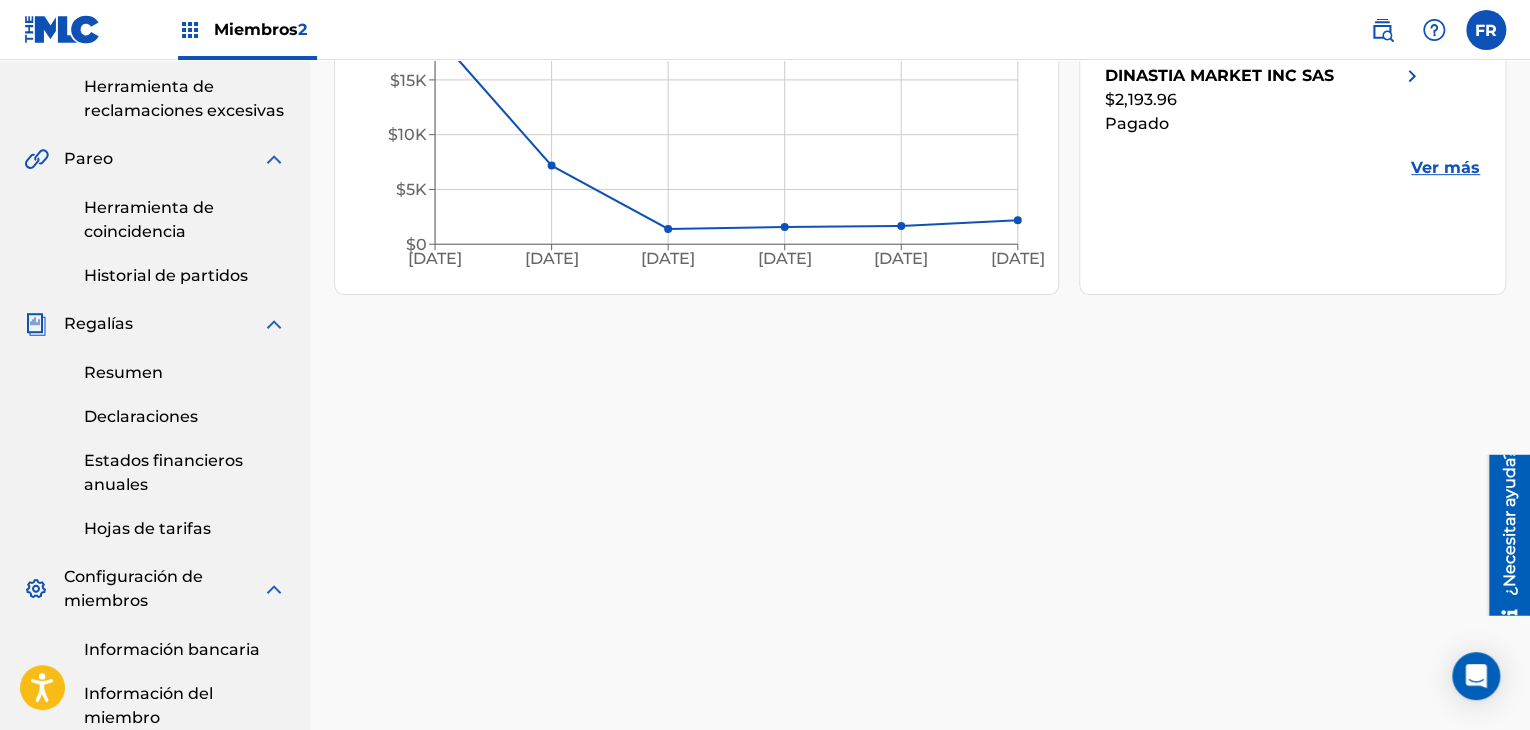 scroll, scrollTop: 401, scrollLeft: 0, axis: vertical 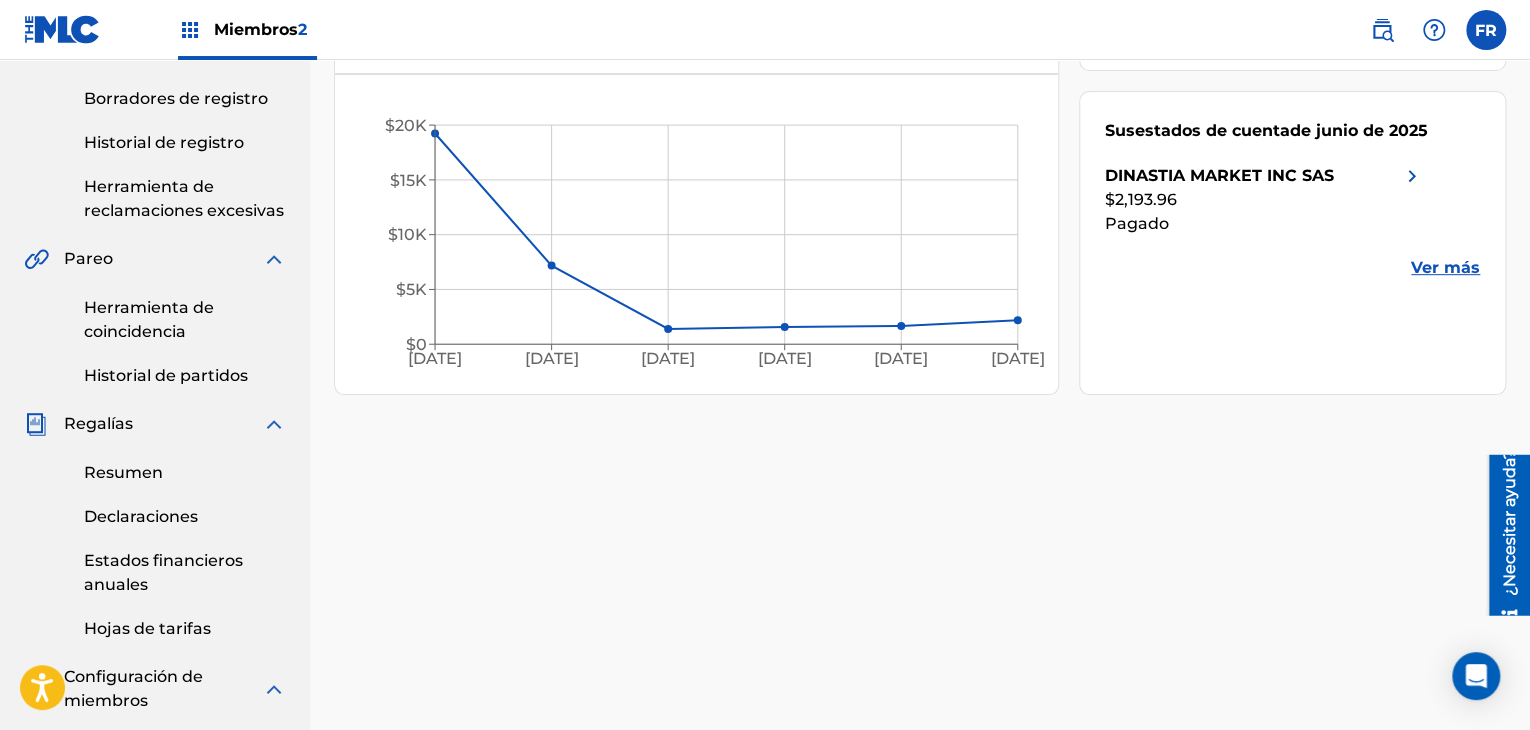 click on "Historial de registro" at bounding box center (164, 142) 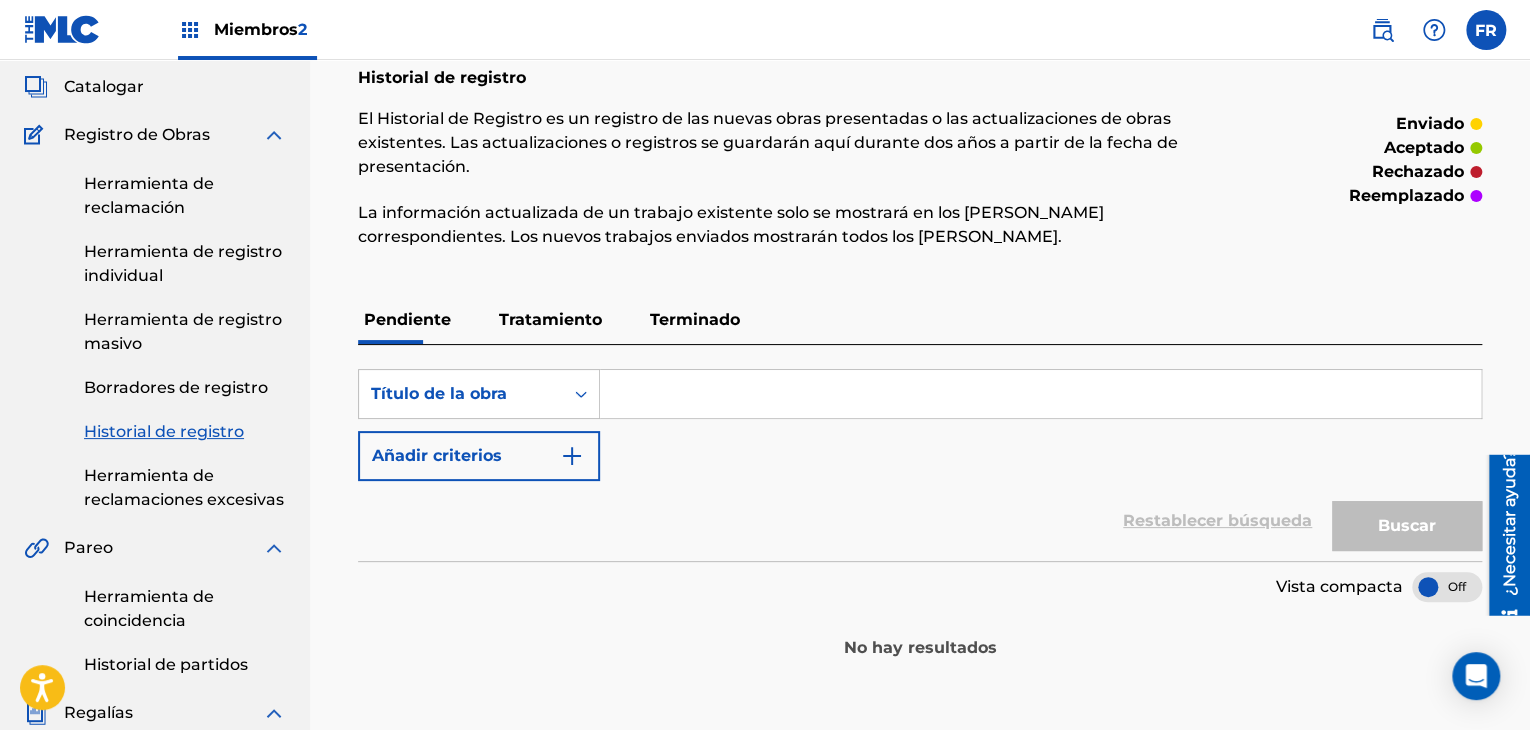 scroll, scrollTop: 200, scrollLeft: 0, axis: vertical 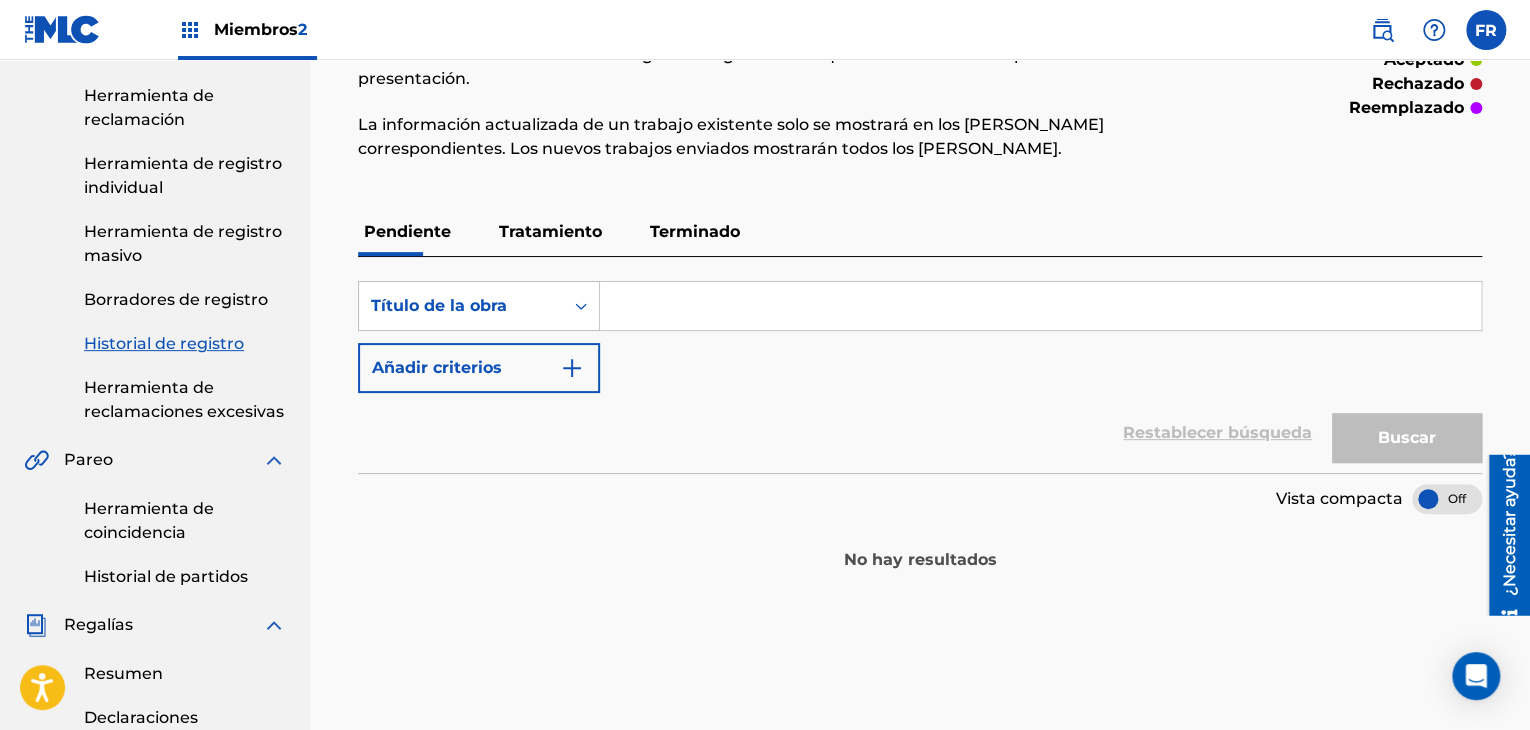 click on "Terminado" at bounding box center [695, 231] 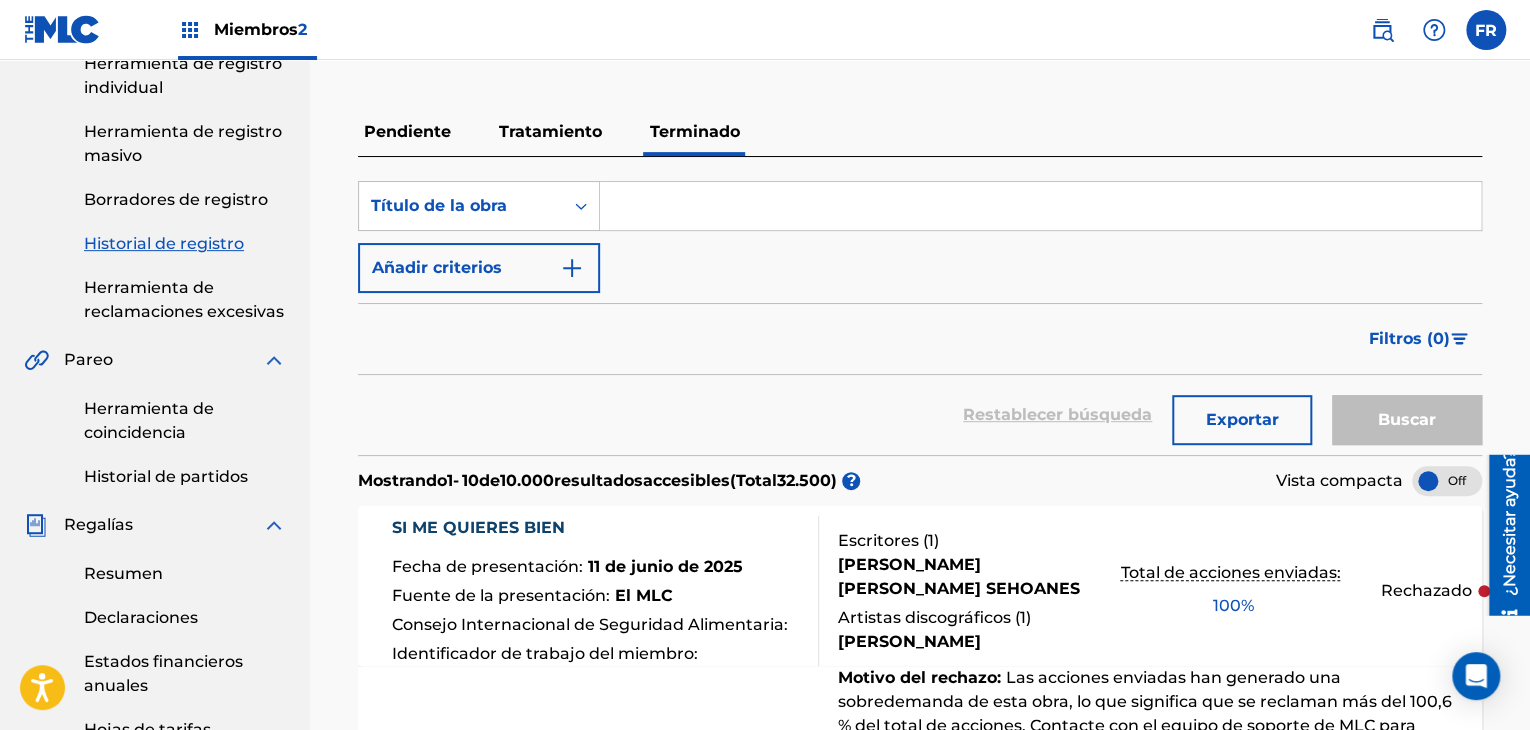 scroll, scrollTop: 500, scrollLeft: 0, axis: vertical 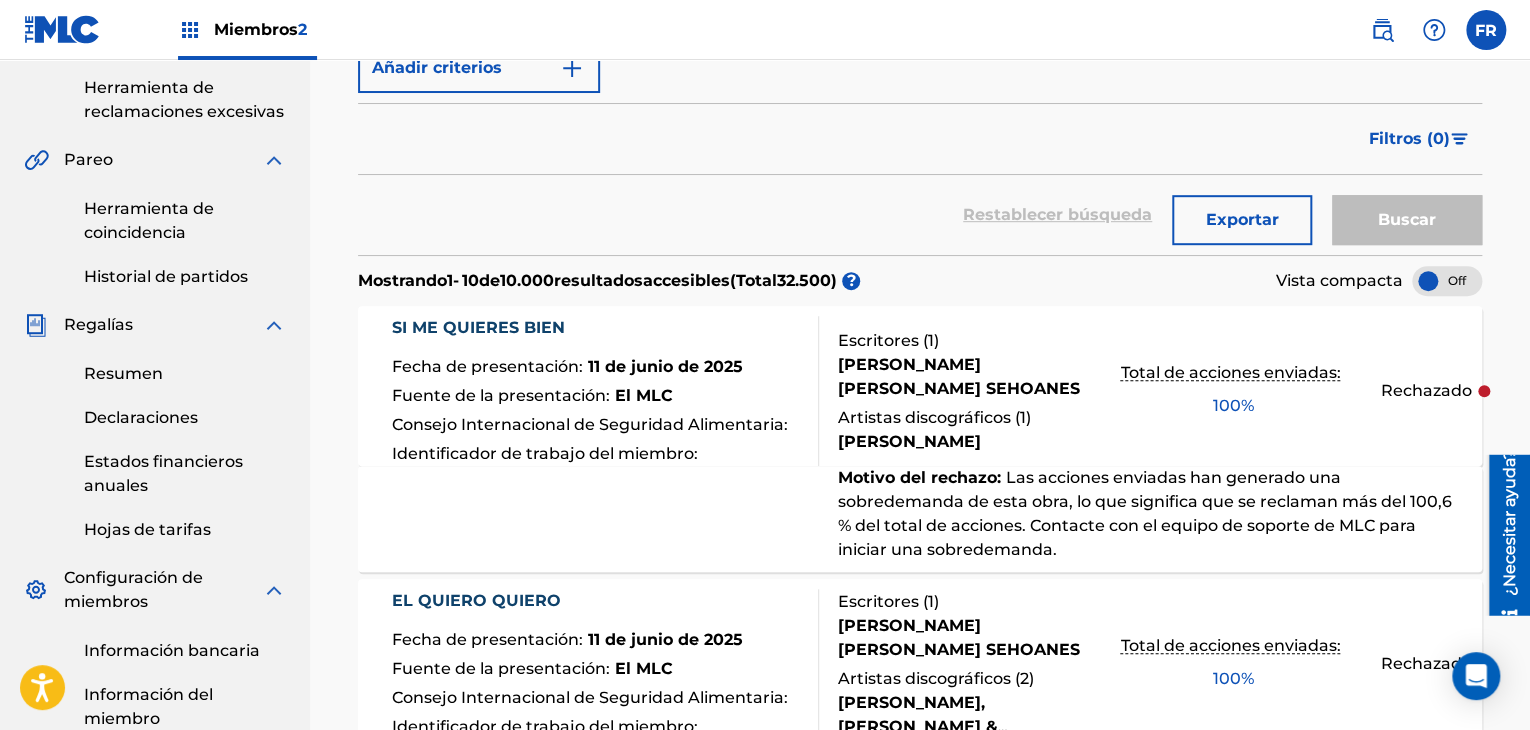 click on "[PERSON_NAME]" at bounding box center [962, 442] 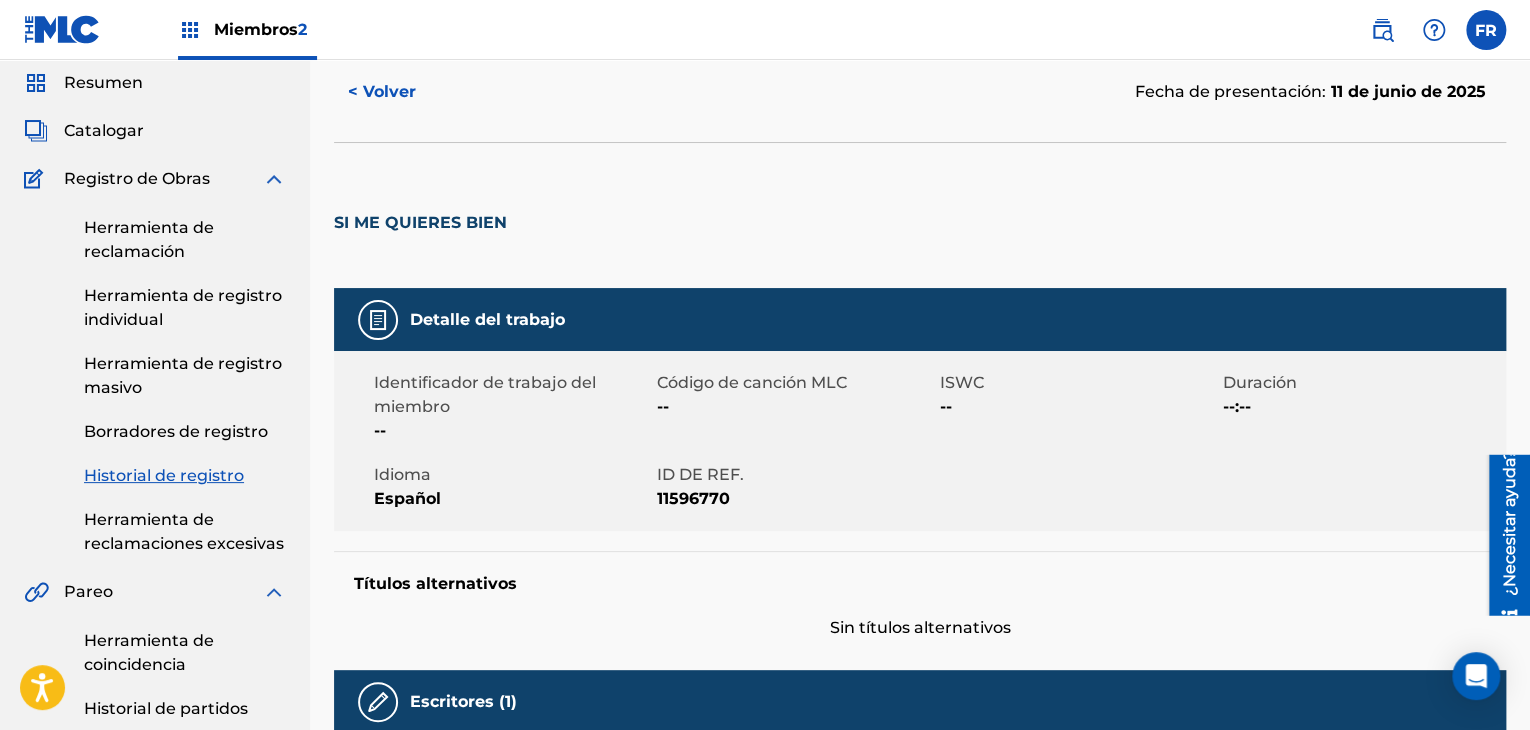 scroll, scrollTop: 0, scrollLeft: 0, axis: both 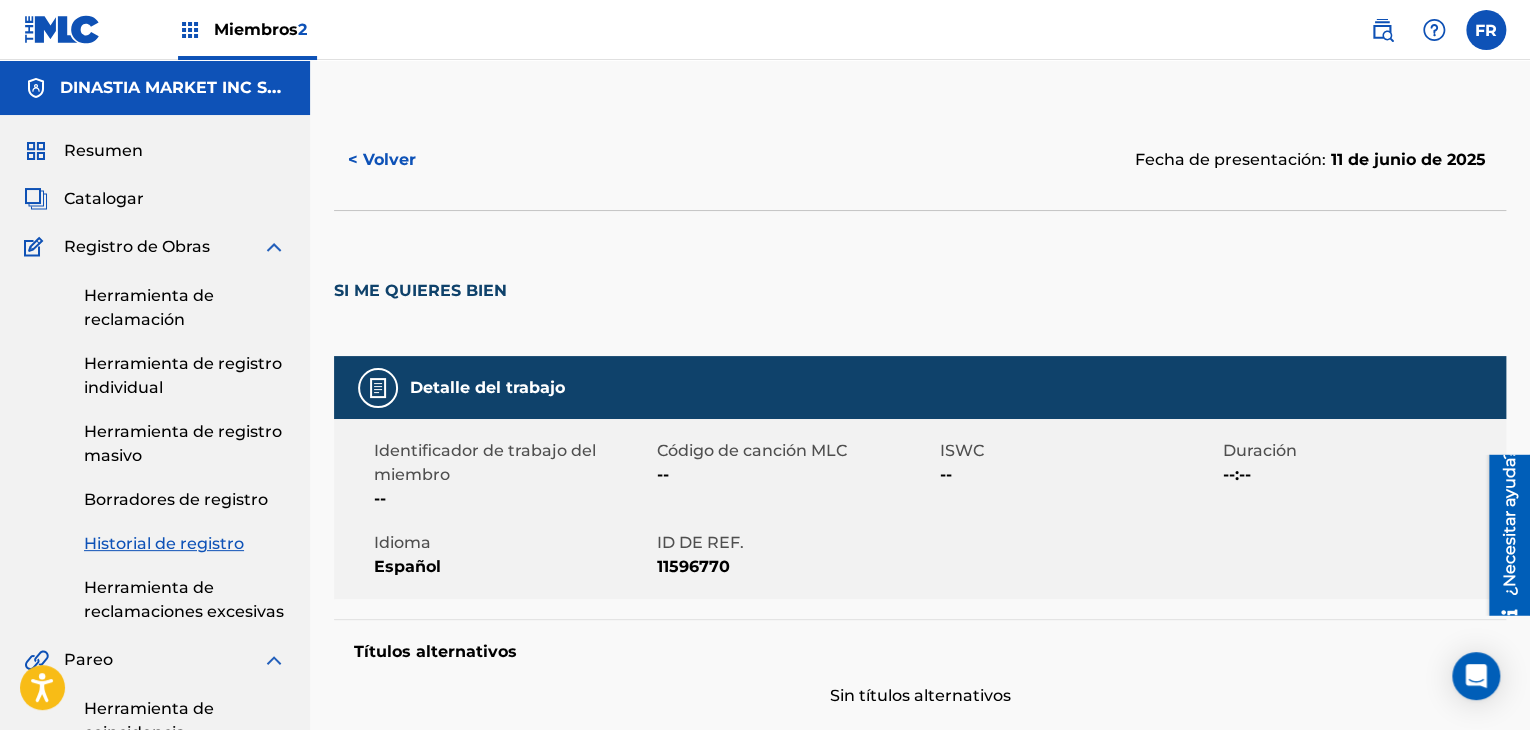 click on "< Volver" at bounding box center [382, 159] 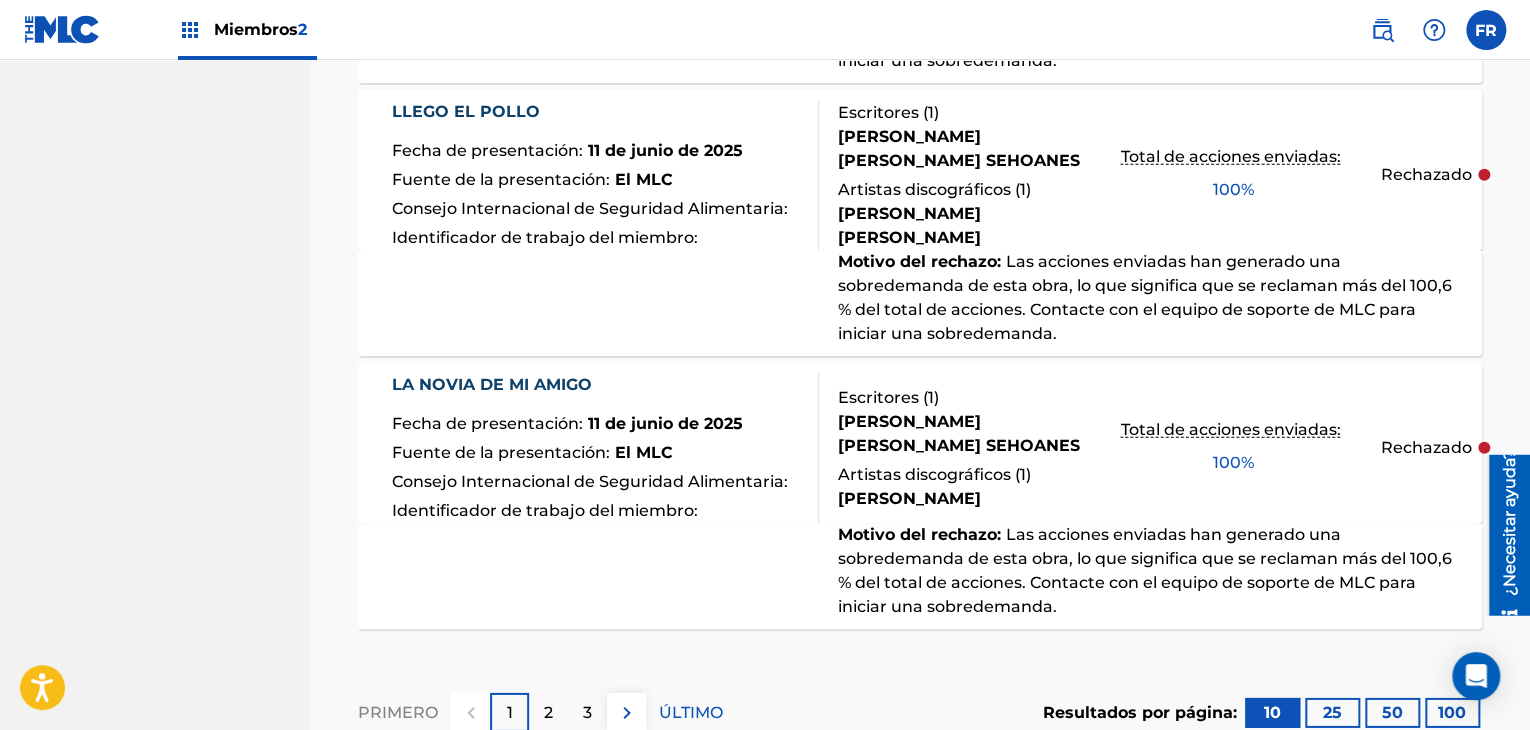 scroll, scrollTop: 2938, scrollLeft: 0, axis: vertical 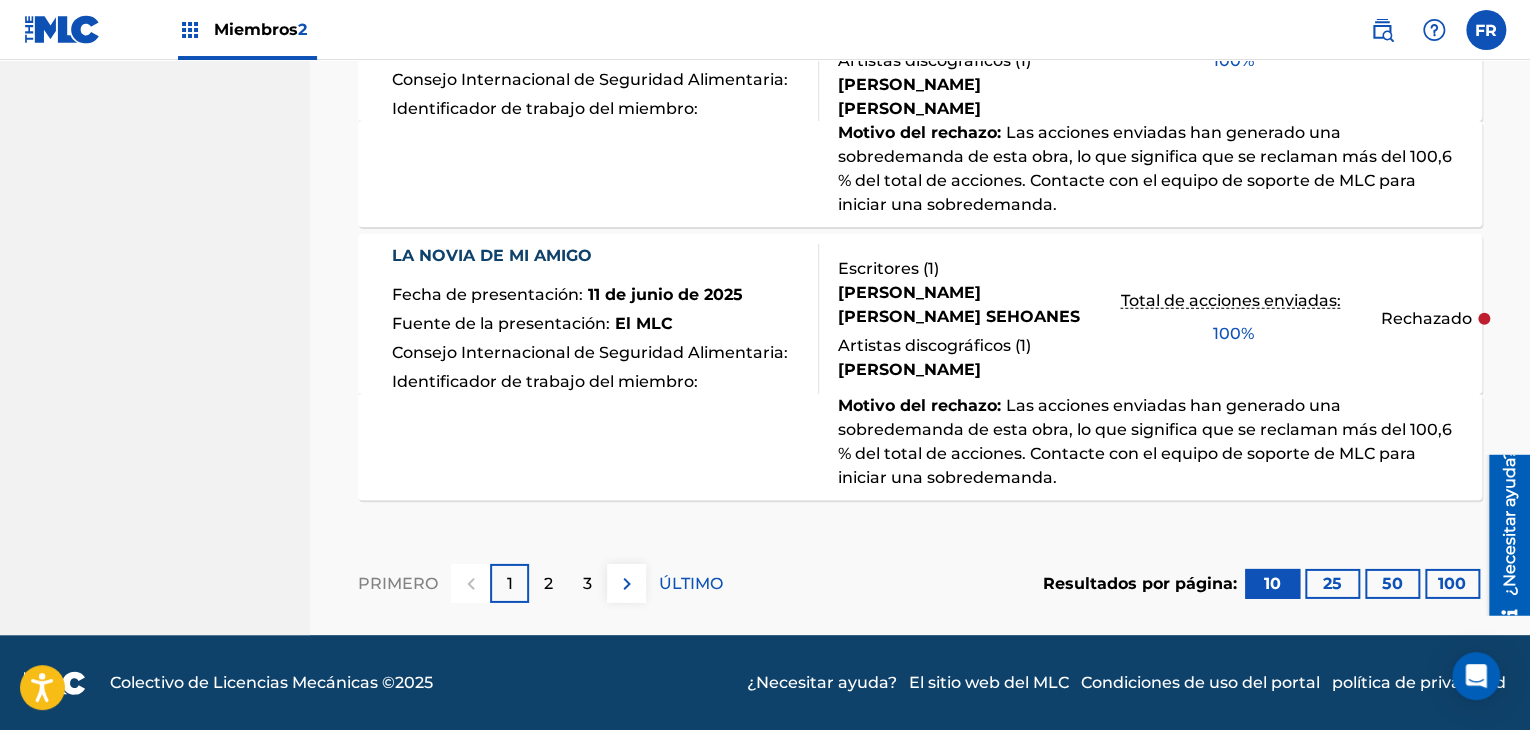 click on "100" at bounding box center (1227, 333) 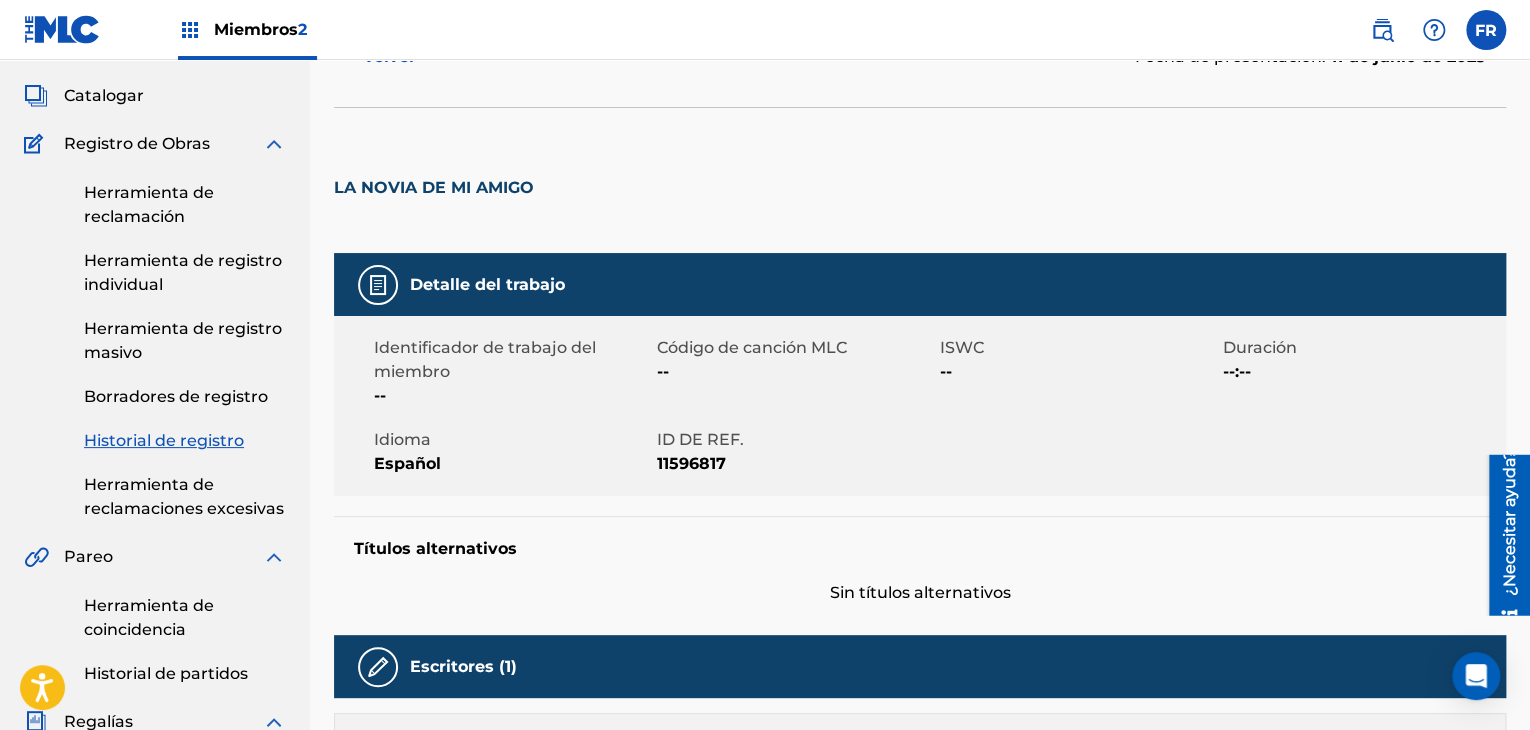scroll, scrollTop: 0, scrollLeft: 0, axis: both 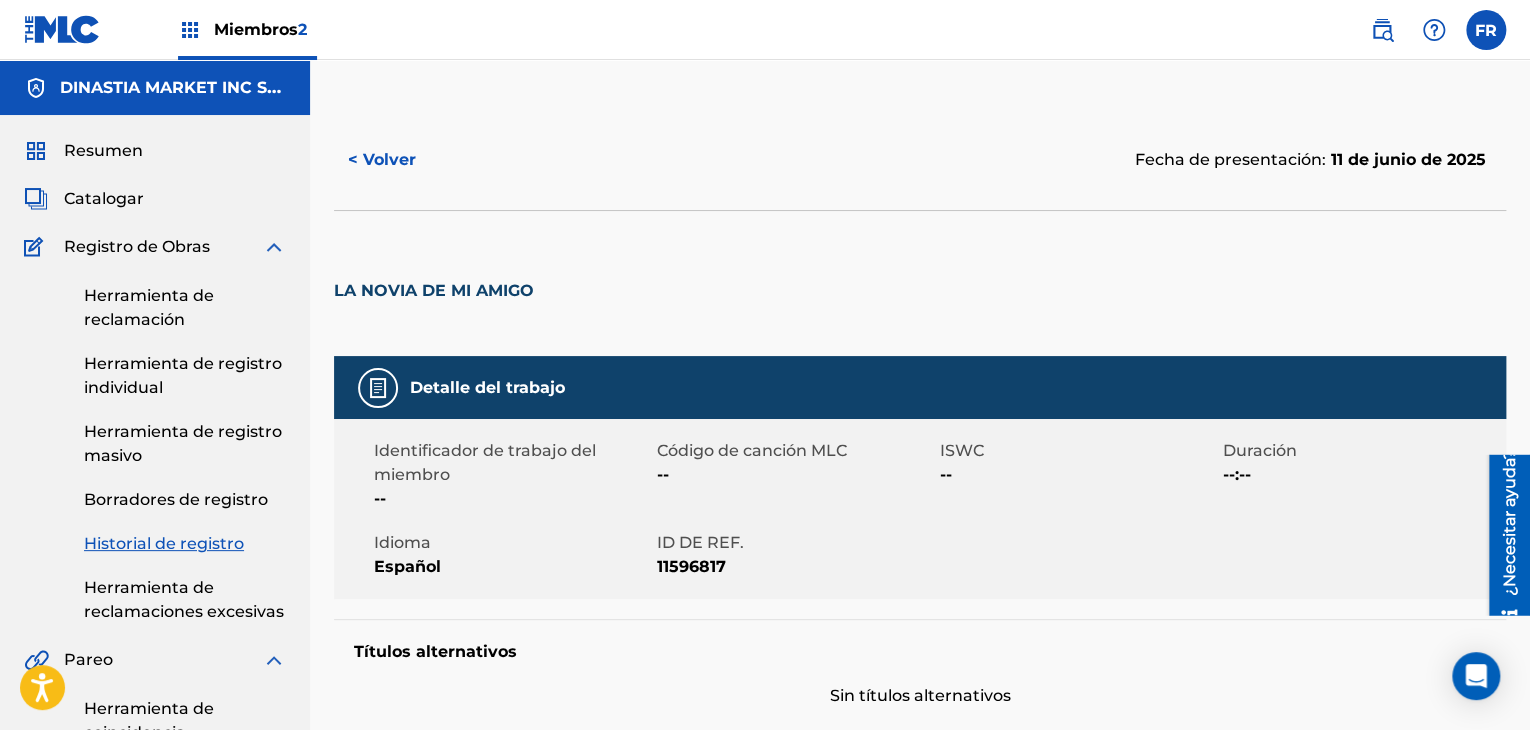 click on "< Volver" at bounding box center (382, 159) 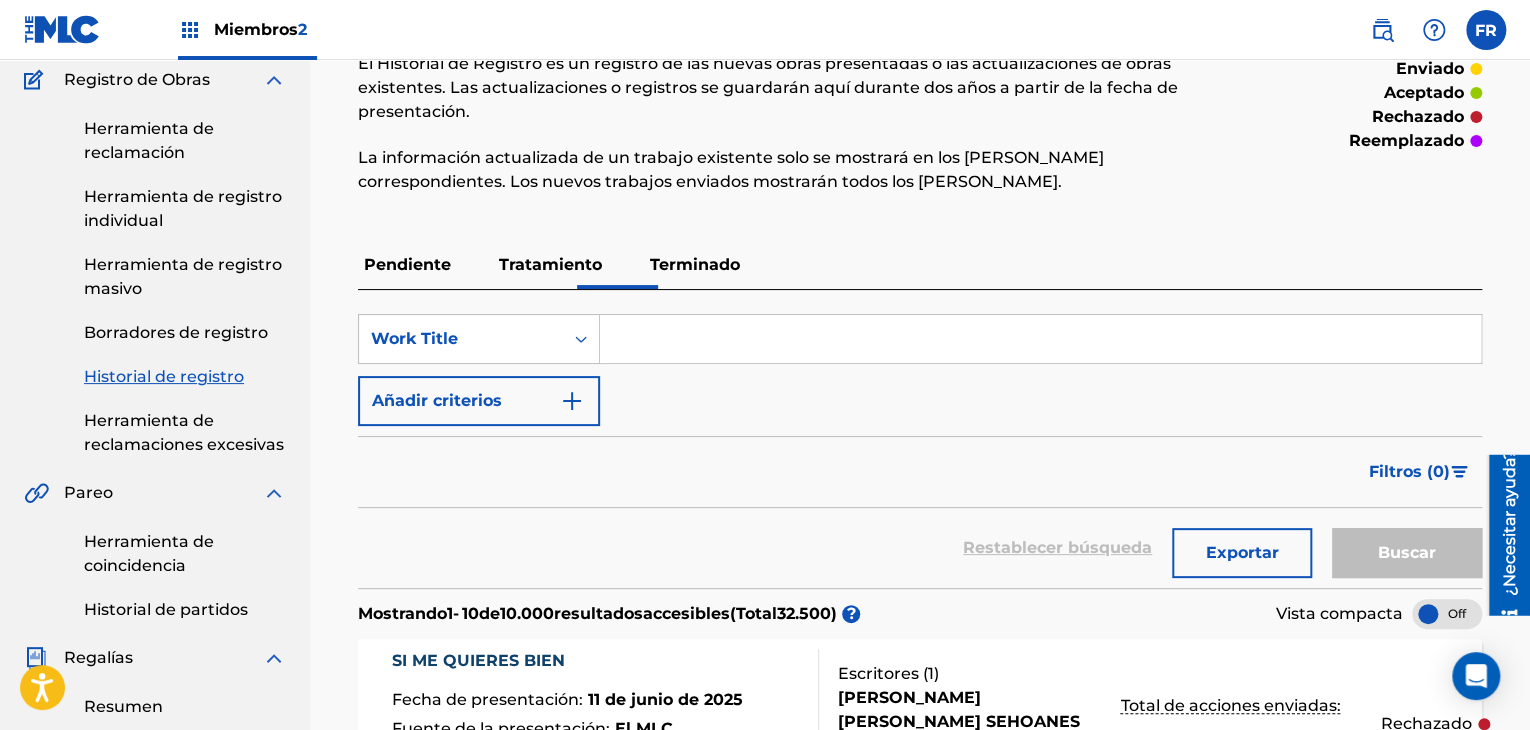 scroll, scrollTop: 201, scrollLeft: 0, axis: vertical 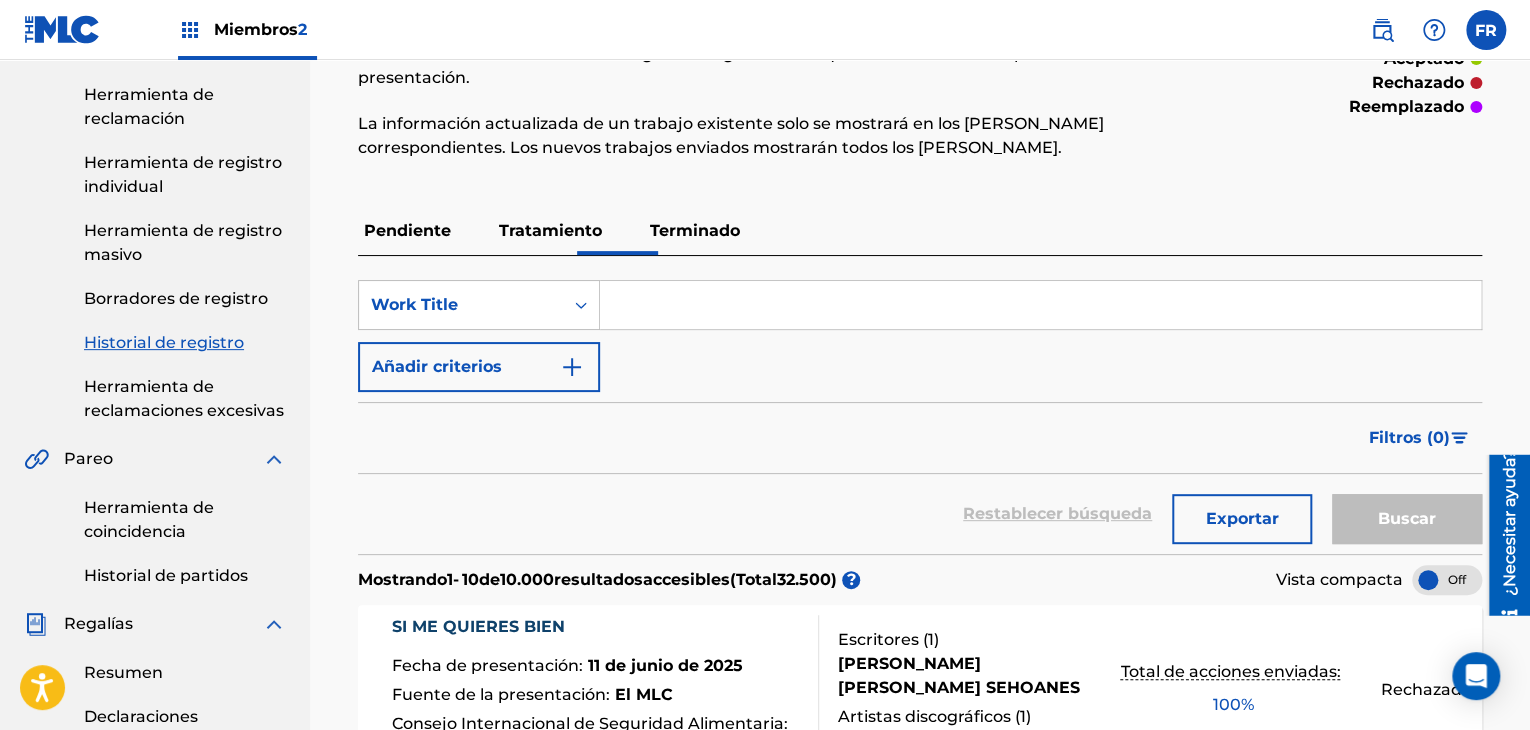 click on ")" at bounding box center [1447, 437] 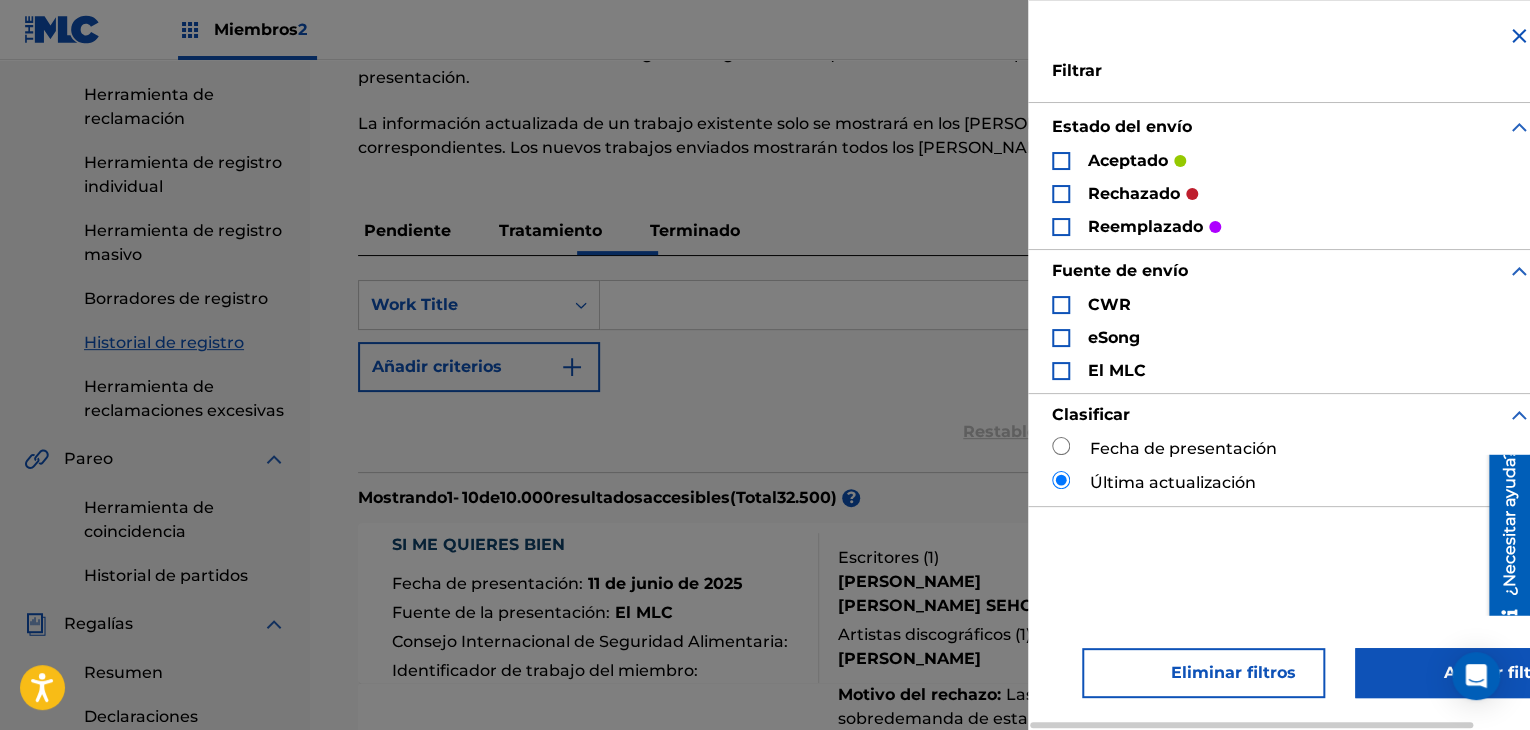 click at bounding box center [1061, 194] 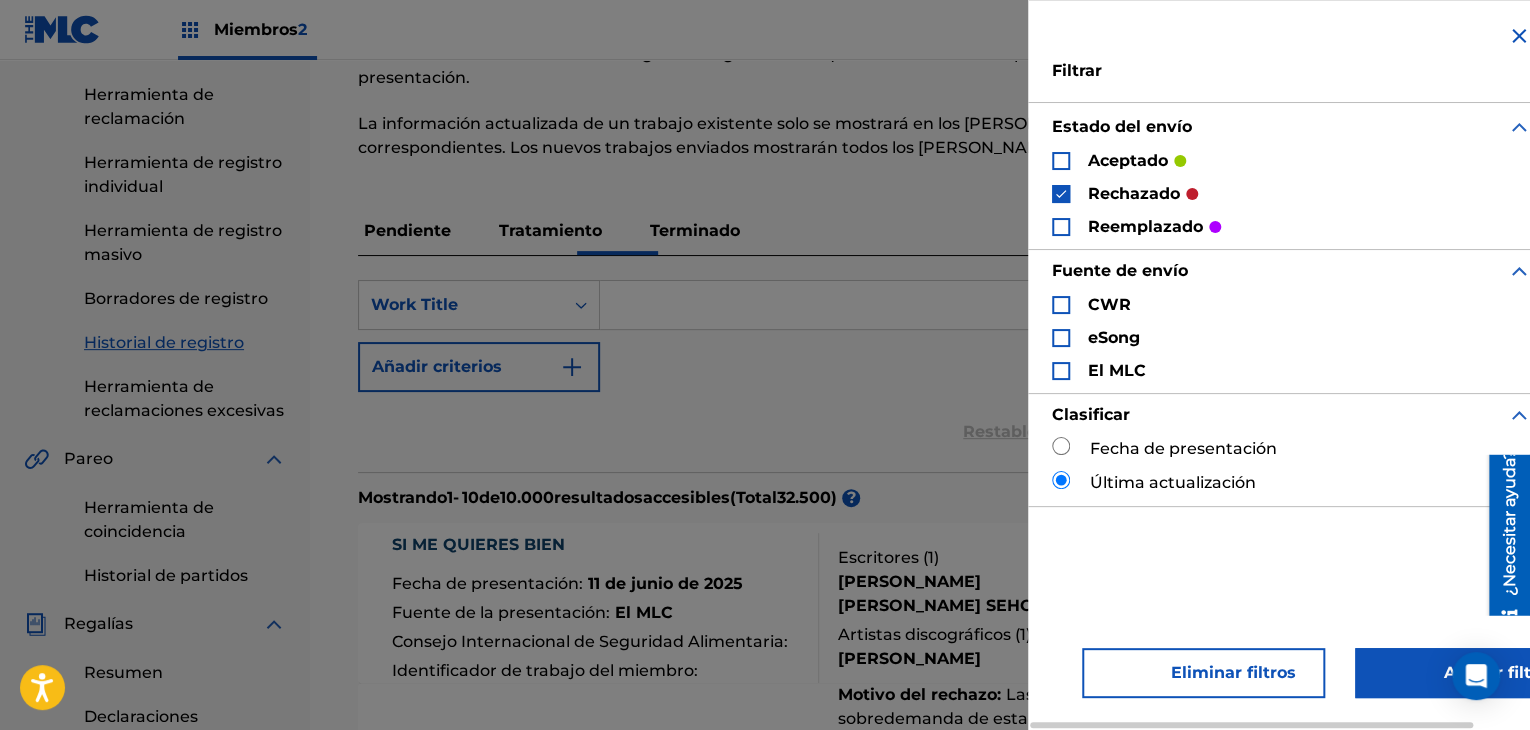 click on "Aplicar filtros" at bounding box center [1470, 673] 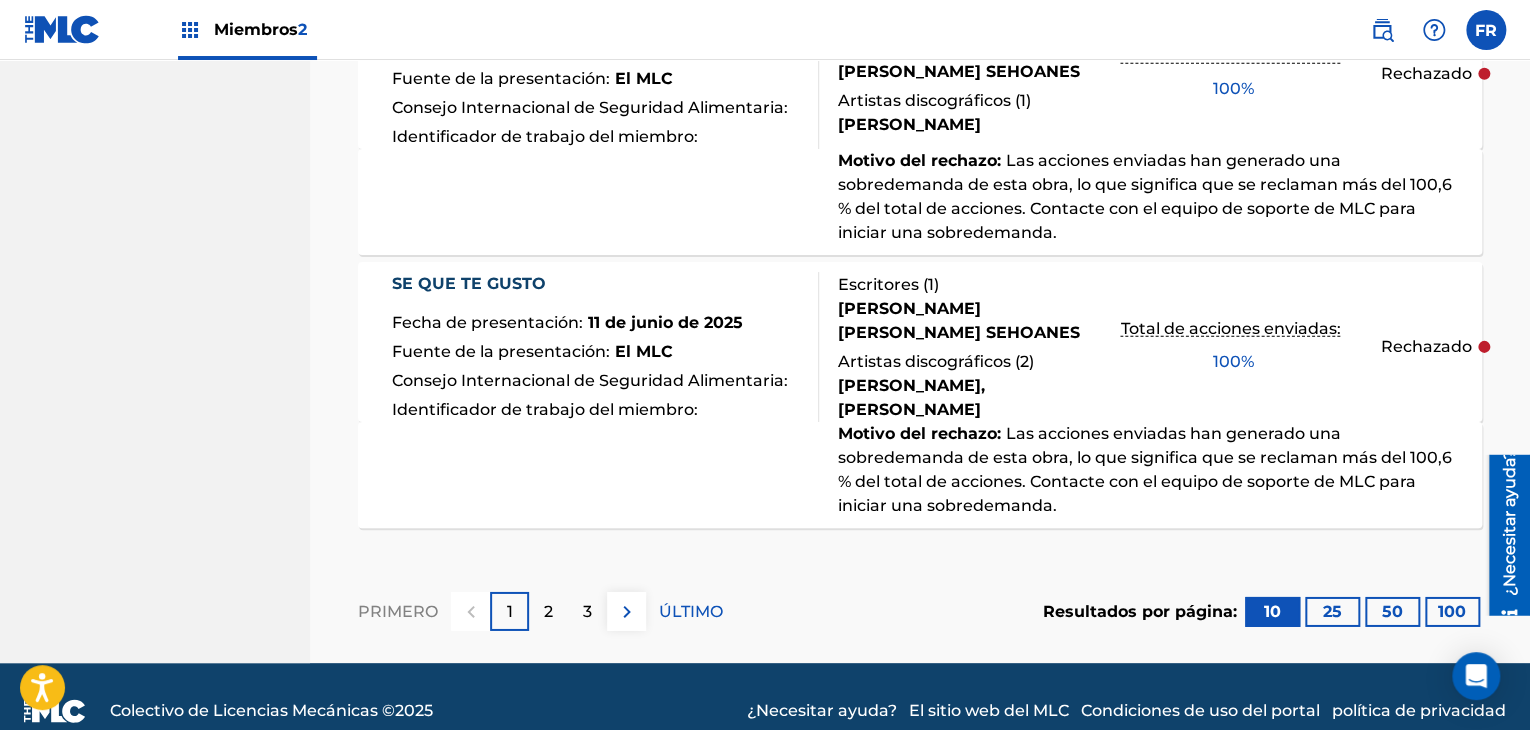 scroll, scrollTop: 3029, scrollLeft: 0, axis: vertical 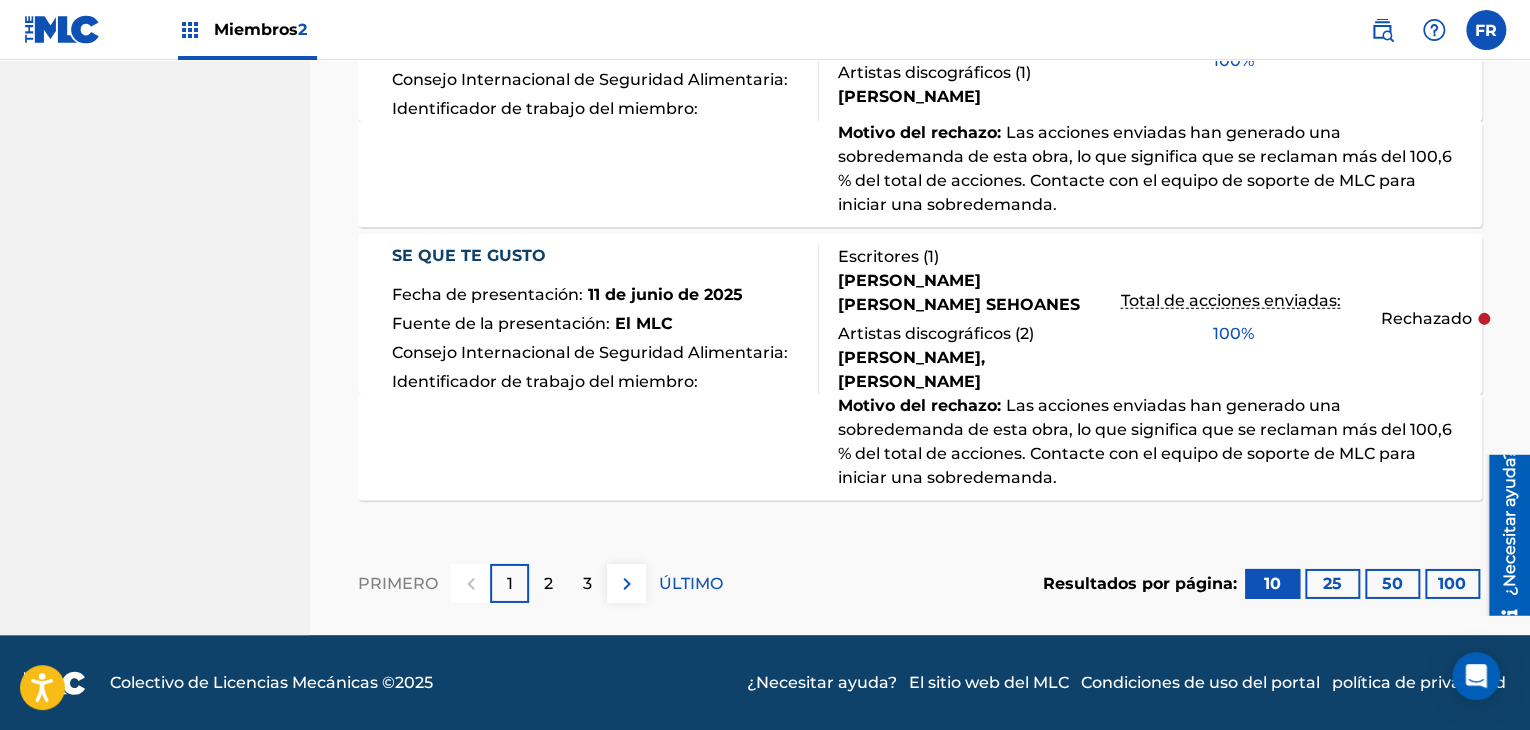 click on "100" at bounding box center (1452, 583) 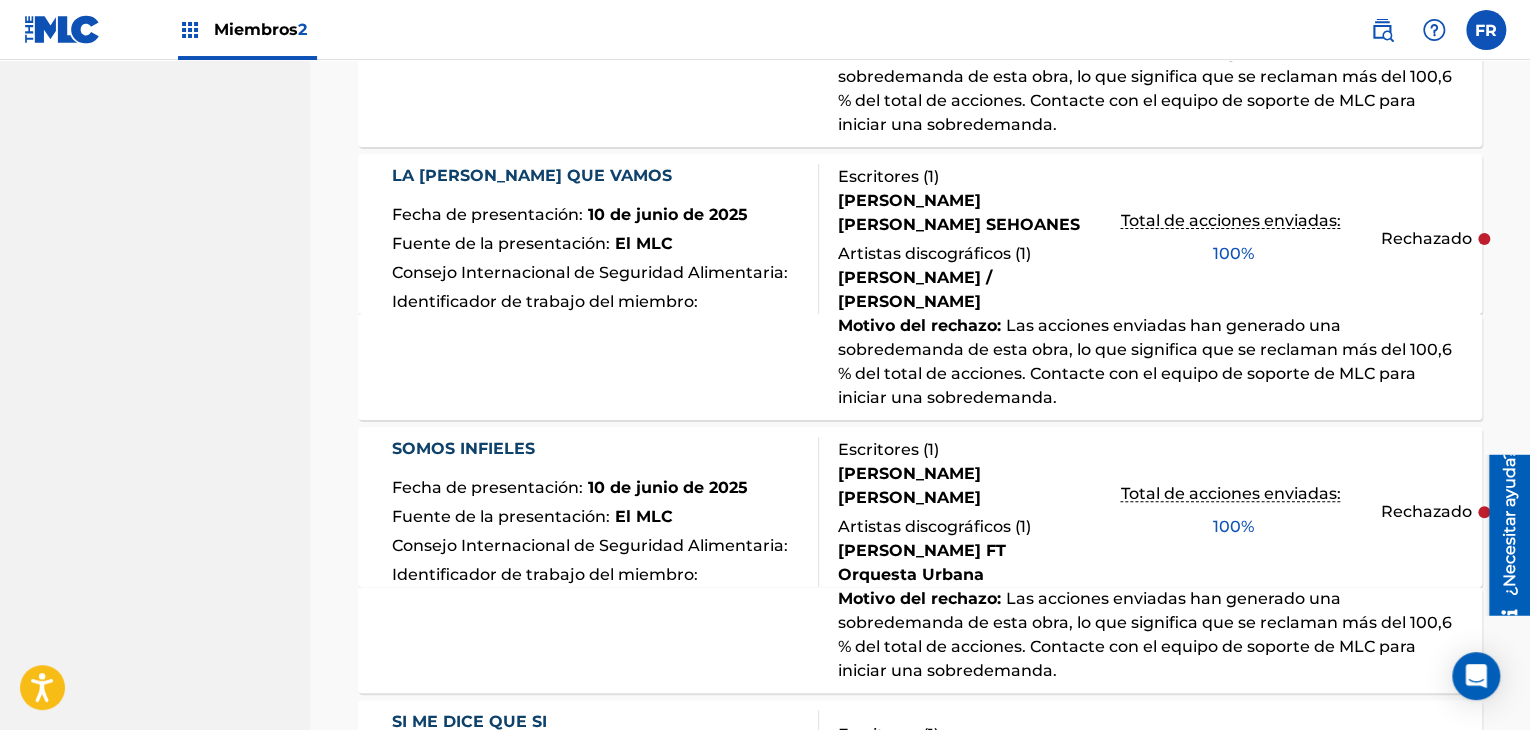 scroll, scrollTop: 3429, scrollLeft: 0, axis: vertical 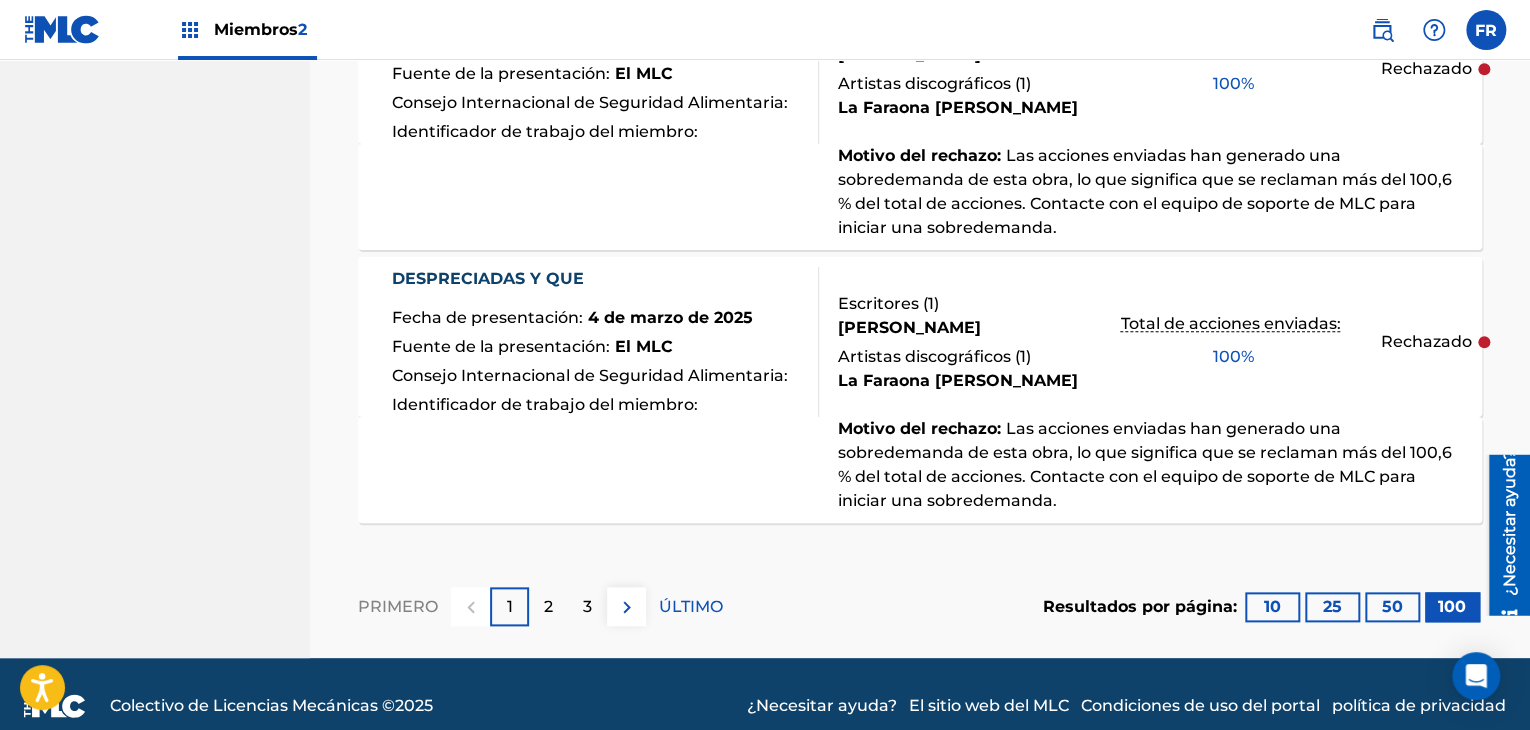 click on "3" at bounding box center [587, 606] 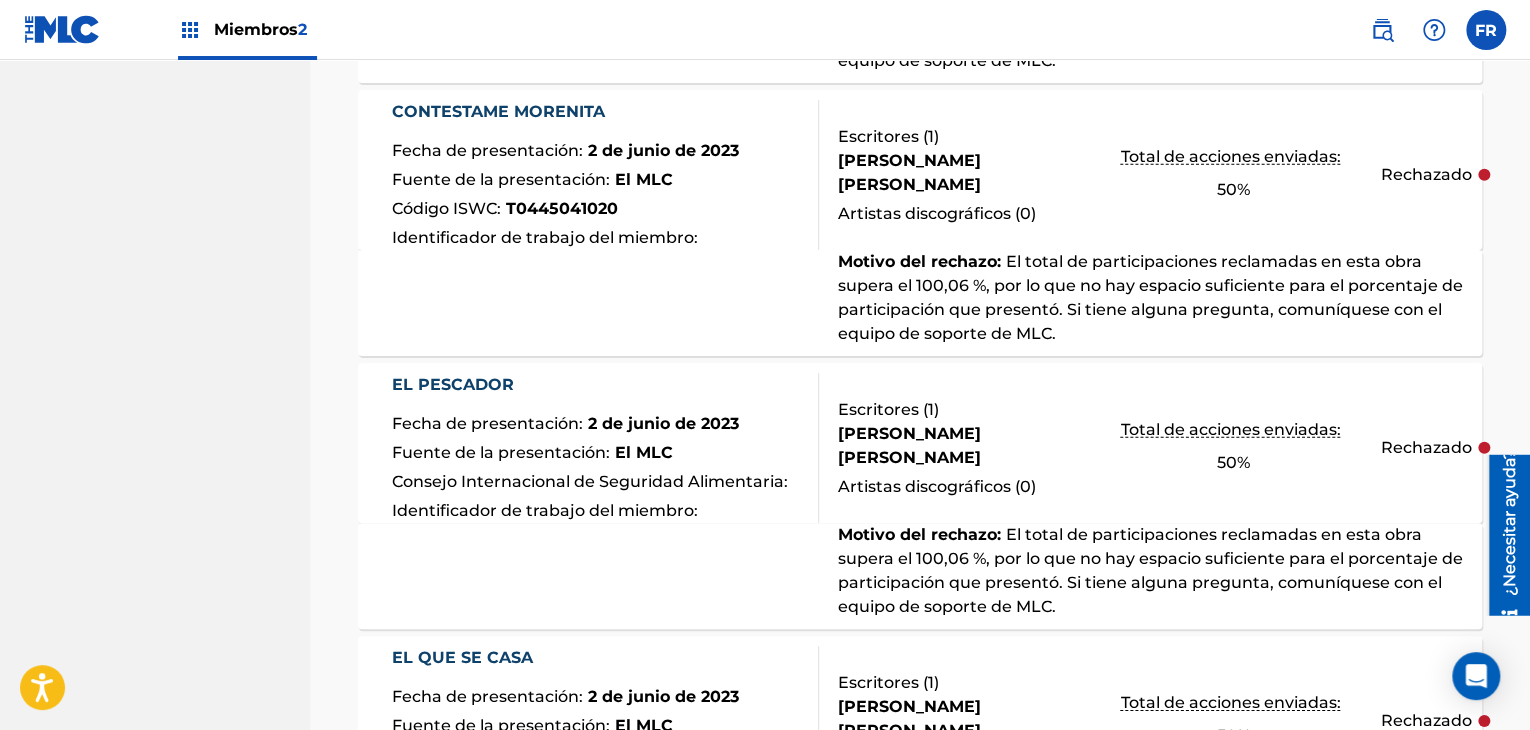 scroll, scrollTop: 13280, scrollLeft: 0, axis: vertical 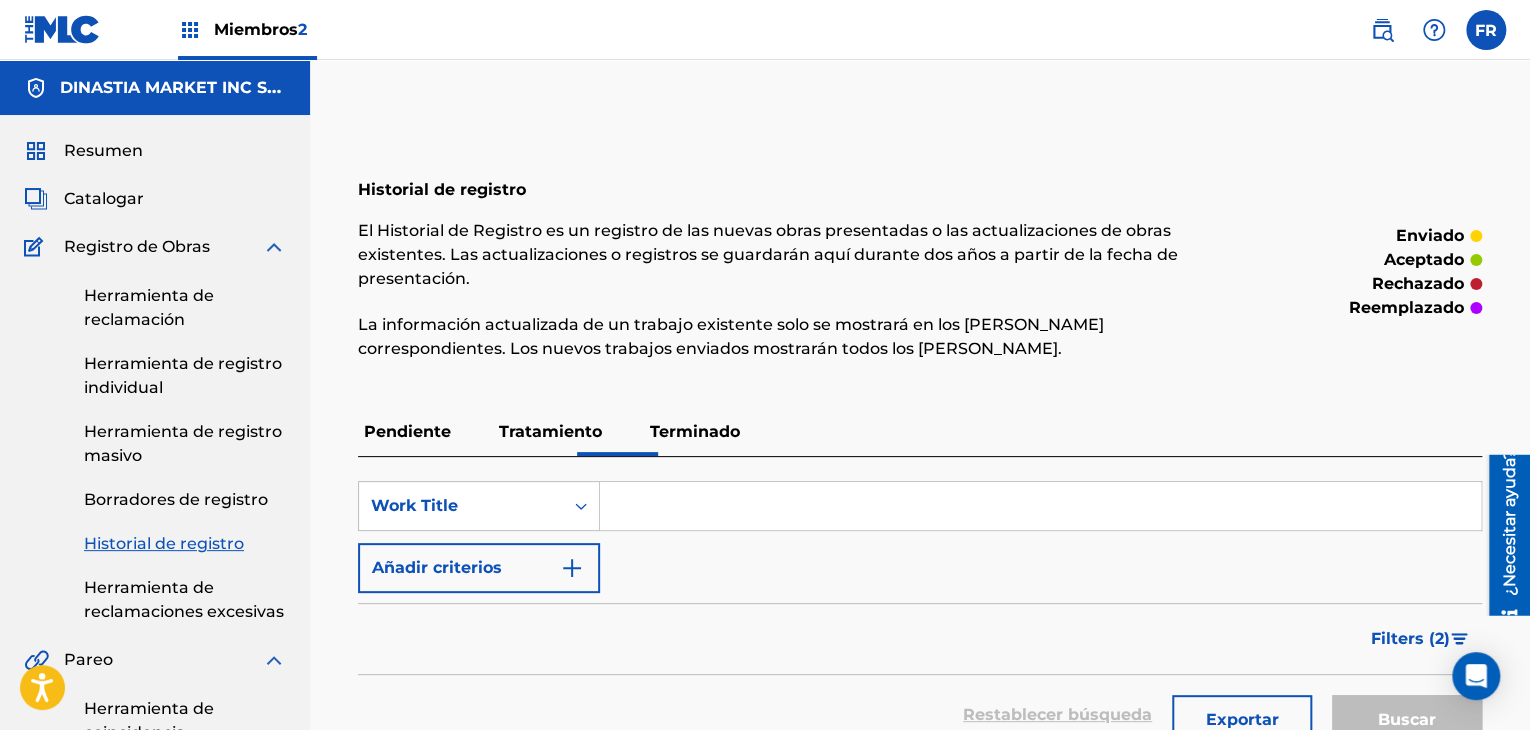 click on "Tratamiento" at bounding box center [550, 431] 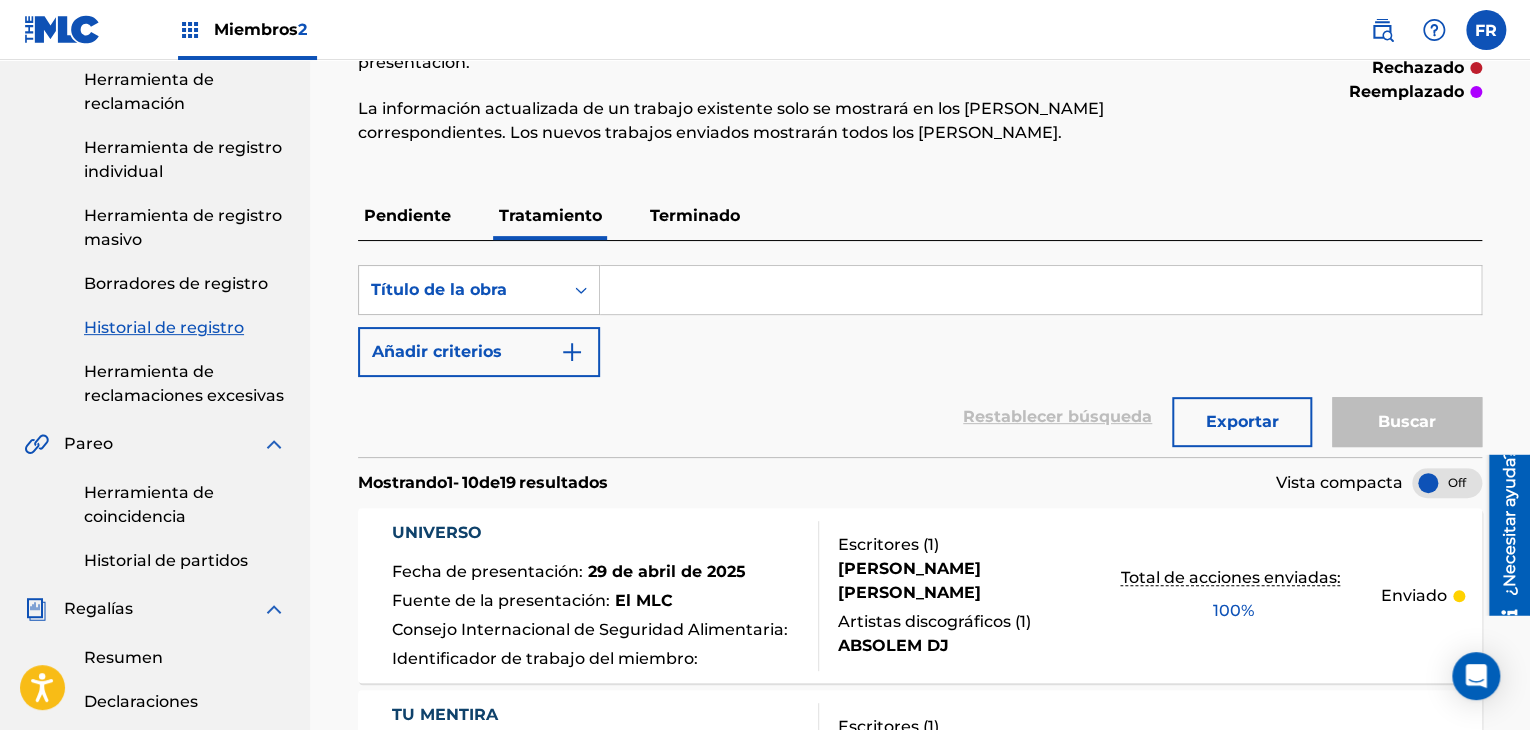 scroll, scrollTop: 100, scrollLeft: 0, axis: vertical 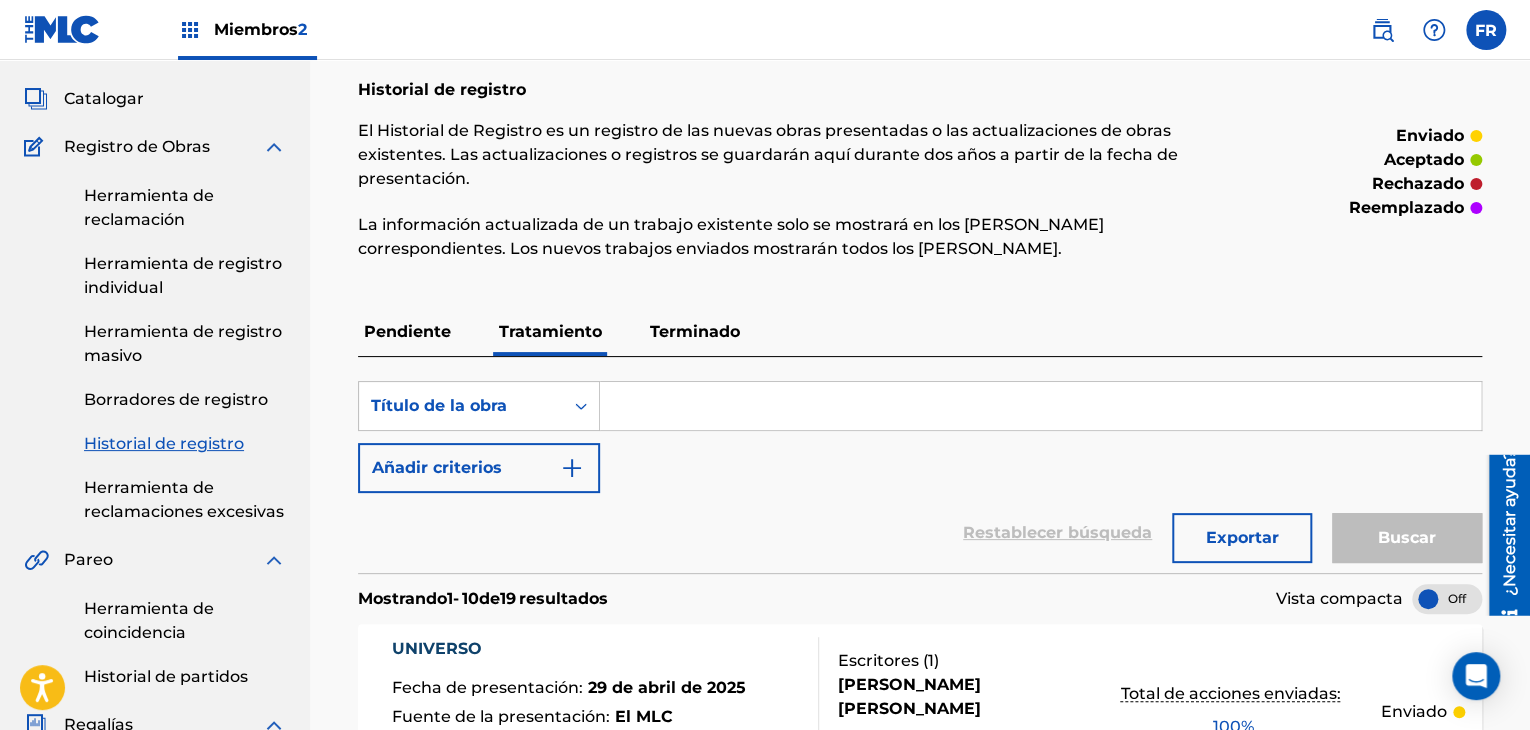 click on "Terminado" at bounding box center [695, 331] 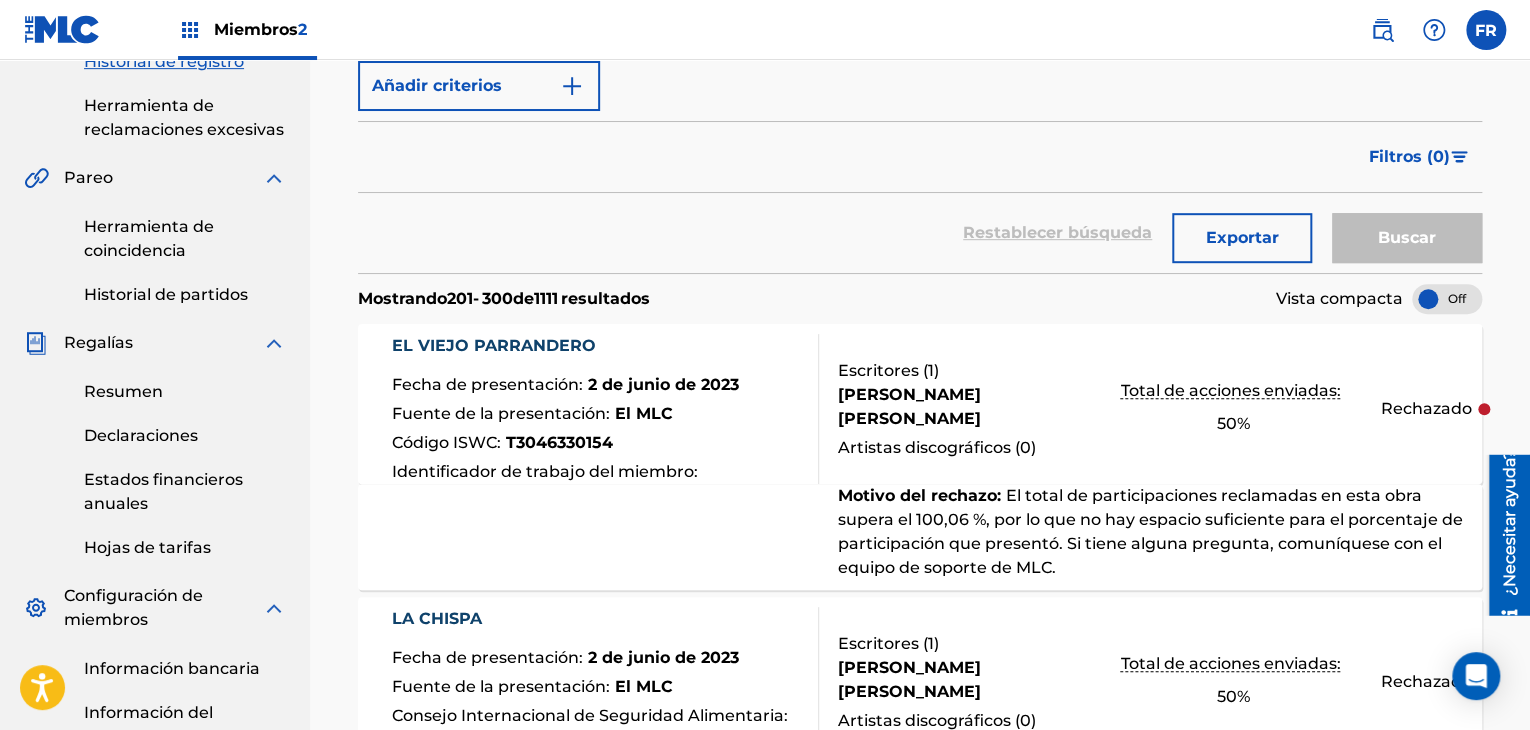 scroll, scrollTop: 0, scrollLeft: 0, axis: both 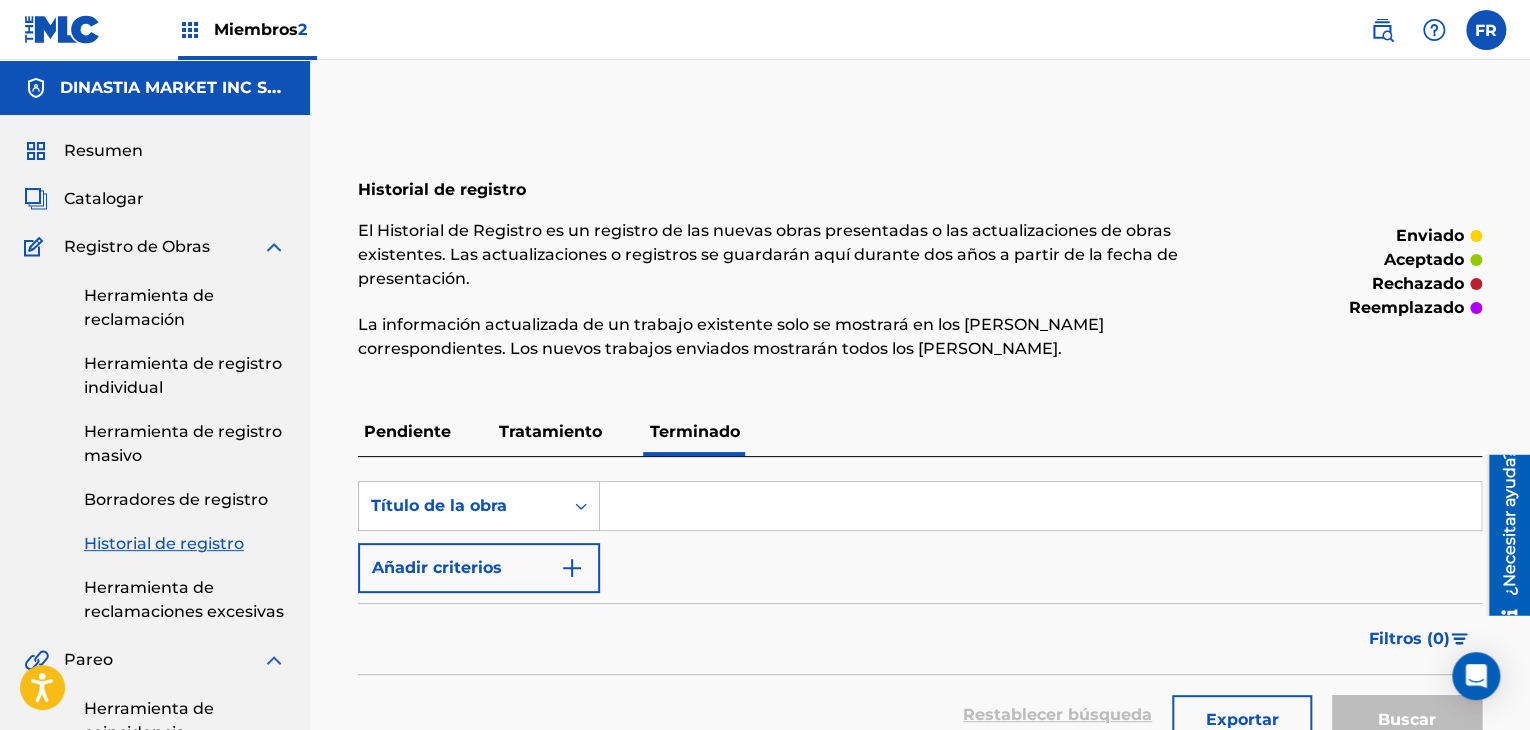 click on "Catalogar" at bounding box center [104, 198] 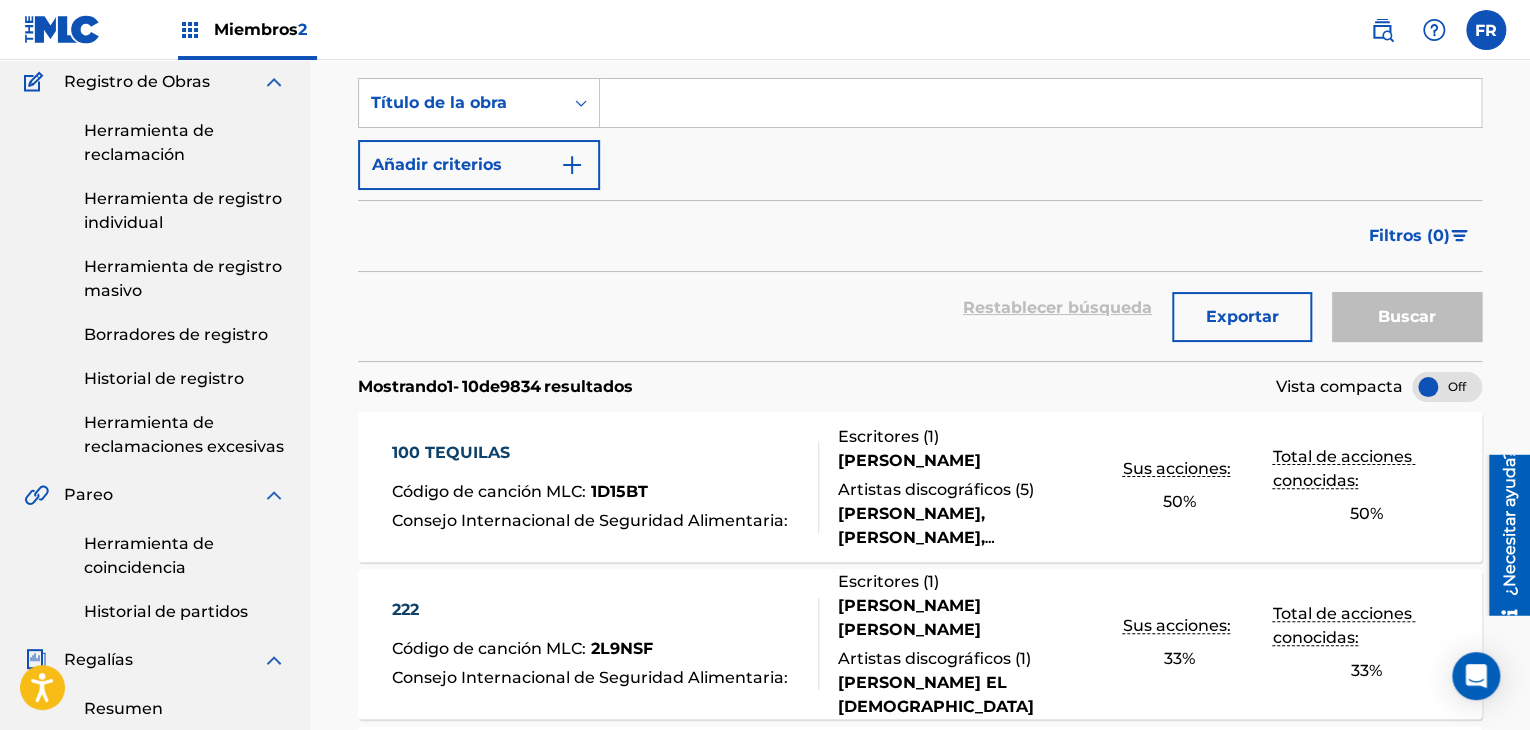 scroll, scrollTop: 200, scrollLeft: 0, axis: vertical 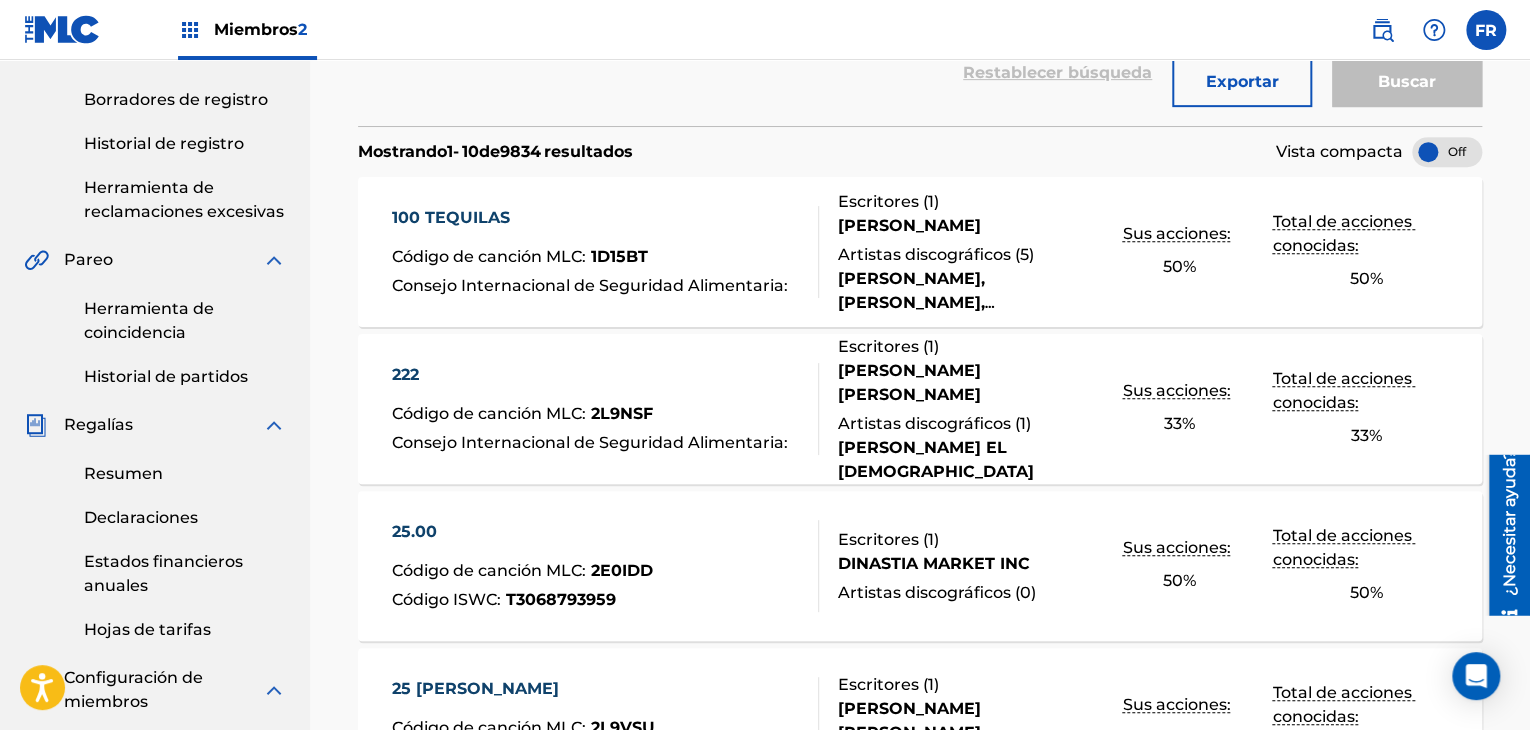 click on "Herramienta de reclamaciones excesivas" at bounding box center (184, 199) 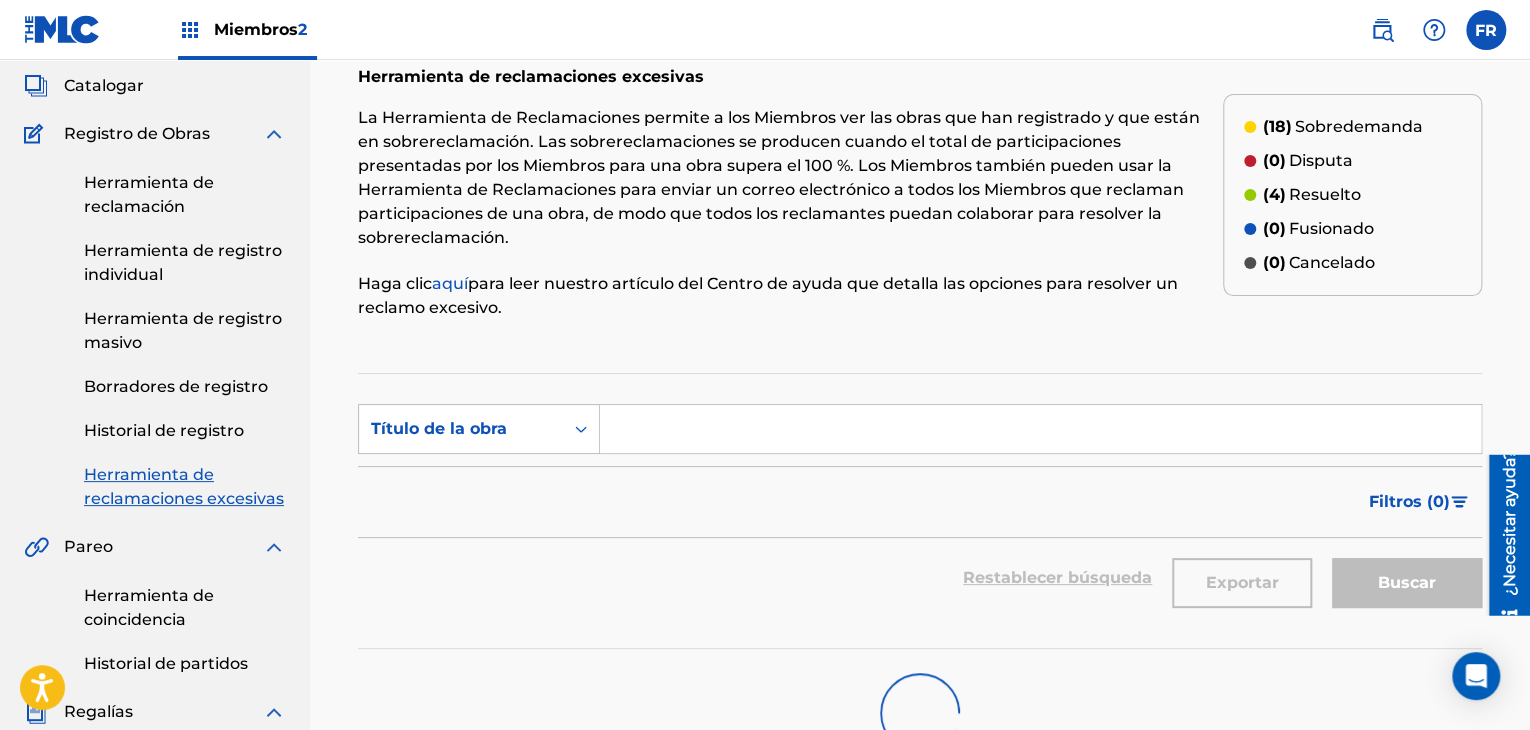 scroll, scrollTop: 100, scrollLeft: 0, axis: vertical 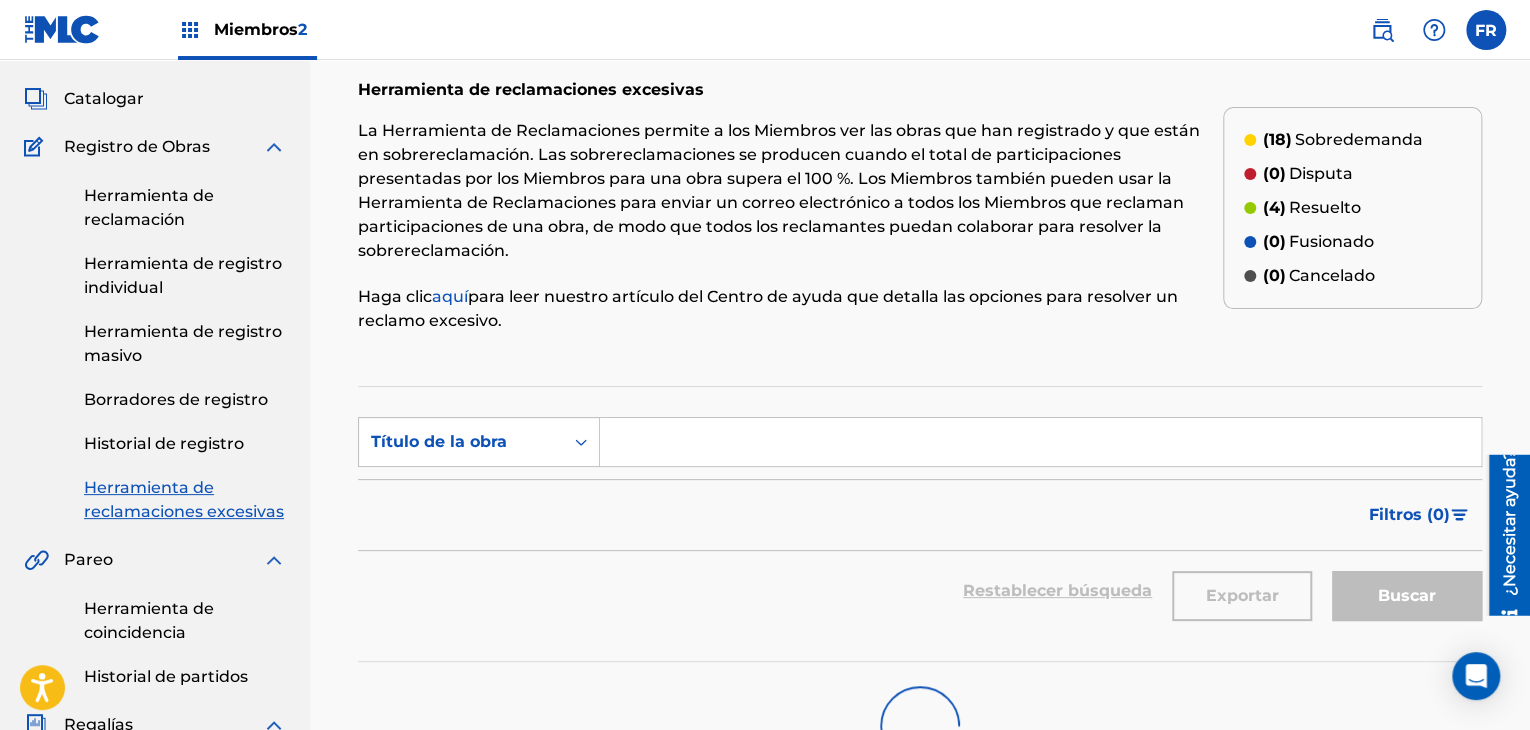 click on "Filtros (" at bounding box center (1401, 514) 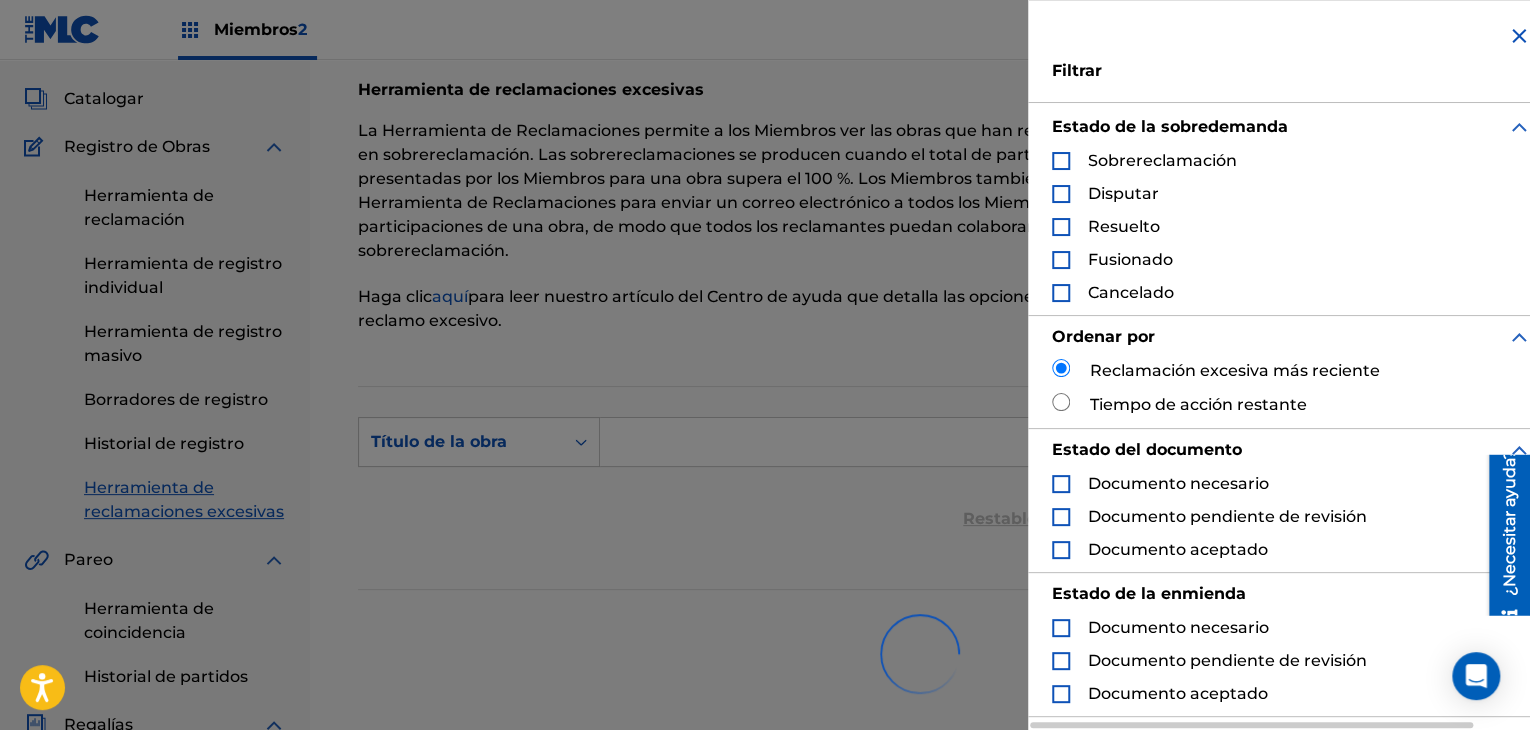 click at bounding box center [1519, 36] 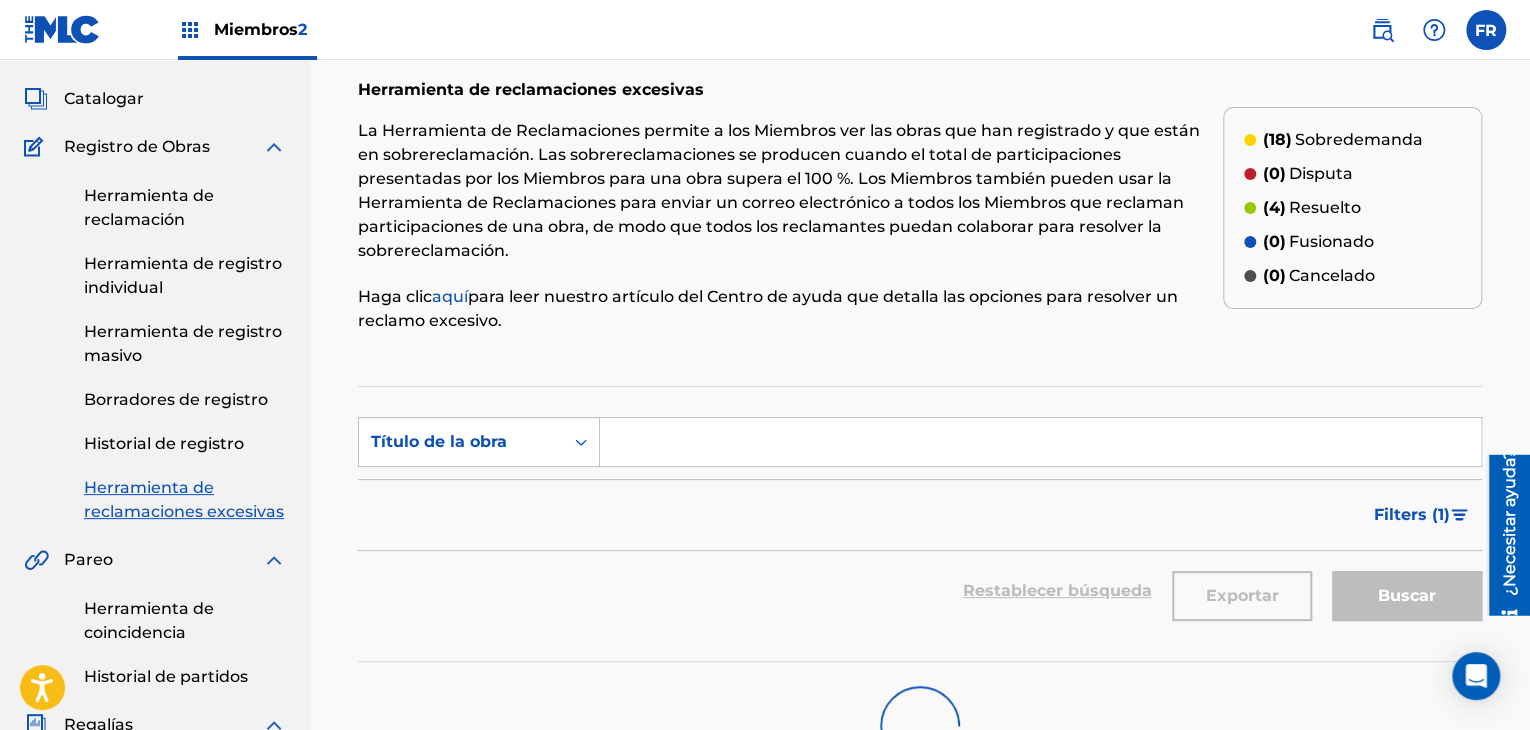 scroll, scrollTop: 0, scrollLeft: 0, axis: both 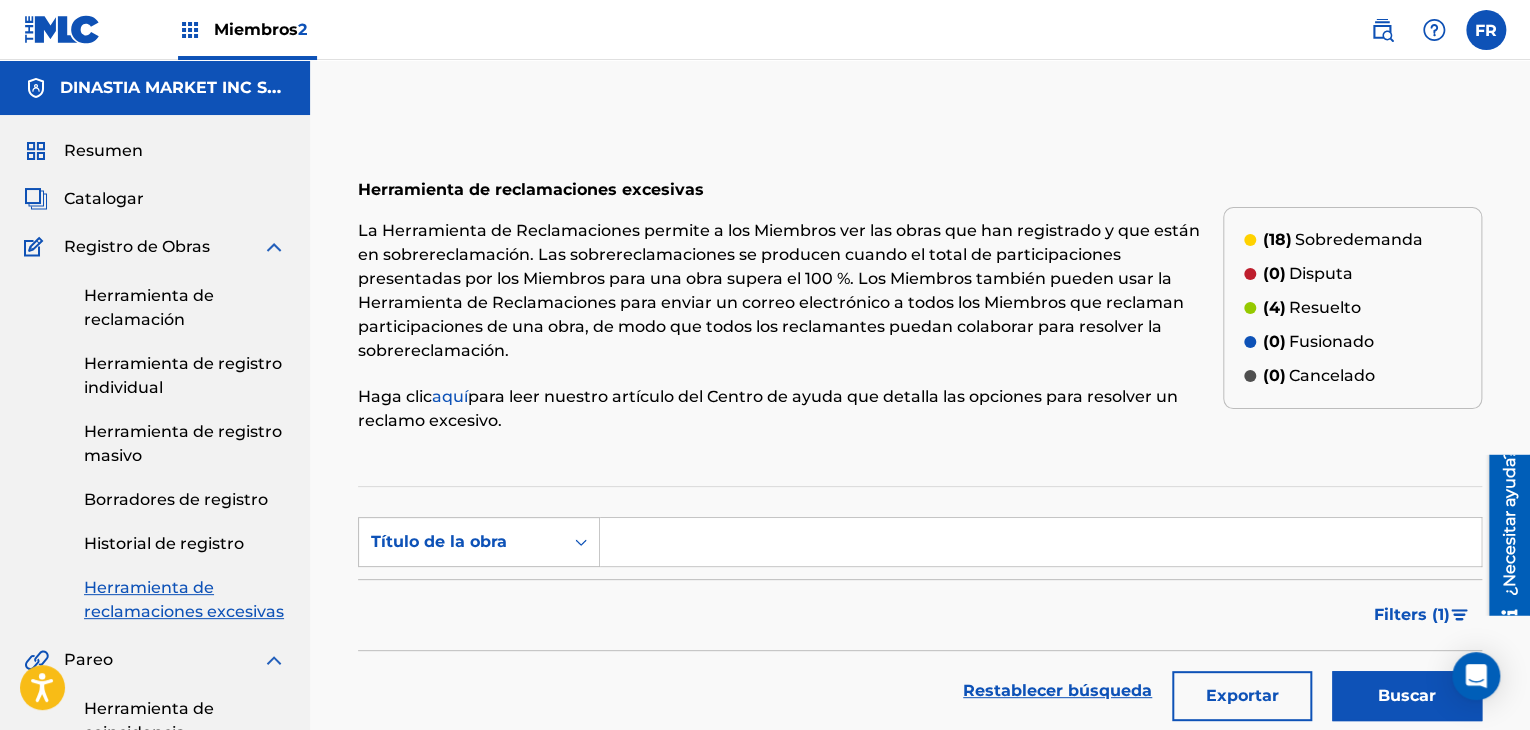 click on "Historial de registro" at bounding box center (164, 543) 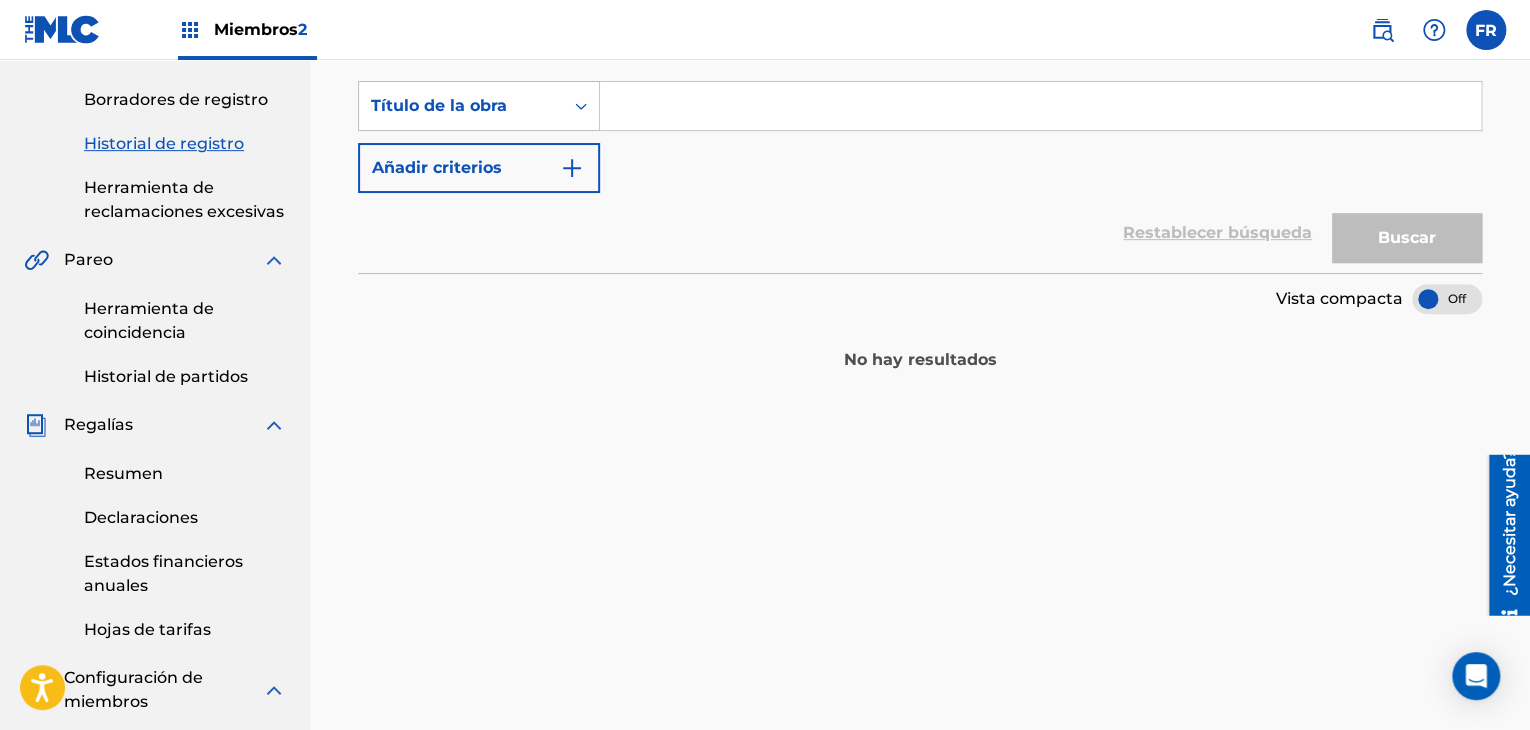 scroll, scrollTop: 100, scrollLeft: 0, axis: vertical 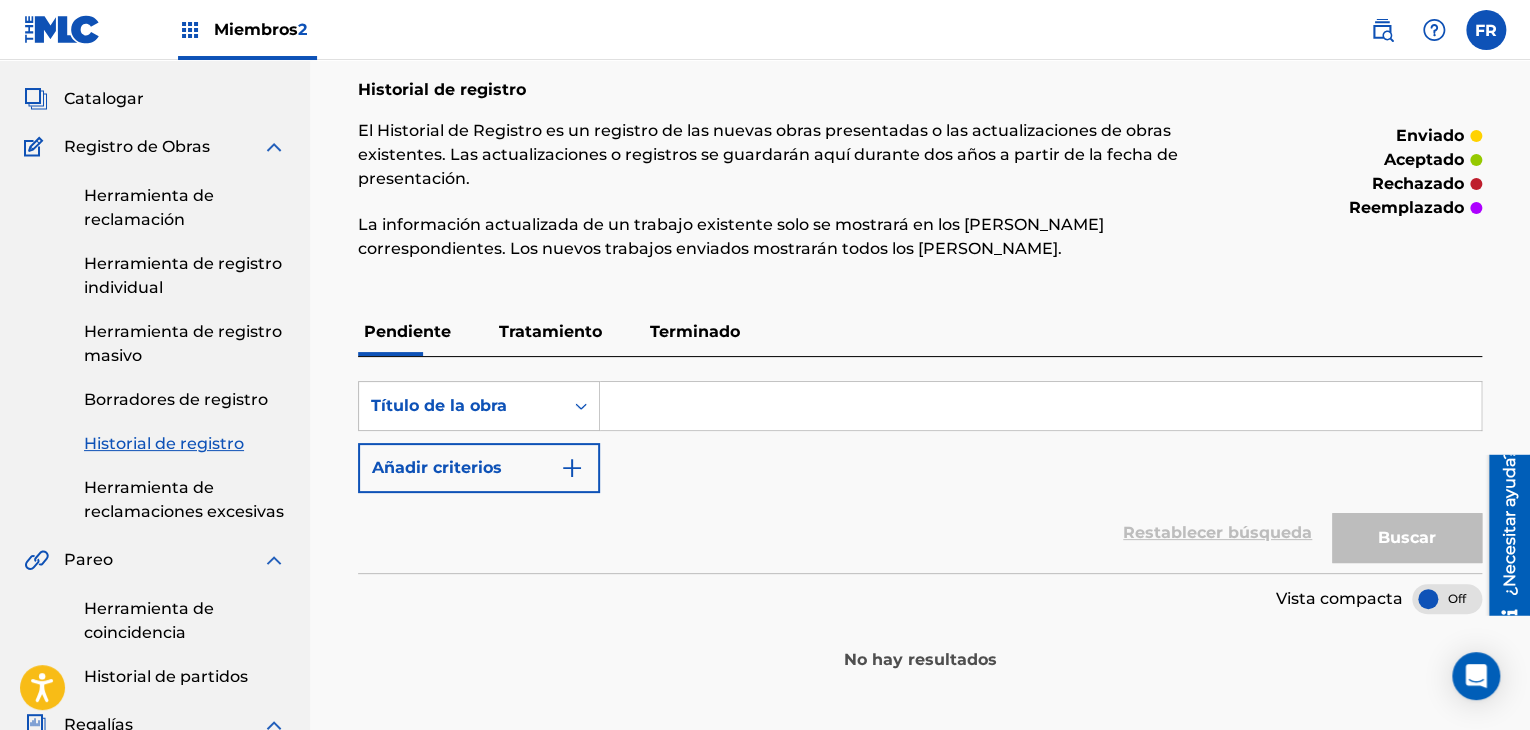 click on "Tratamiento" at bounding box center (550, 331) 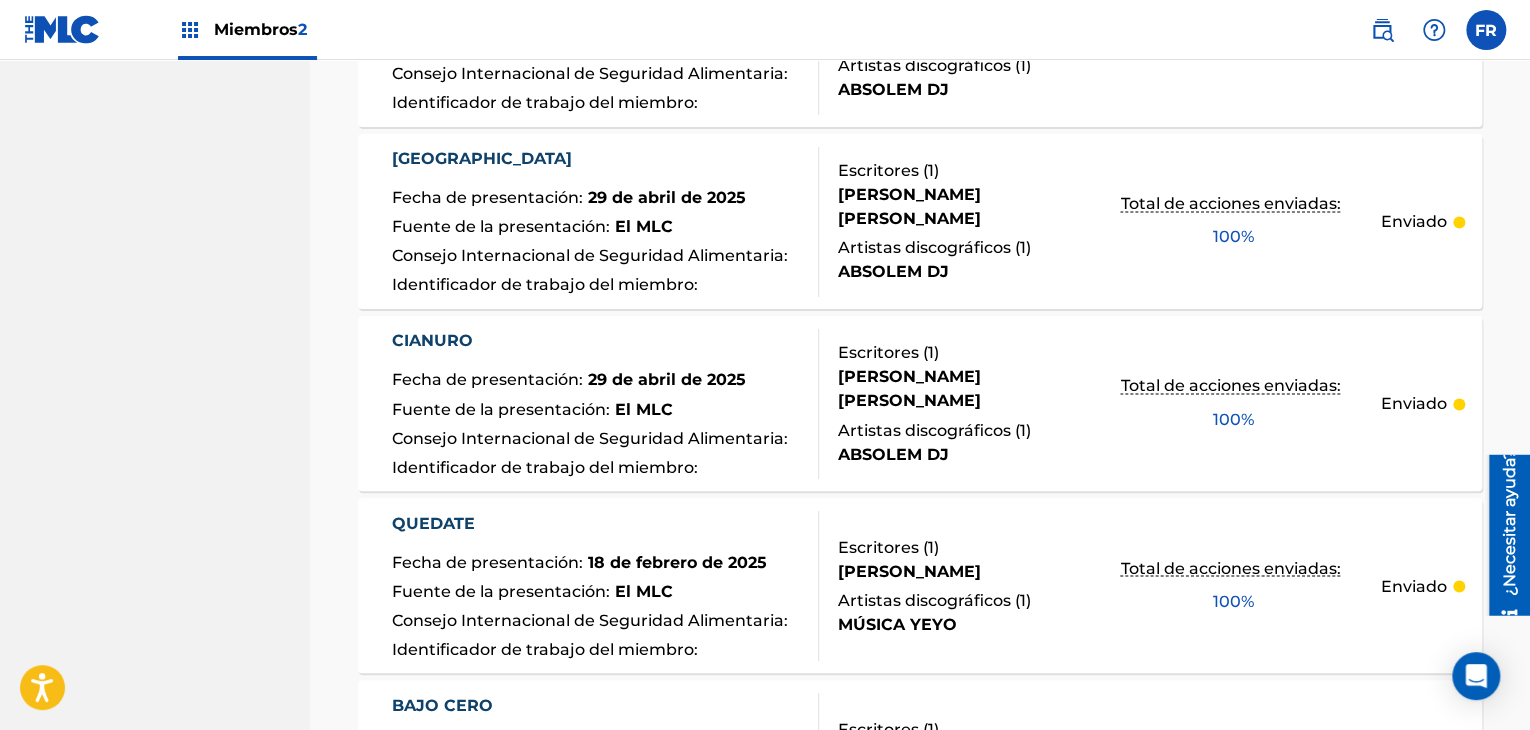scroll, scrollTop: 2038, scrollLeft: 0, axis: vertical 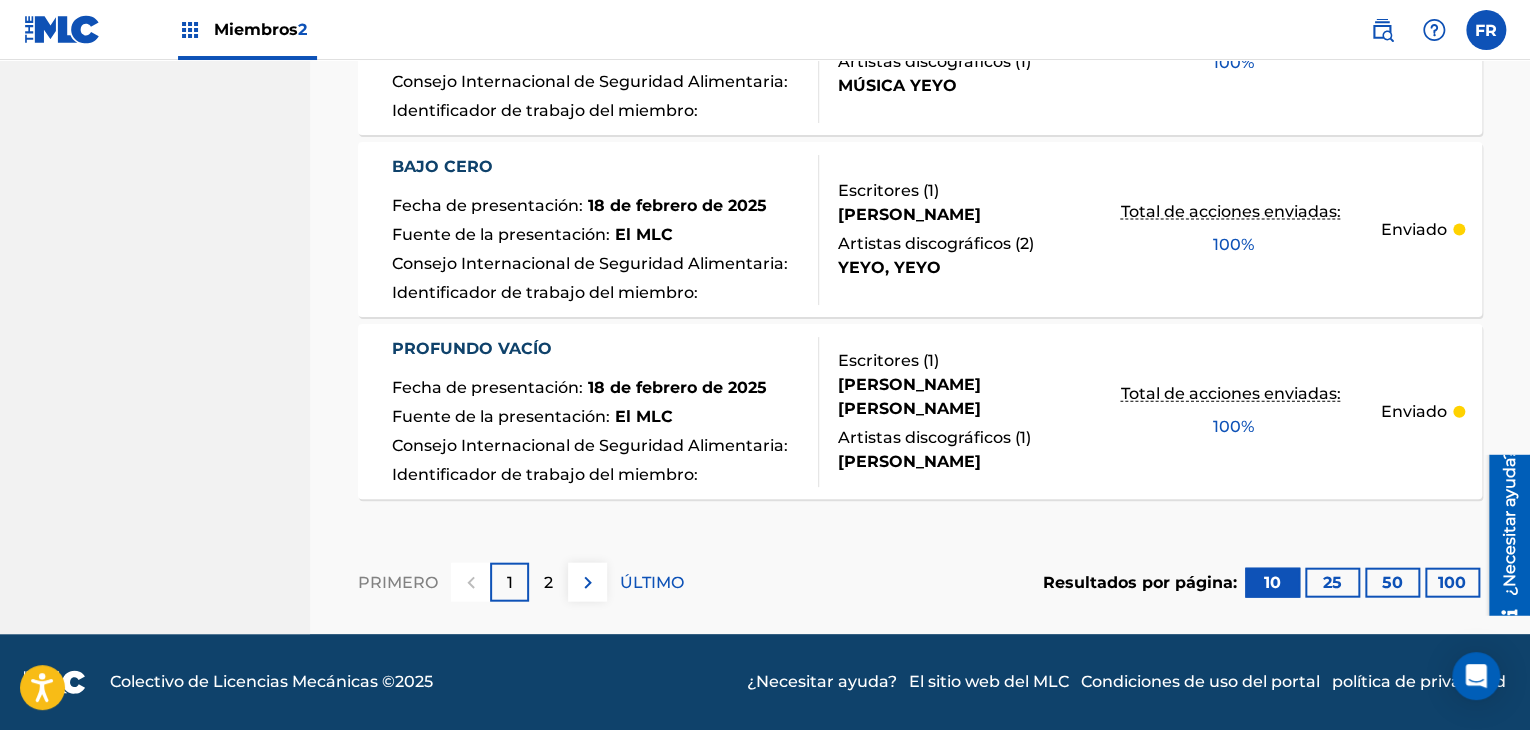 click on "100" at bounding box center [1452, 582] 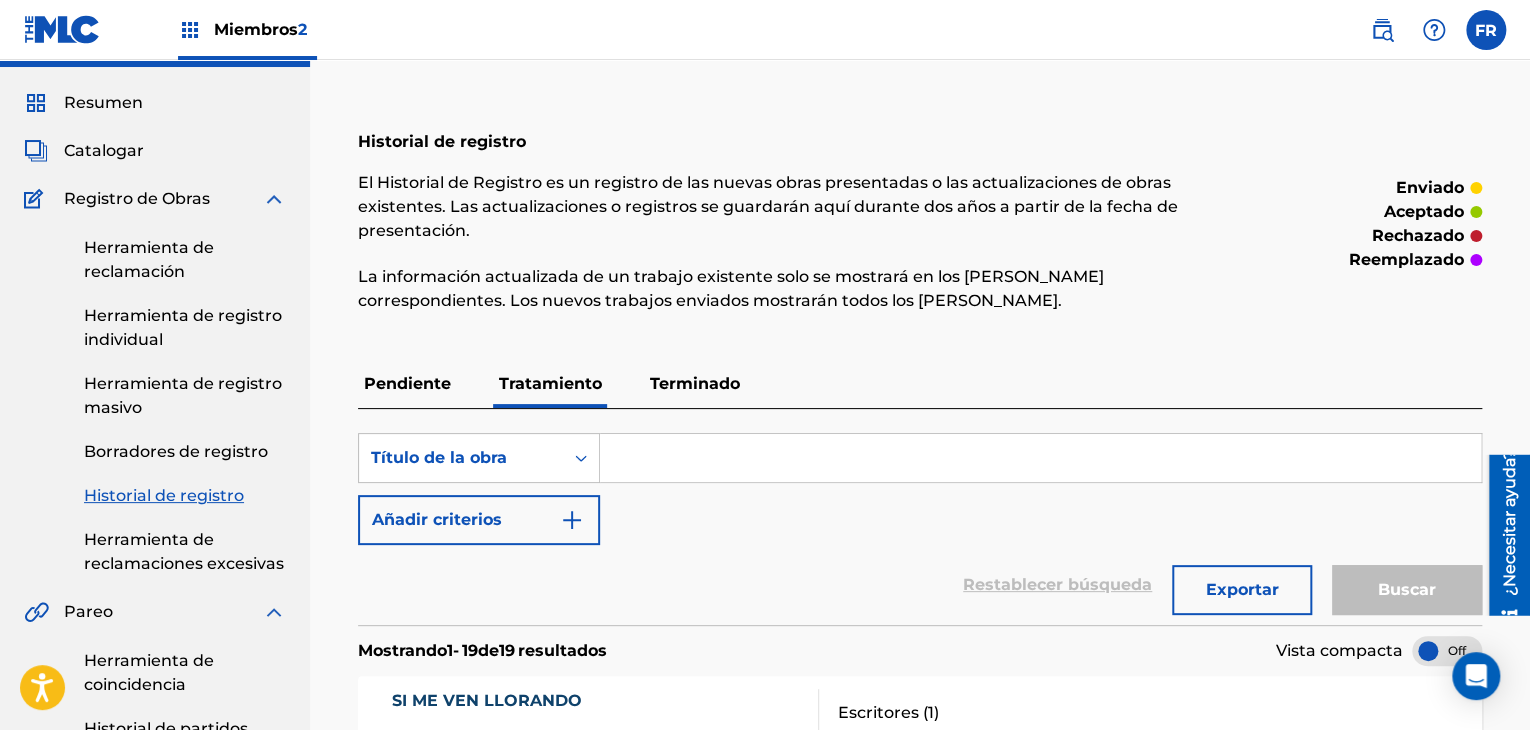scroll, scrollTop: 0, scrollLeft: 0, axis: both 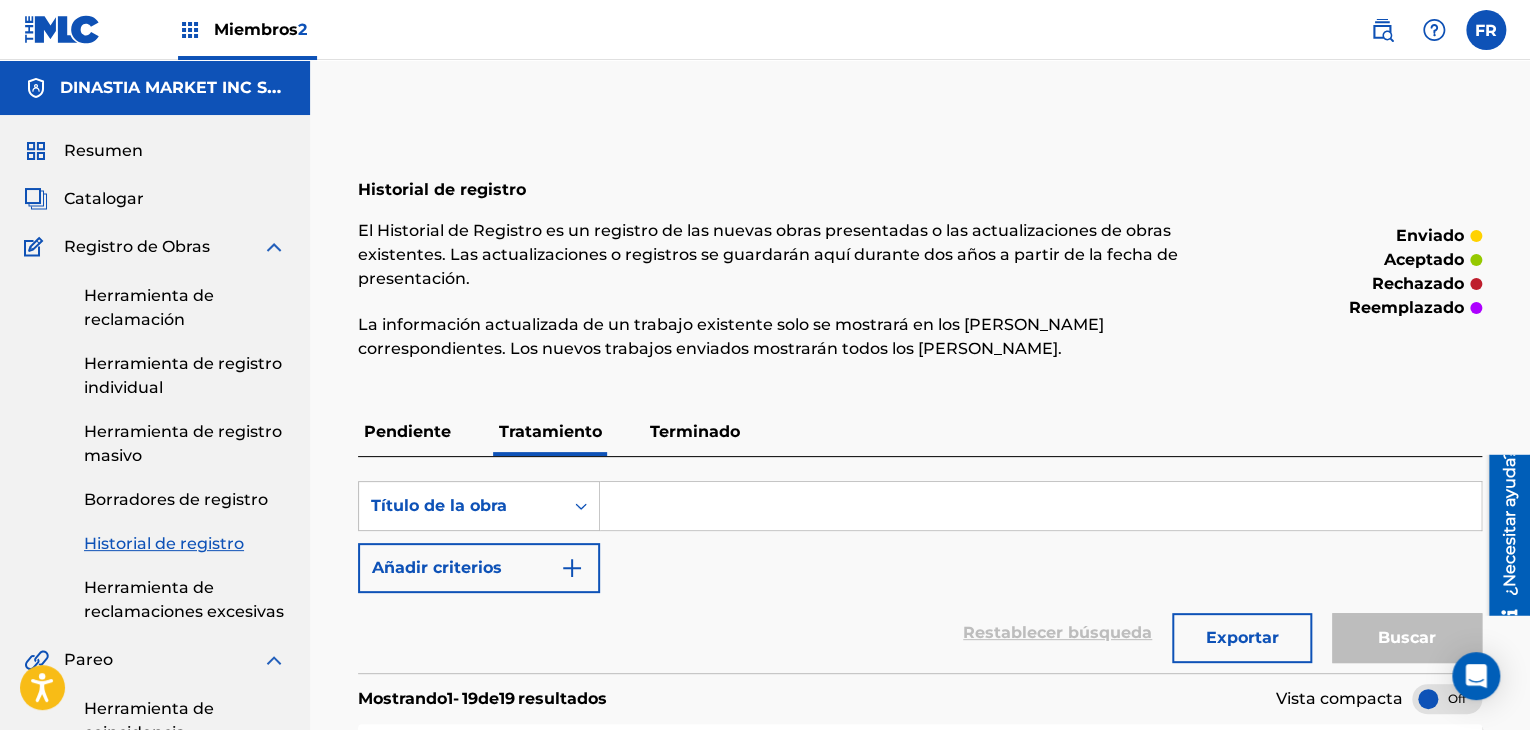 click on "Terminado" at bounding box center (695, 431) 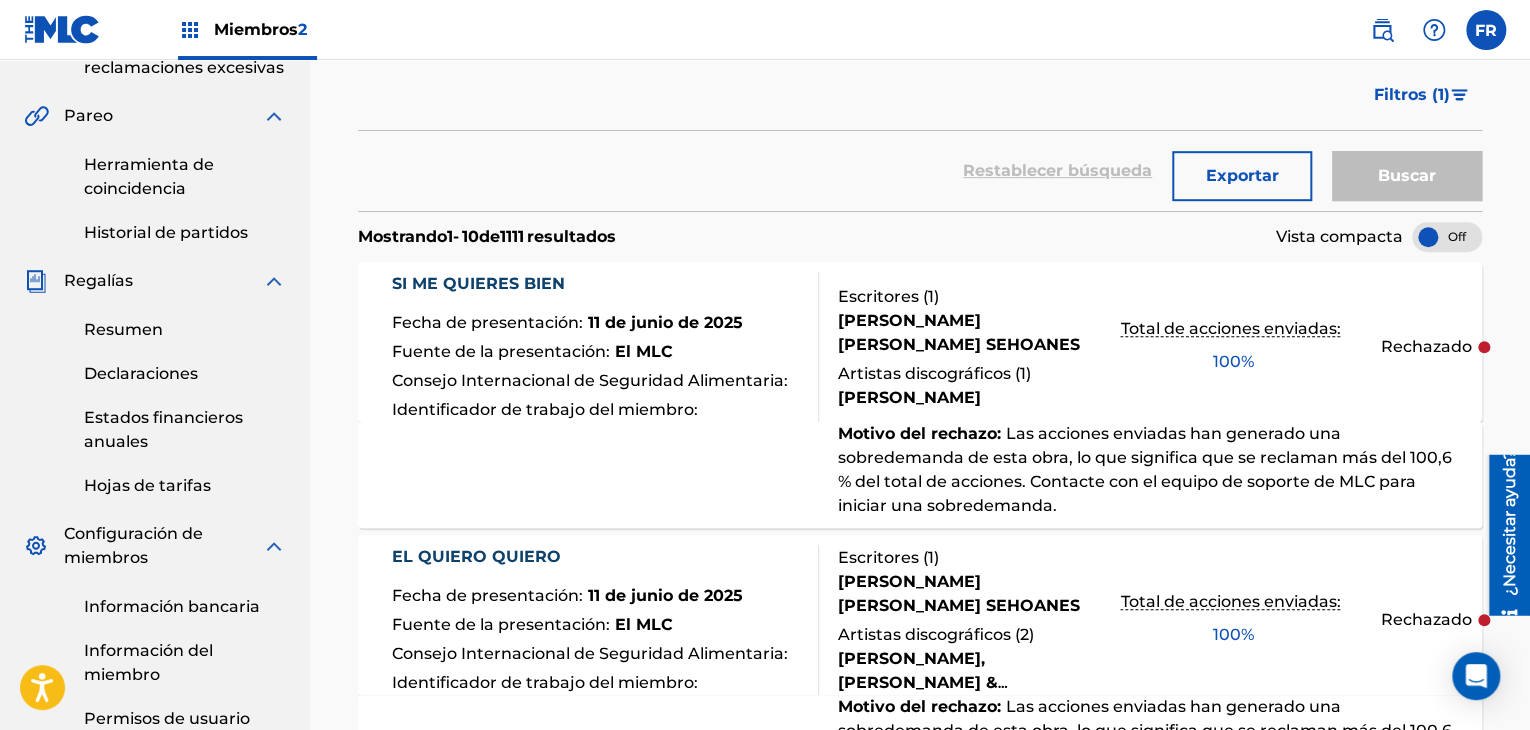 scroll, scrollTop: 600, scrollLeft: 0, axis: vertical 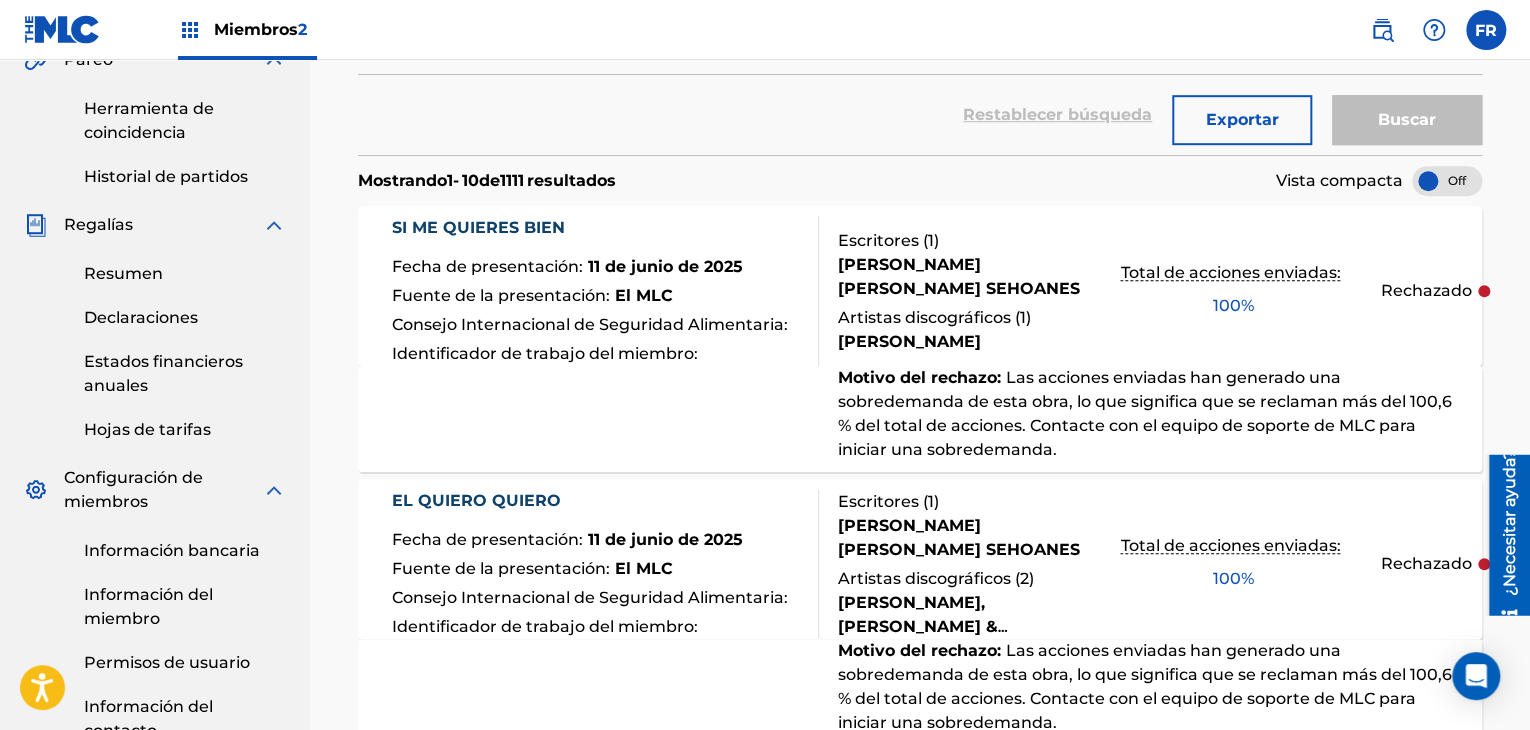 click on "SI ME QUIERES BIEN" at bounding box center [478, 227] 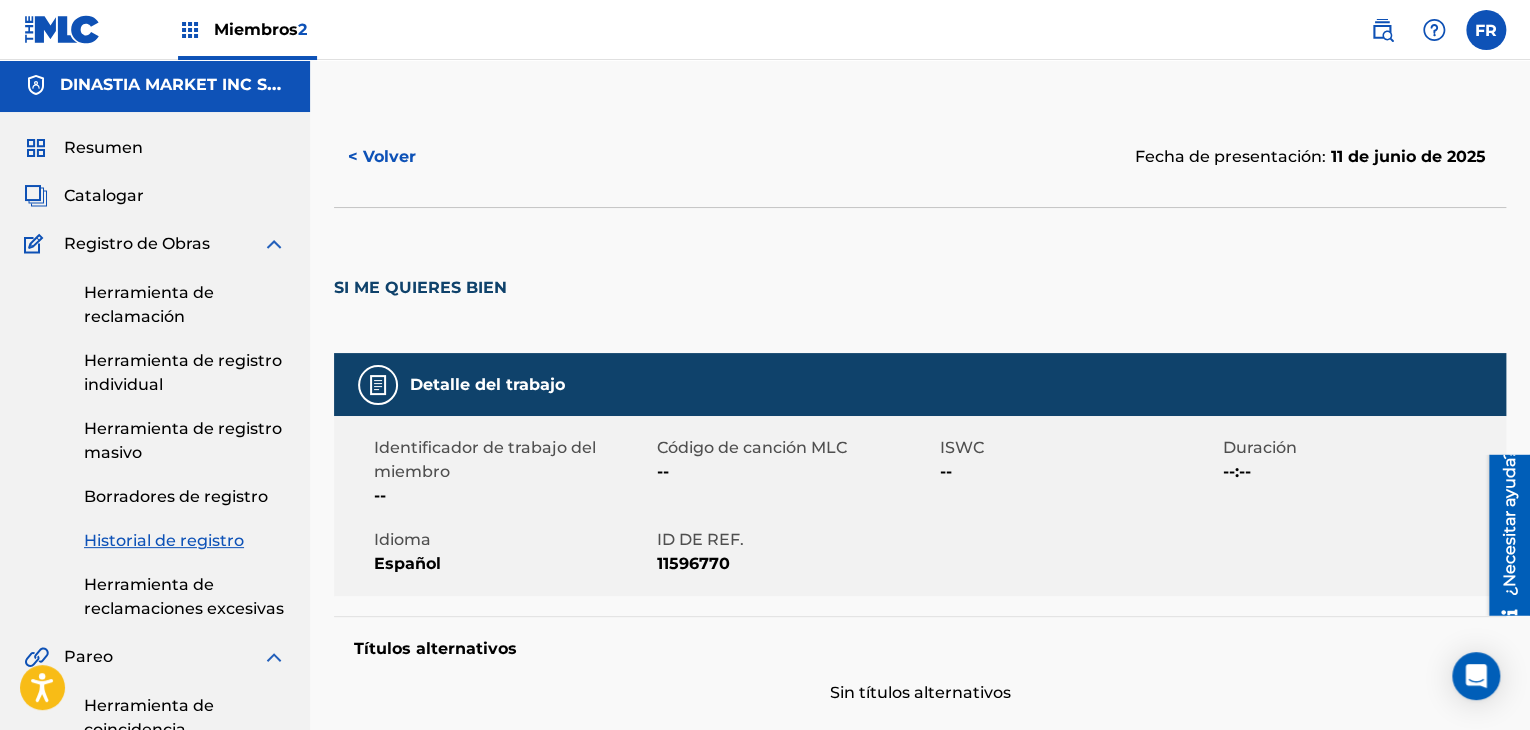 scroll, scrollTop: 0, scrollLeft: 0, axis: both 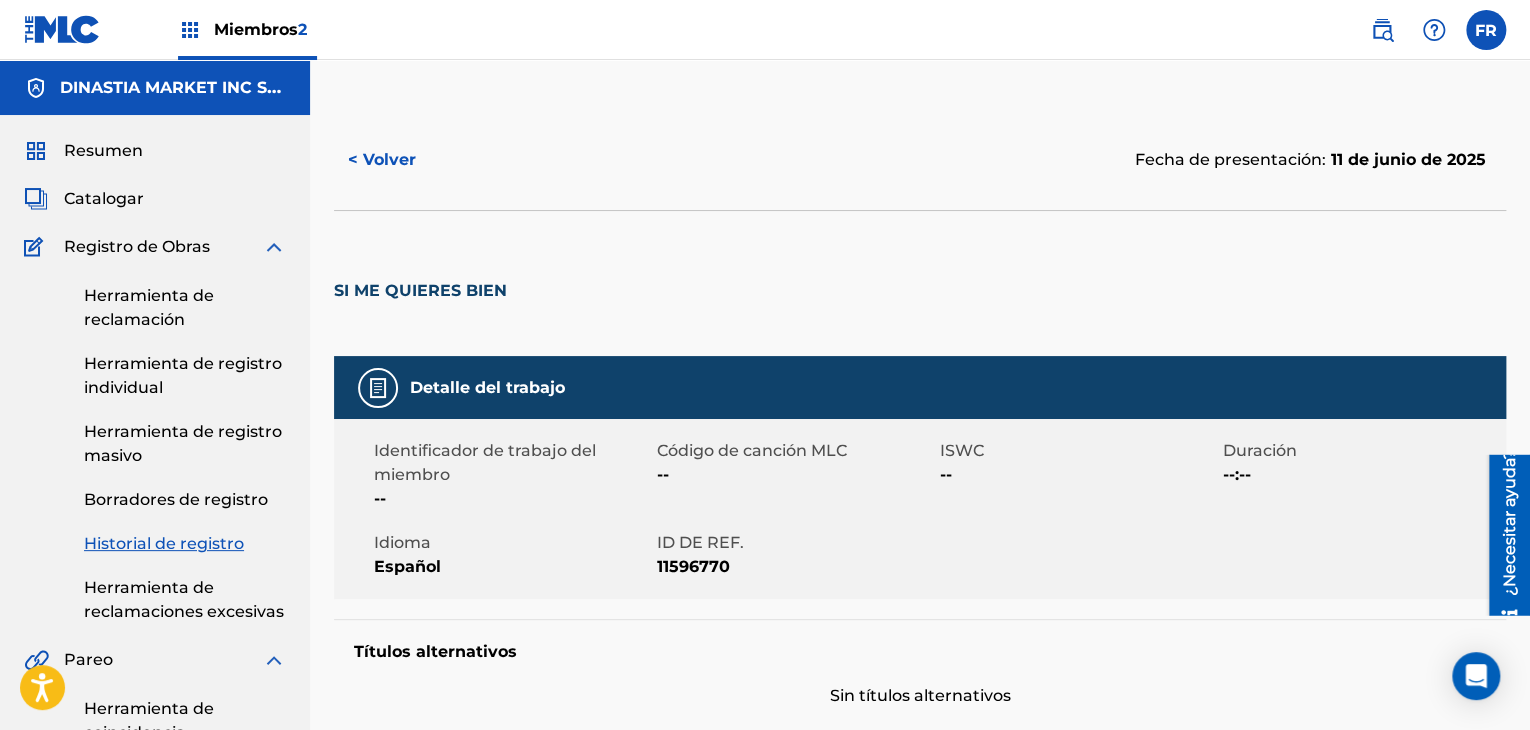 click on "< Volver" at bounding box center [382, 159] 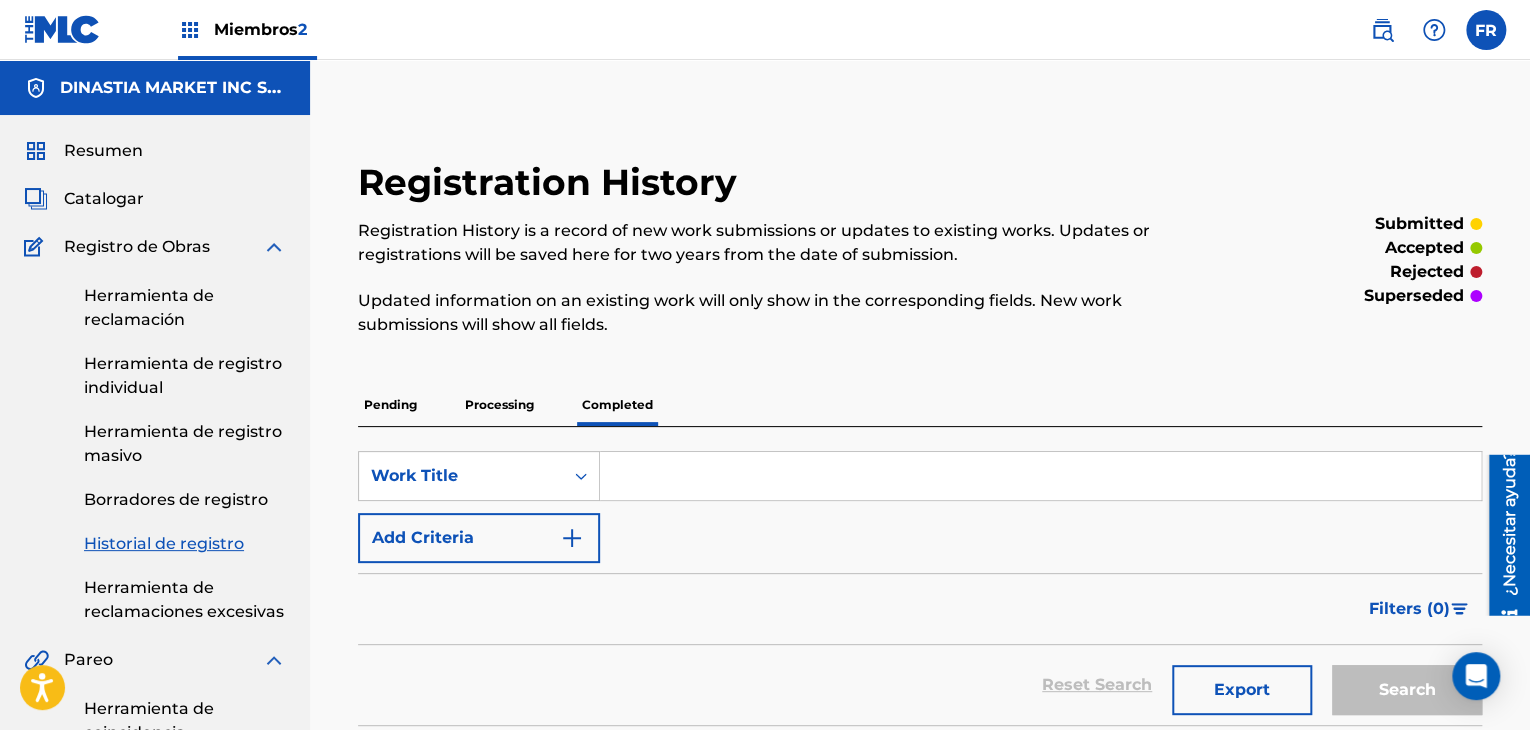 scroll, scrollTop: 600, scrollLeft: 0, axis: vertical 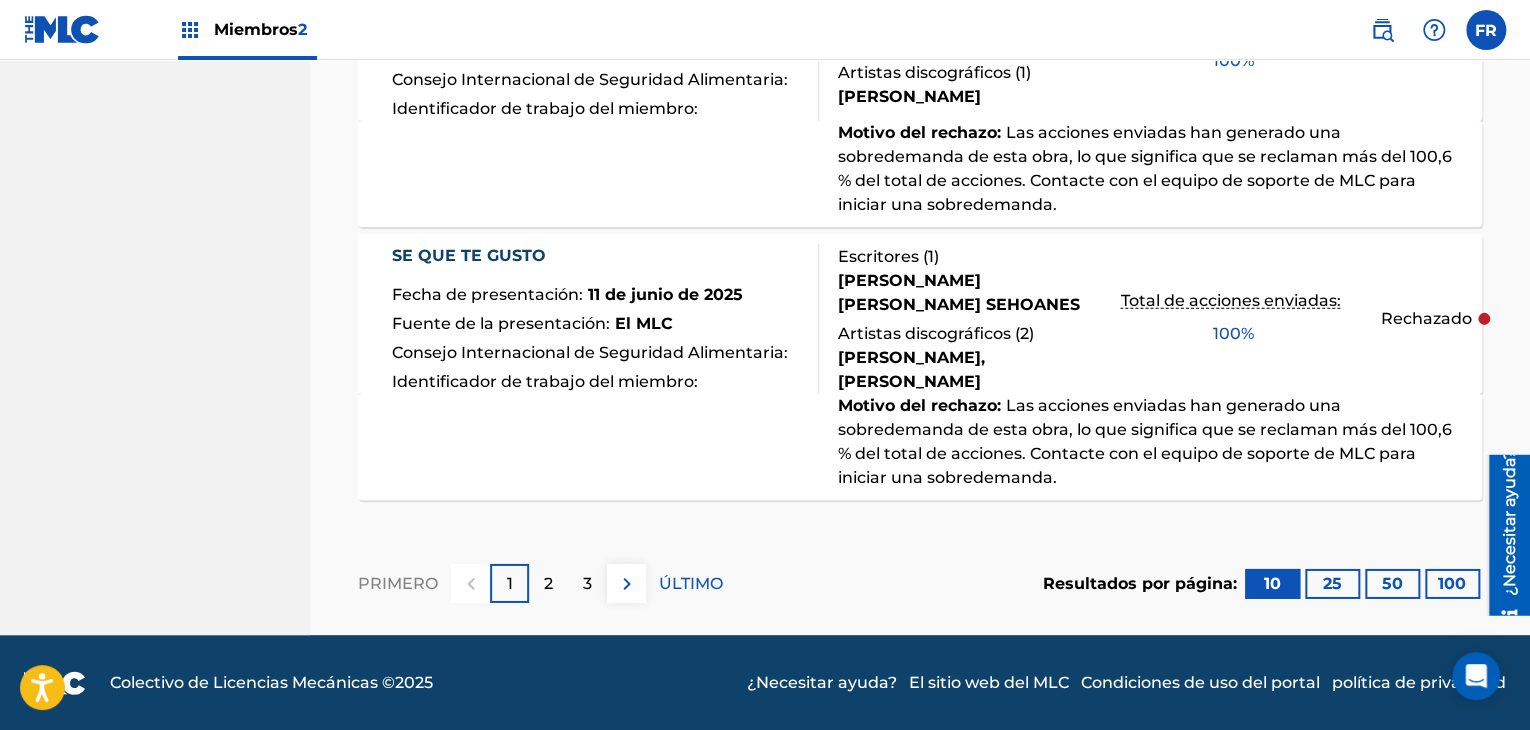 click on "100" at bounding box center [1452, 583] 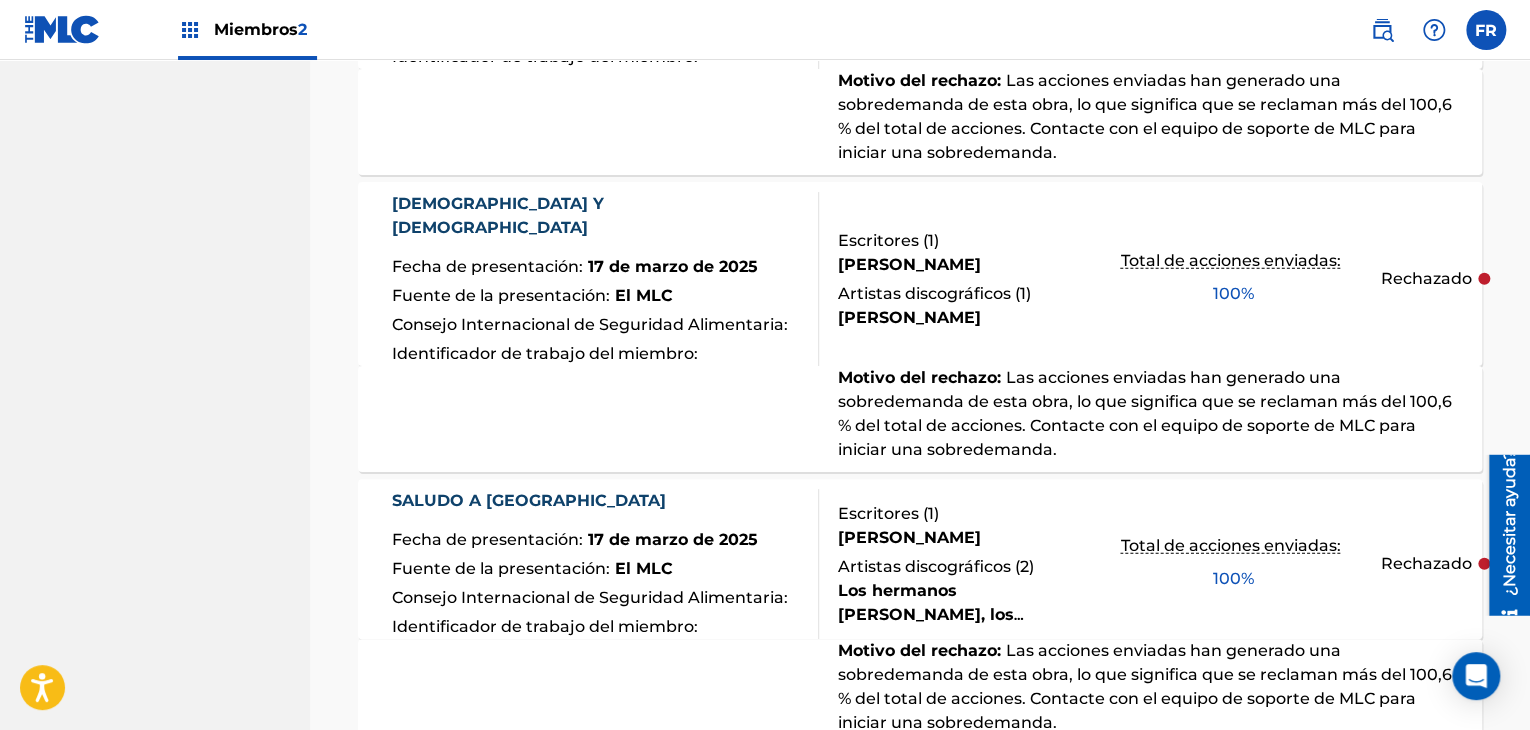 scroll, scrollTop: 13729, scrollLeft: 0, axis: vertical 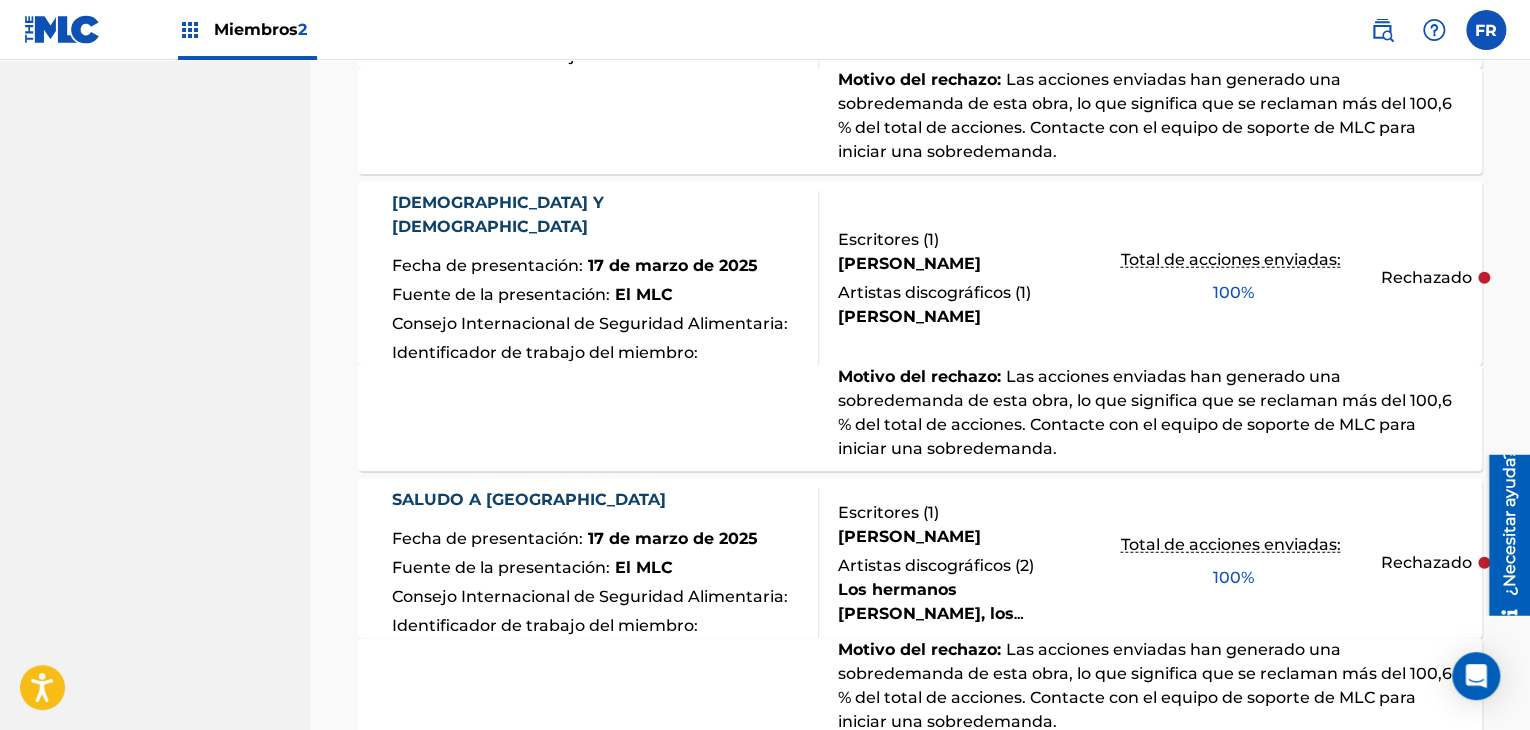 click on "[DEMOGRAPHIC_DATA] Y [DEMOGRAPHIC_DATA]" at bounding box center [498, 214] 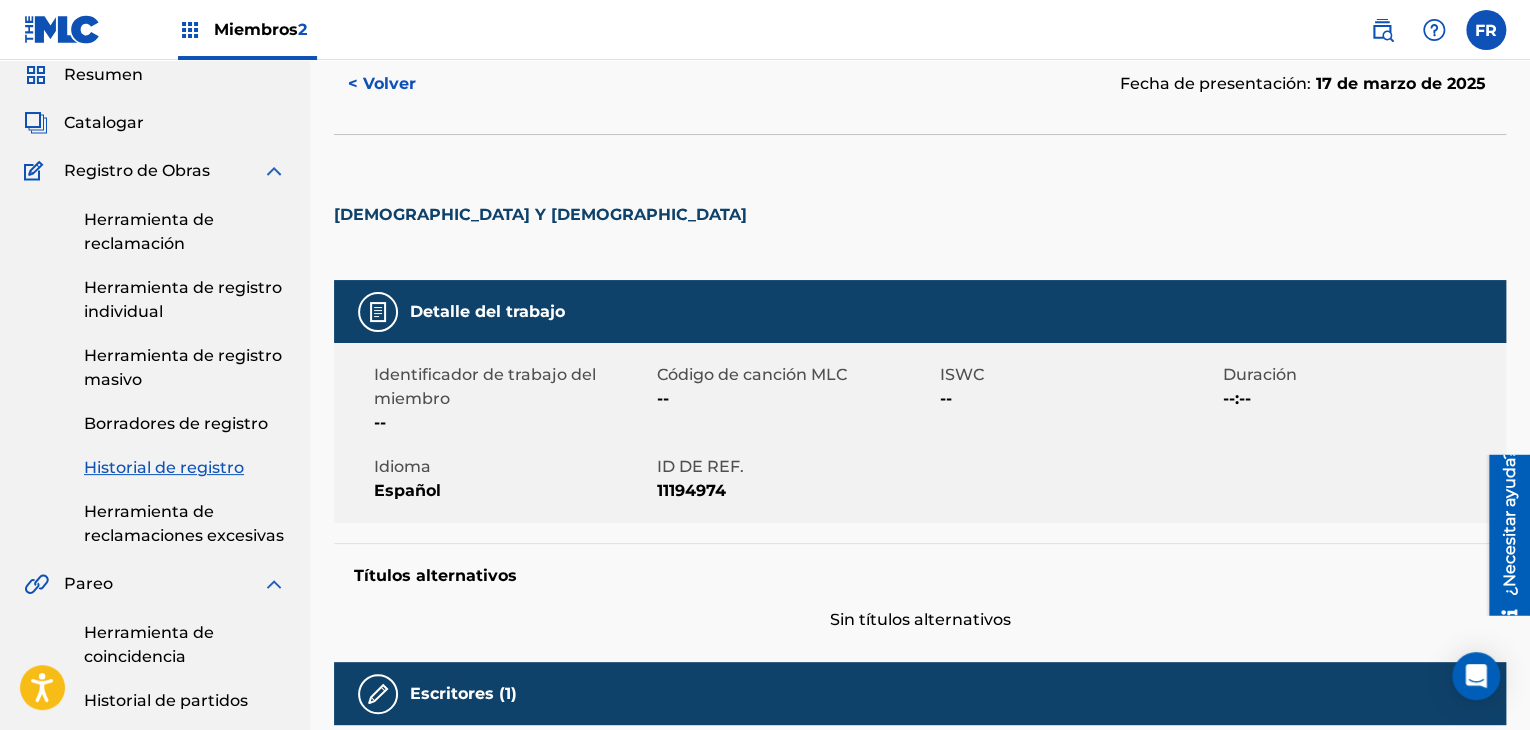 scroll, scrollTop: 0, scrollLeft: 0, axis: both 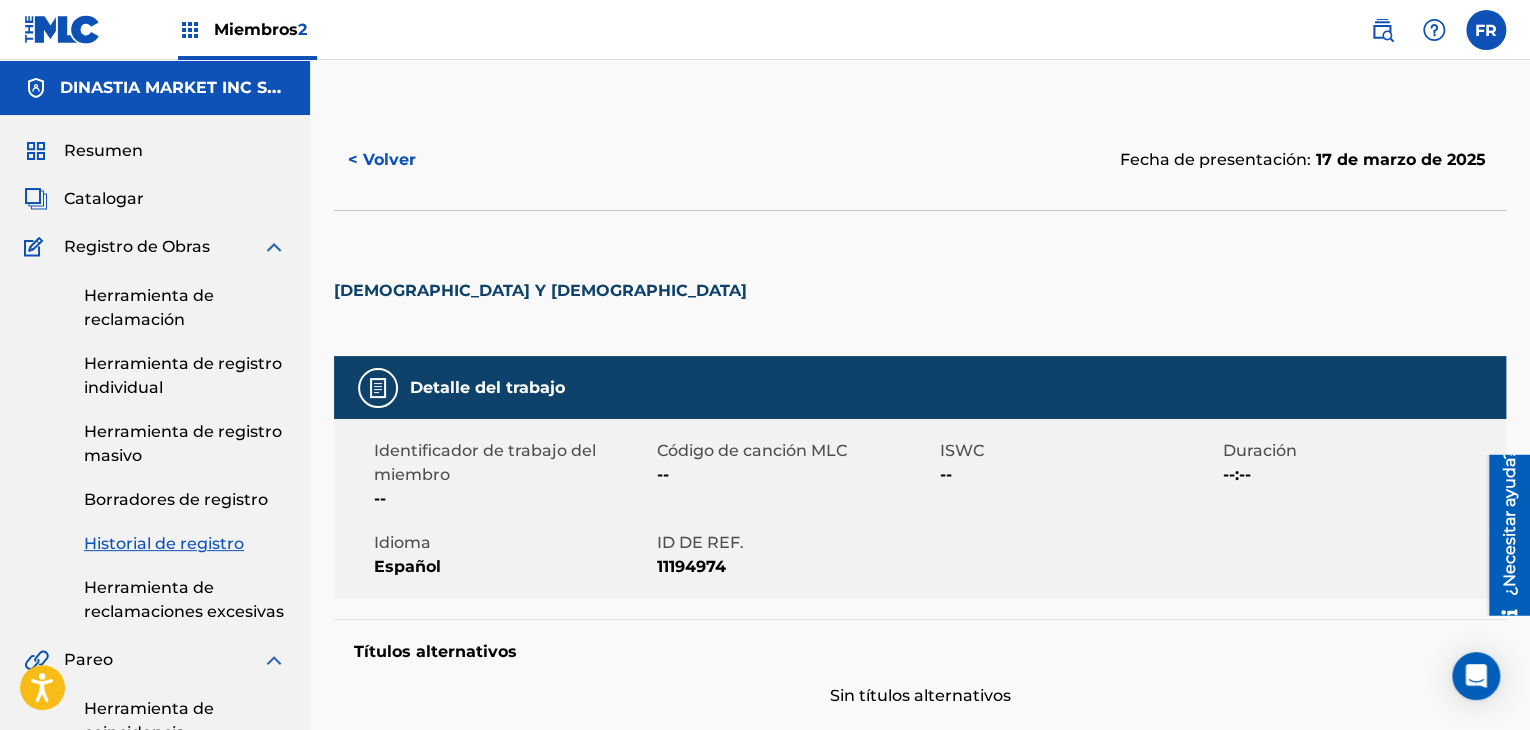 click on "Resumen" at bounding box center (103, 150) 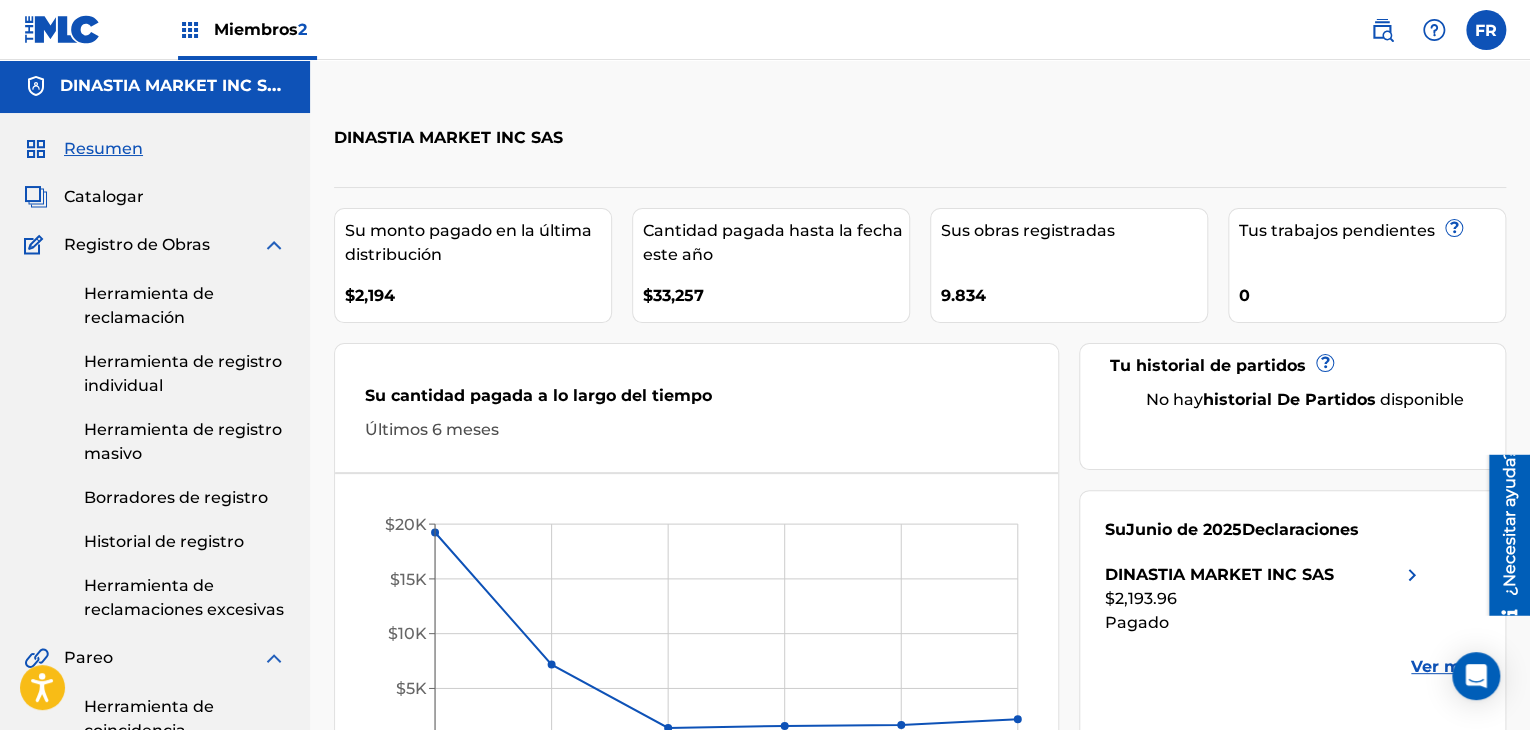 scroll, scrollTop: 0, scrollLeft: 0, axis: both 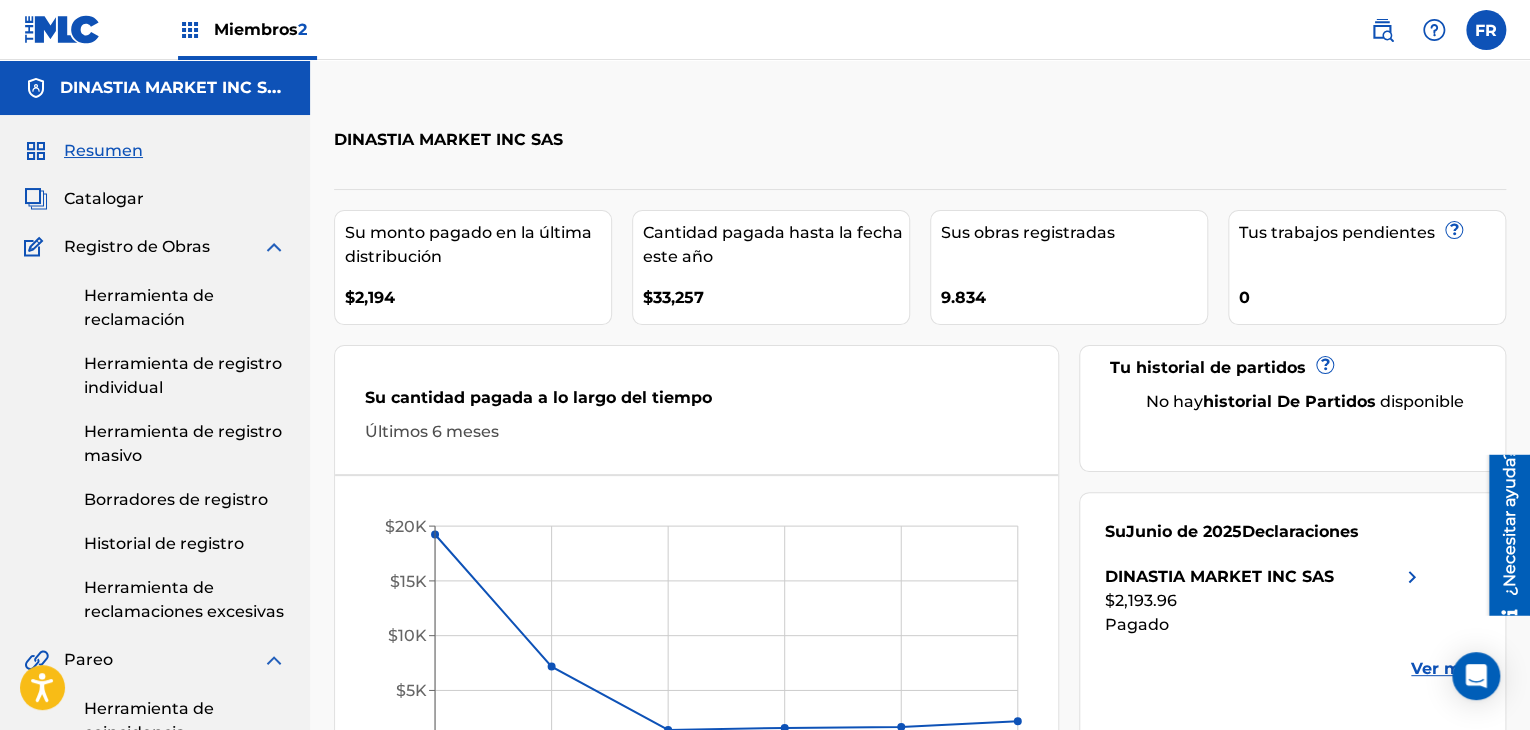 click on "Catalogar" at bounding box center (104, 199) 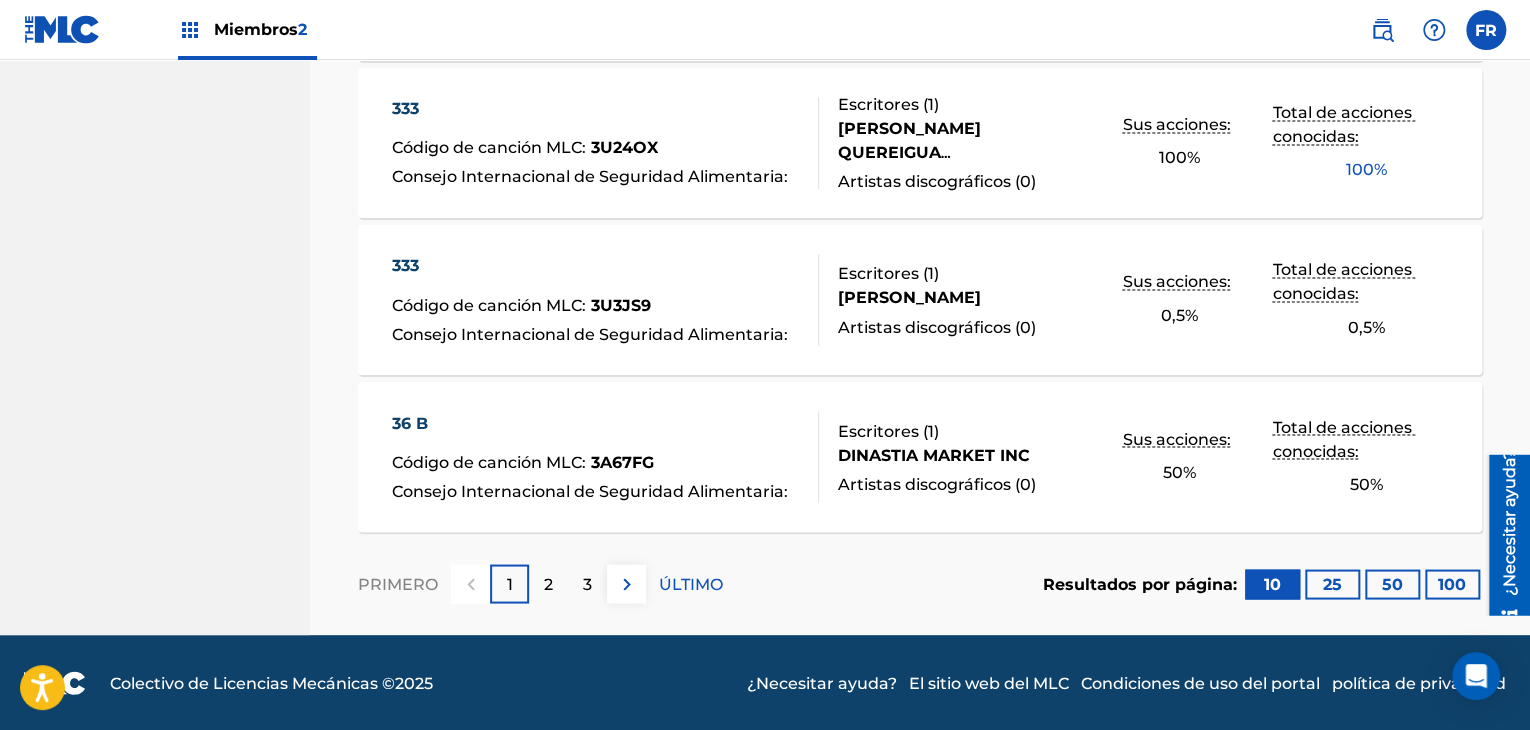 scroll, scrollTop: 1008, scrollLeft: 0, axis: vertical 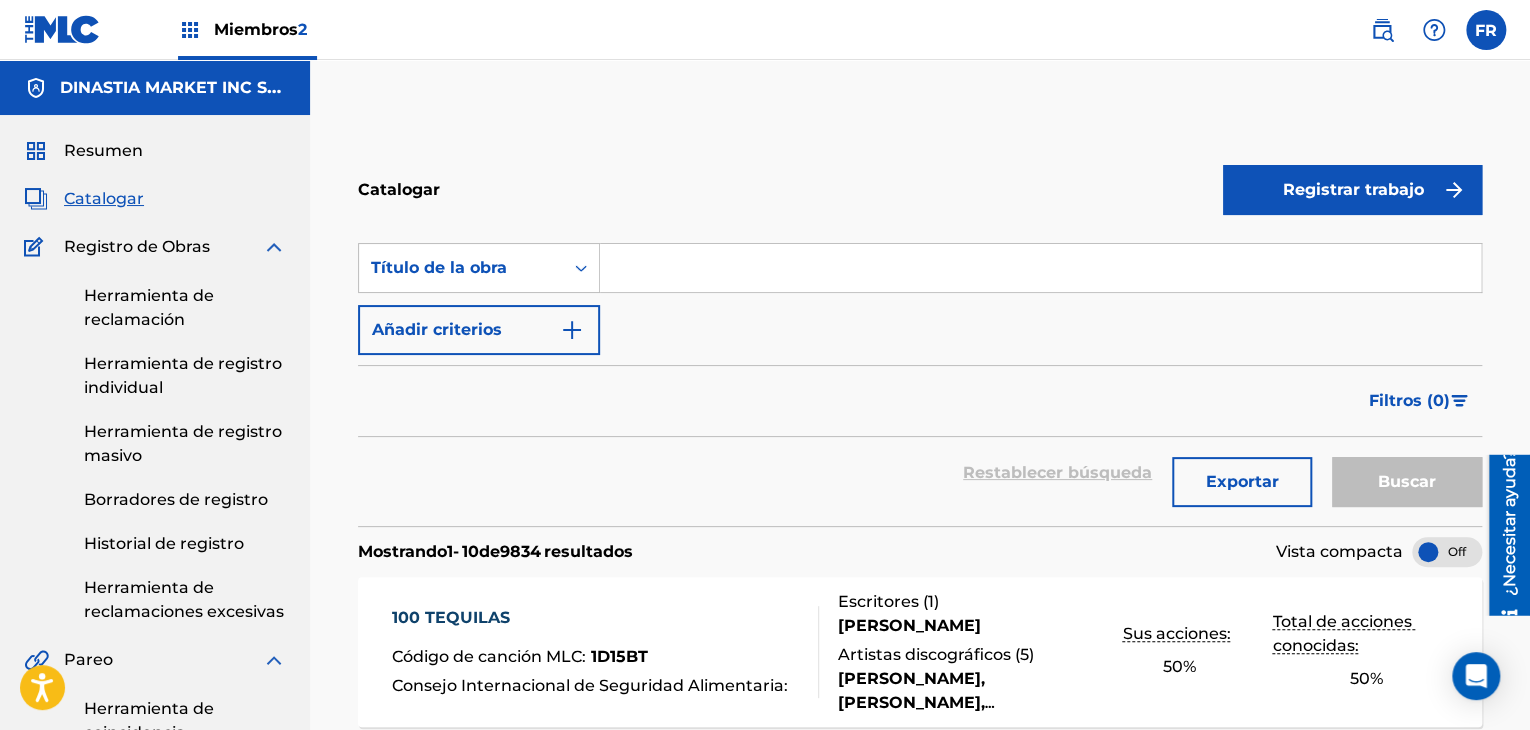 click at bounding box center (1040, 268) 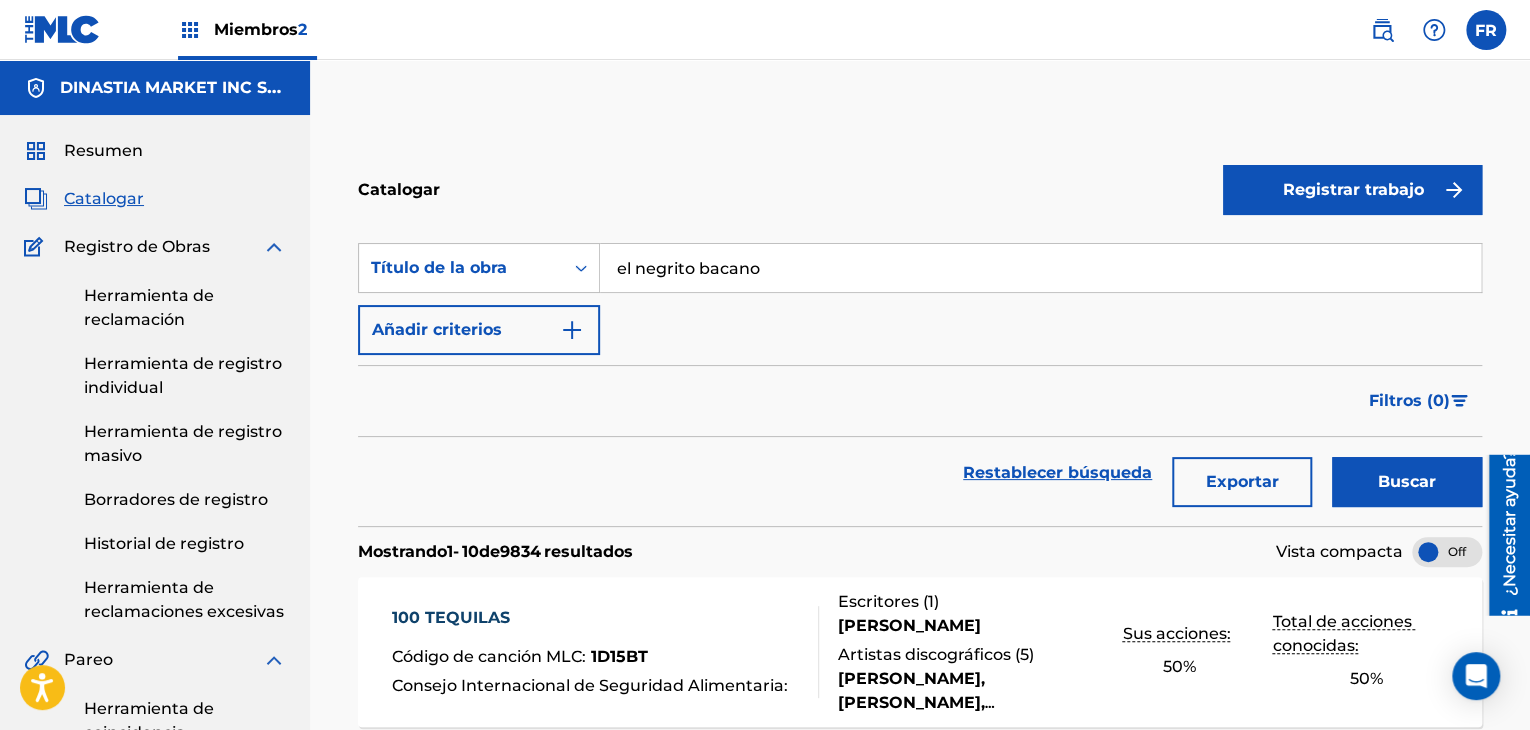type on "el negrito bacano" 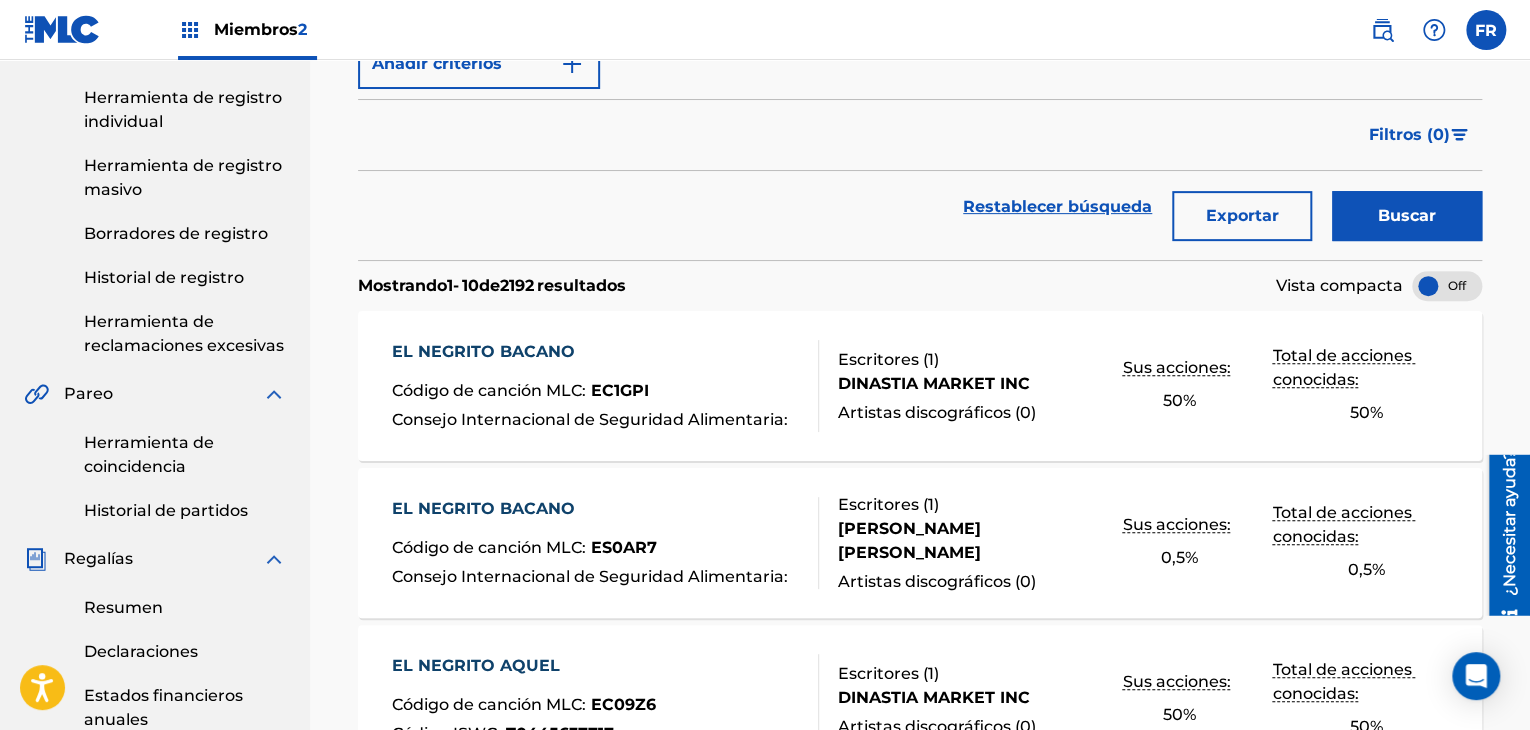 scroll, scrollTop: 300, scrollLeft: 0, axis: vertical 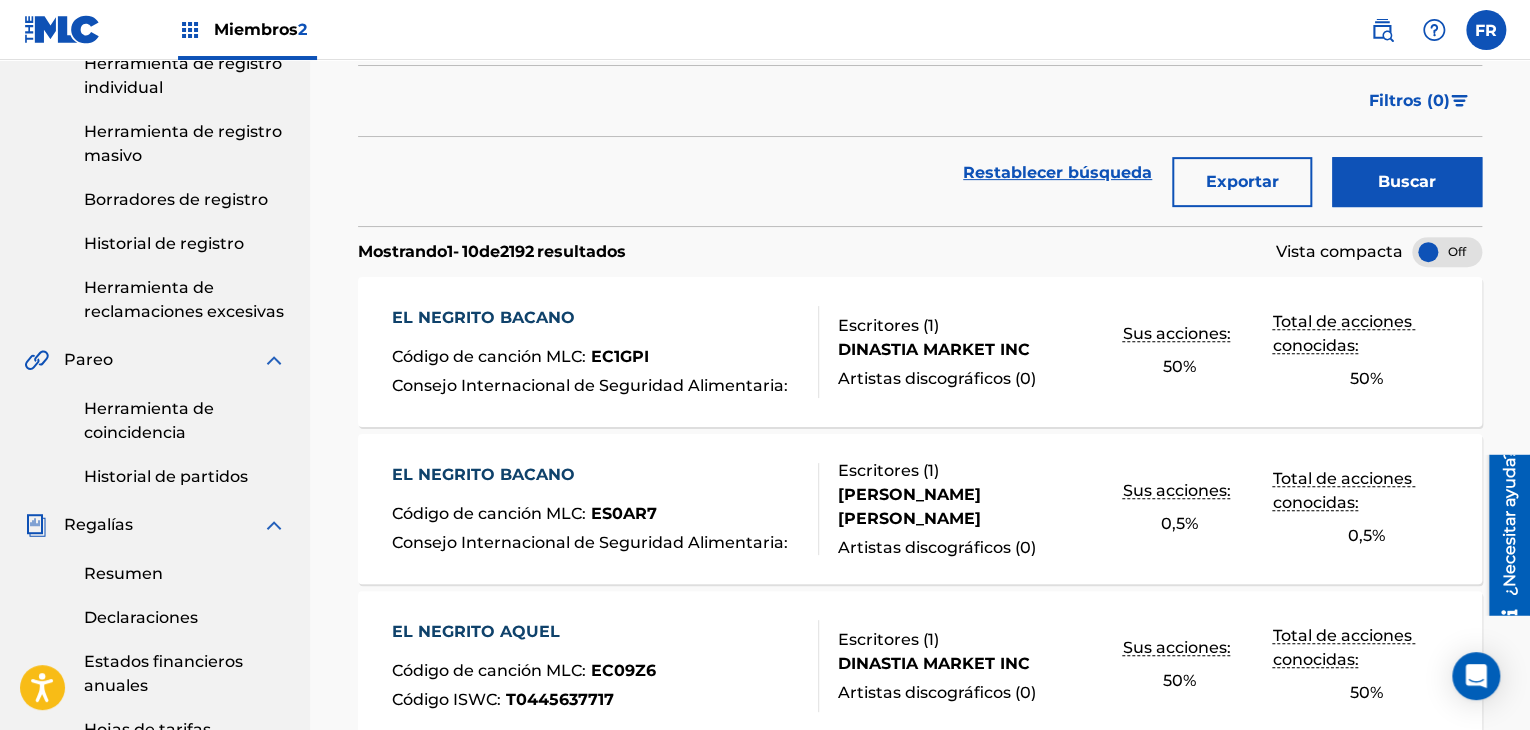 click on "EL NEGRITO BACANO" at bounding box center [592, 475] 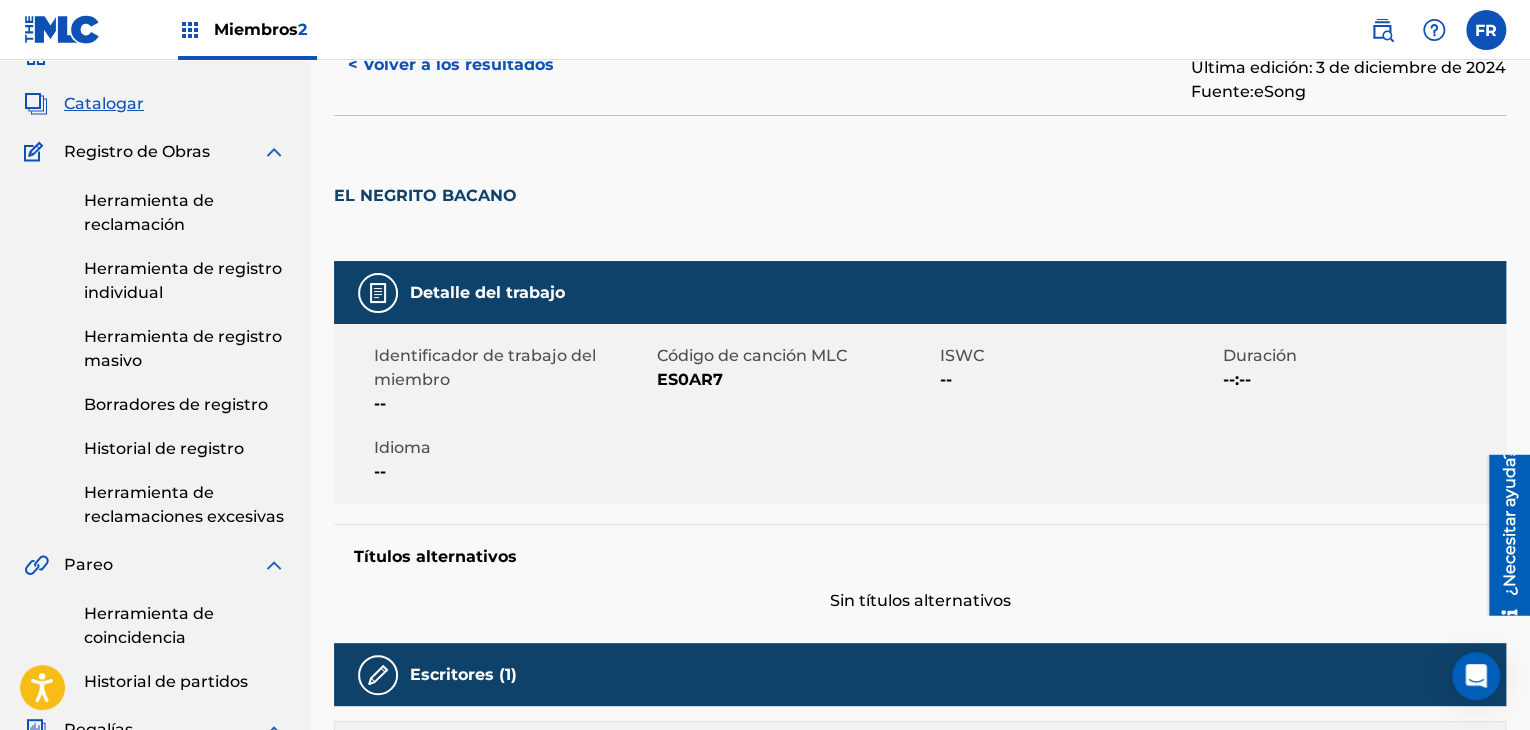 scroll, scrollTop: 0, scrollLeft: 0, axis: both 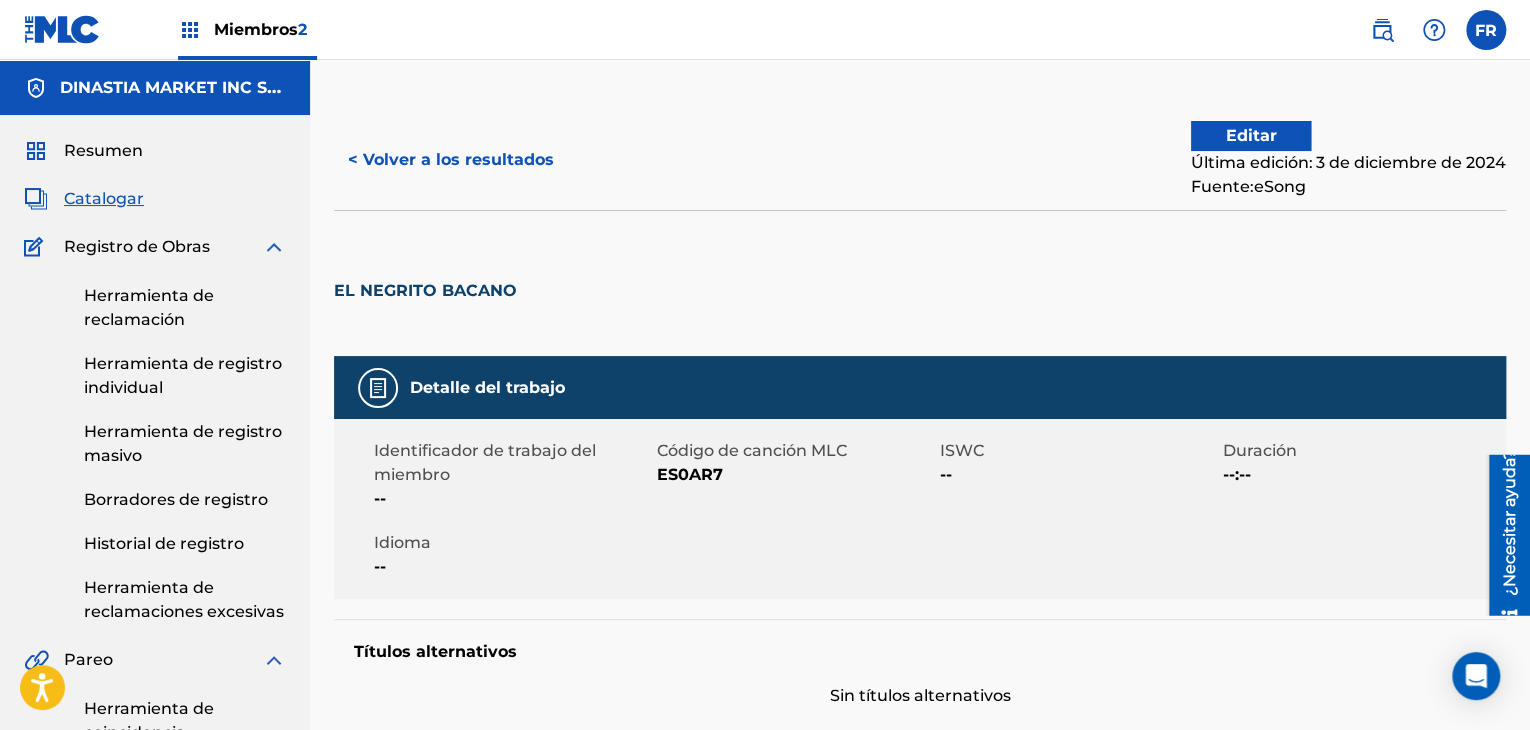 click on "Editar" at bounding box center (1251, 136) 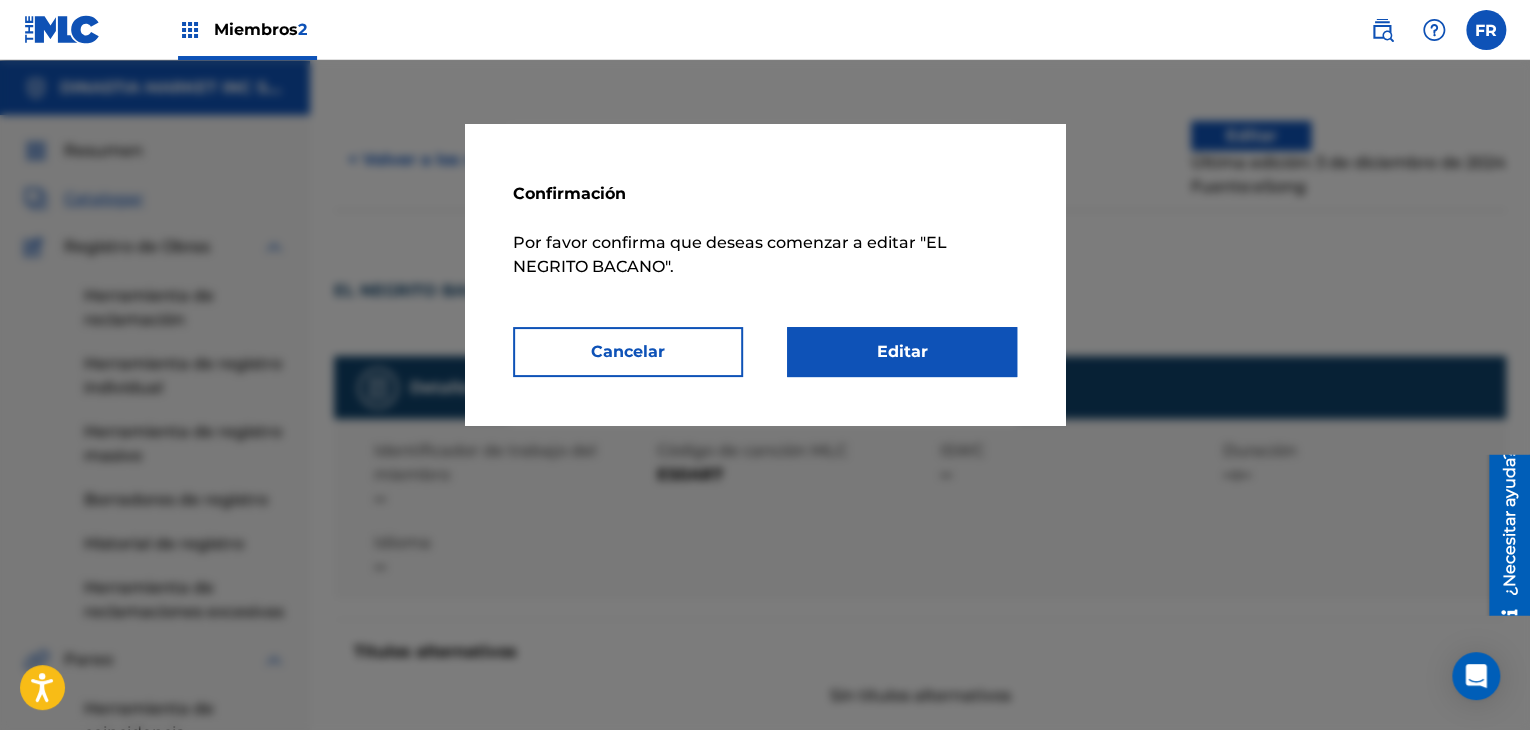 click on "Editar" at bounding box center [902, 352] 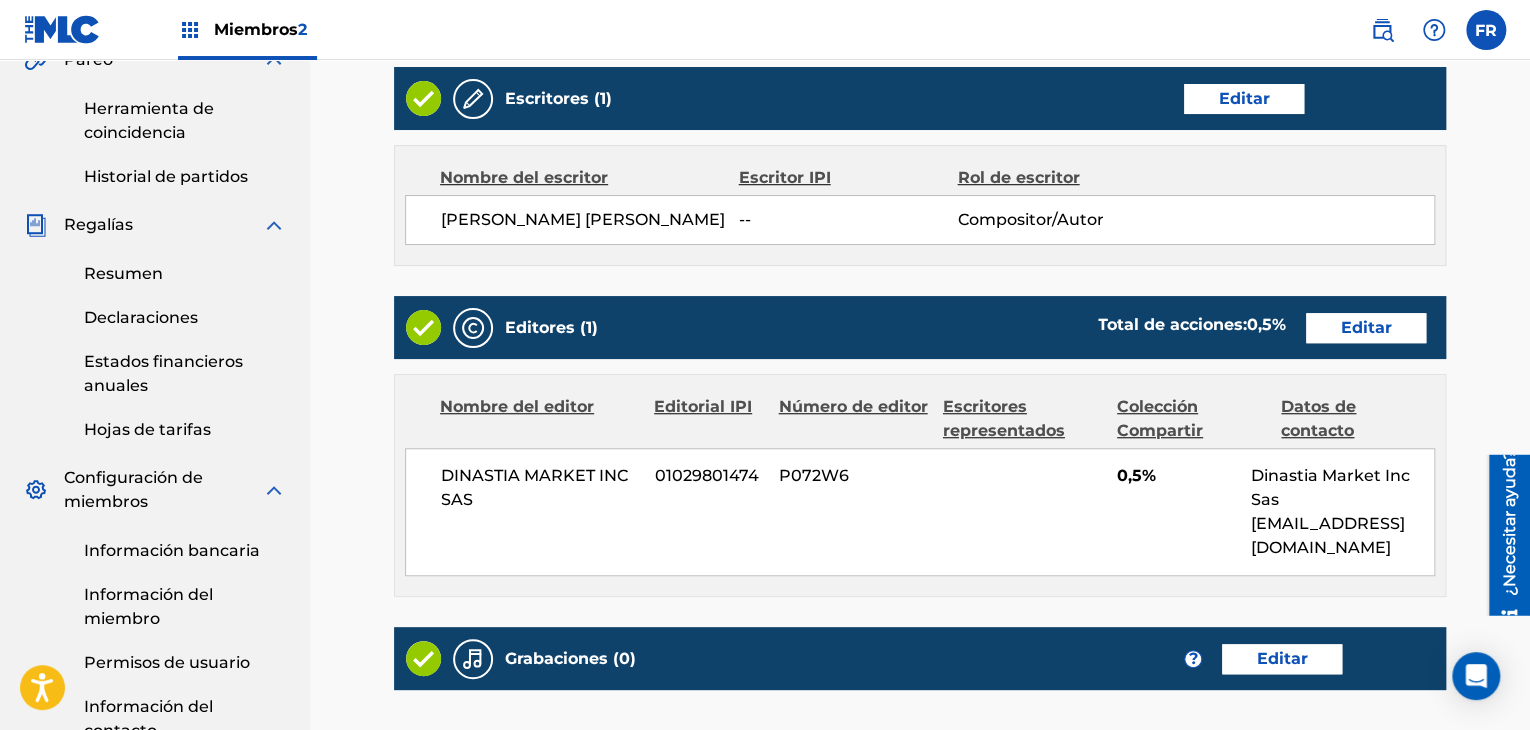 scroll, scrollTop: 800, scrollLeft: 0, axis: vertical 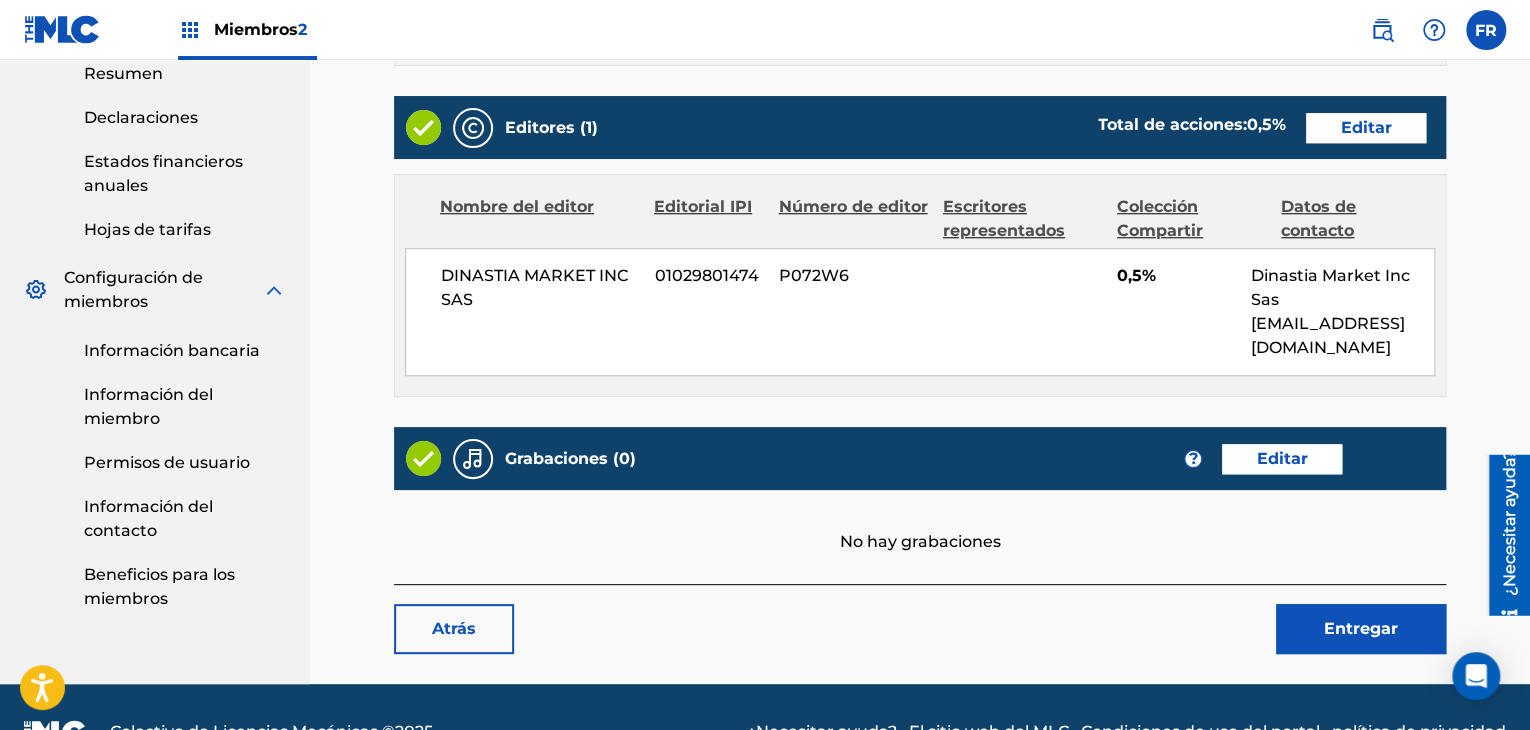 click on "Atrás" at bounding box center (454, 629) 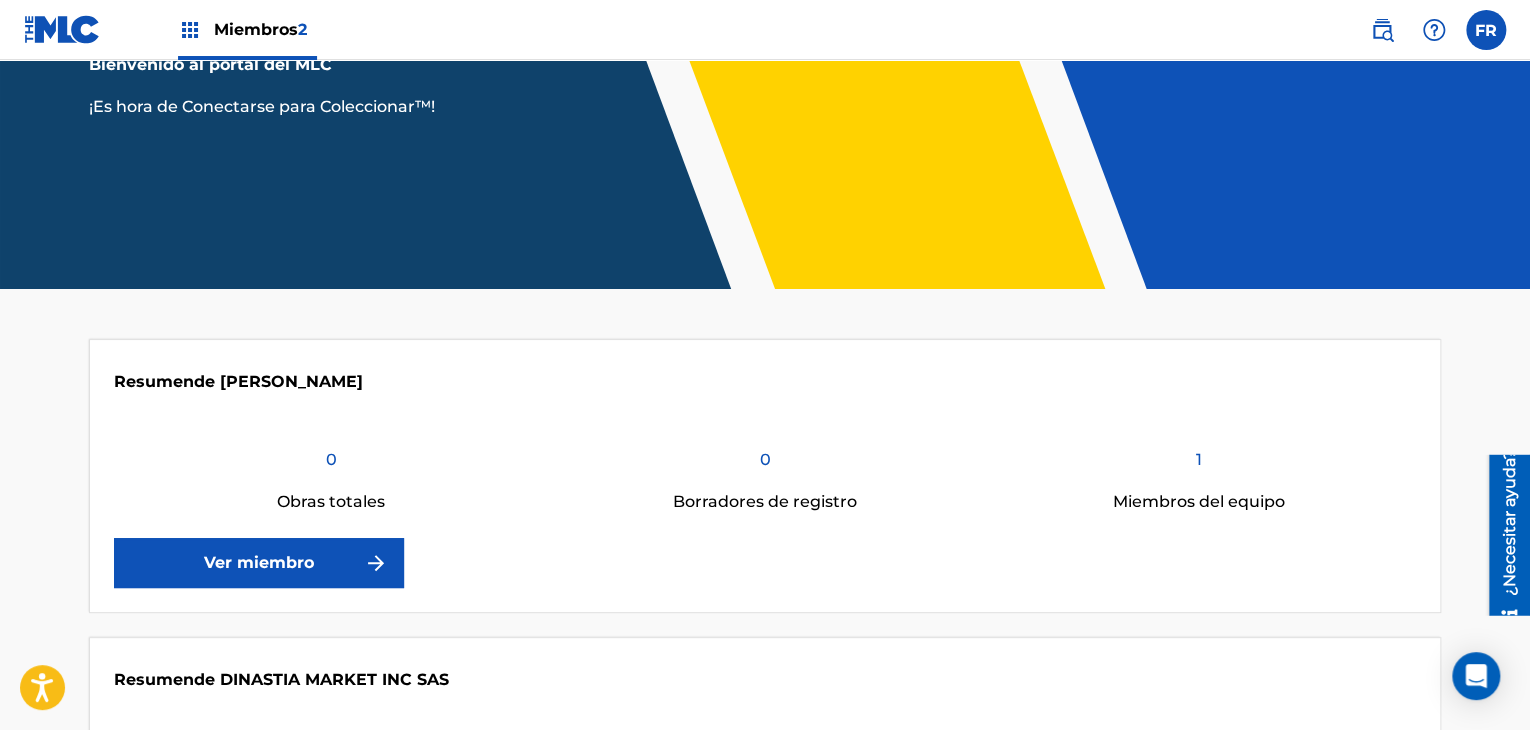 scroll, scrollTop: 484, scrollLeft: 0, axis: vertical 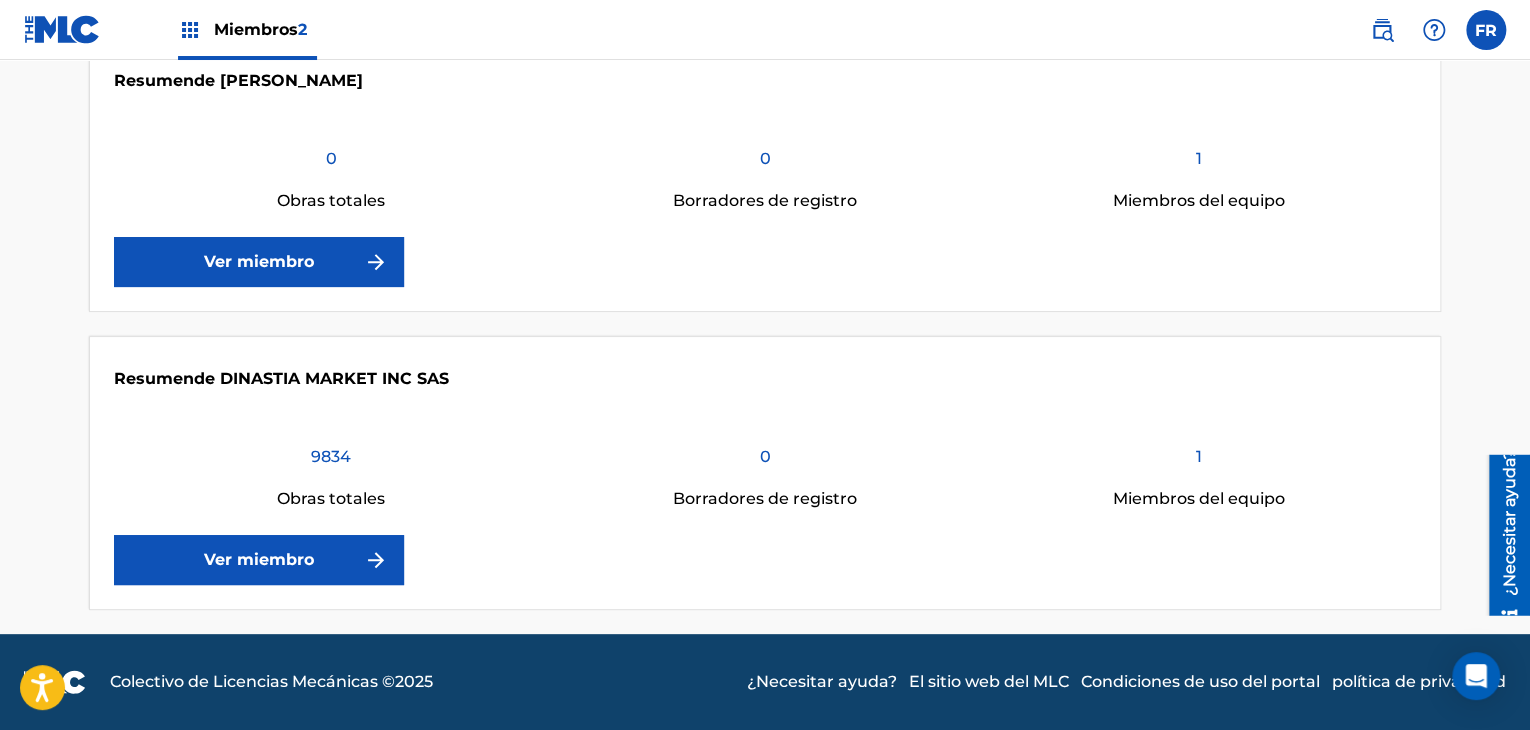 click on "9834" at bounding box center [331, 456] 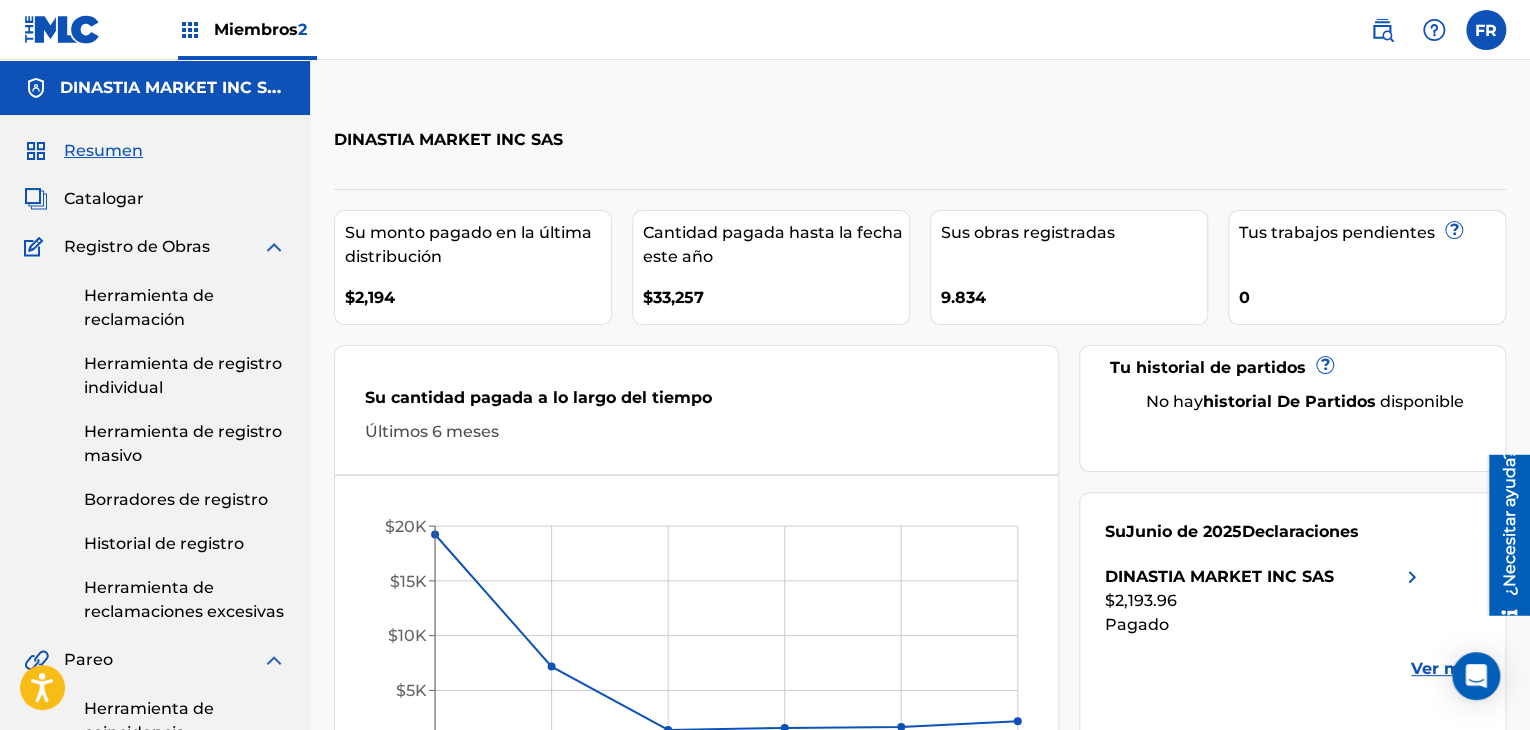 click on "Resumen Catalogar Registro de Obras Herramienta de reclamación Herramienta de registro individual Herramienta de registro masivo Borradores de registro Historial de registro Herramienta de reclamaciones excesivas Pareo Herramienta de coincidencia Historial de partidos Regalías Resumen Declaraciones Estados financieros anuales Hojas de tarifas Configuración de miembros Información bancaria Información del miembro Permisos de usuario Información del contacto Beneficios para los miembros" at bounding box center (155, 775) 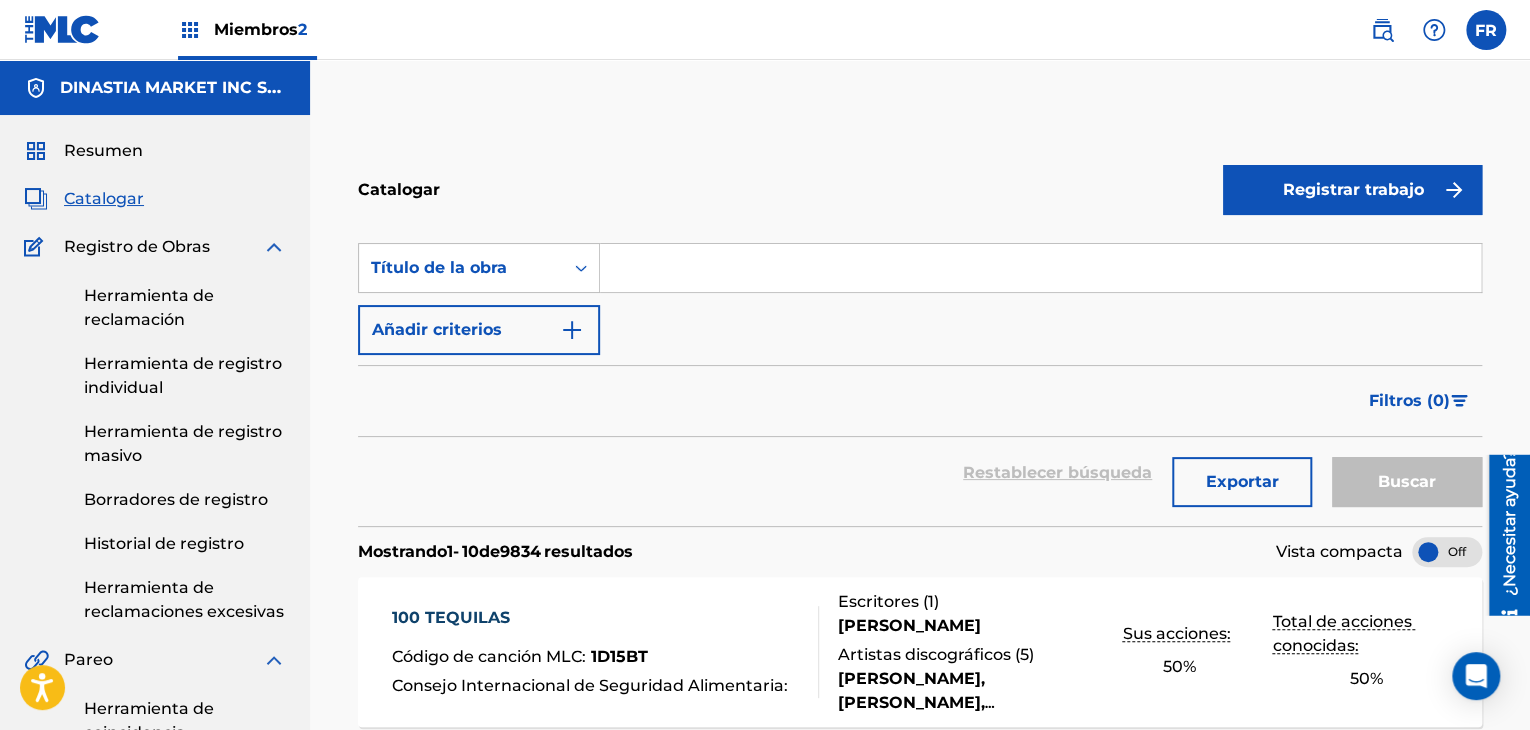 click at bounding box center (1040, 268) 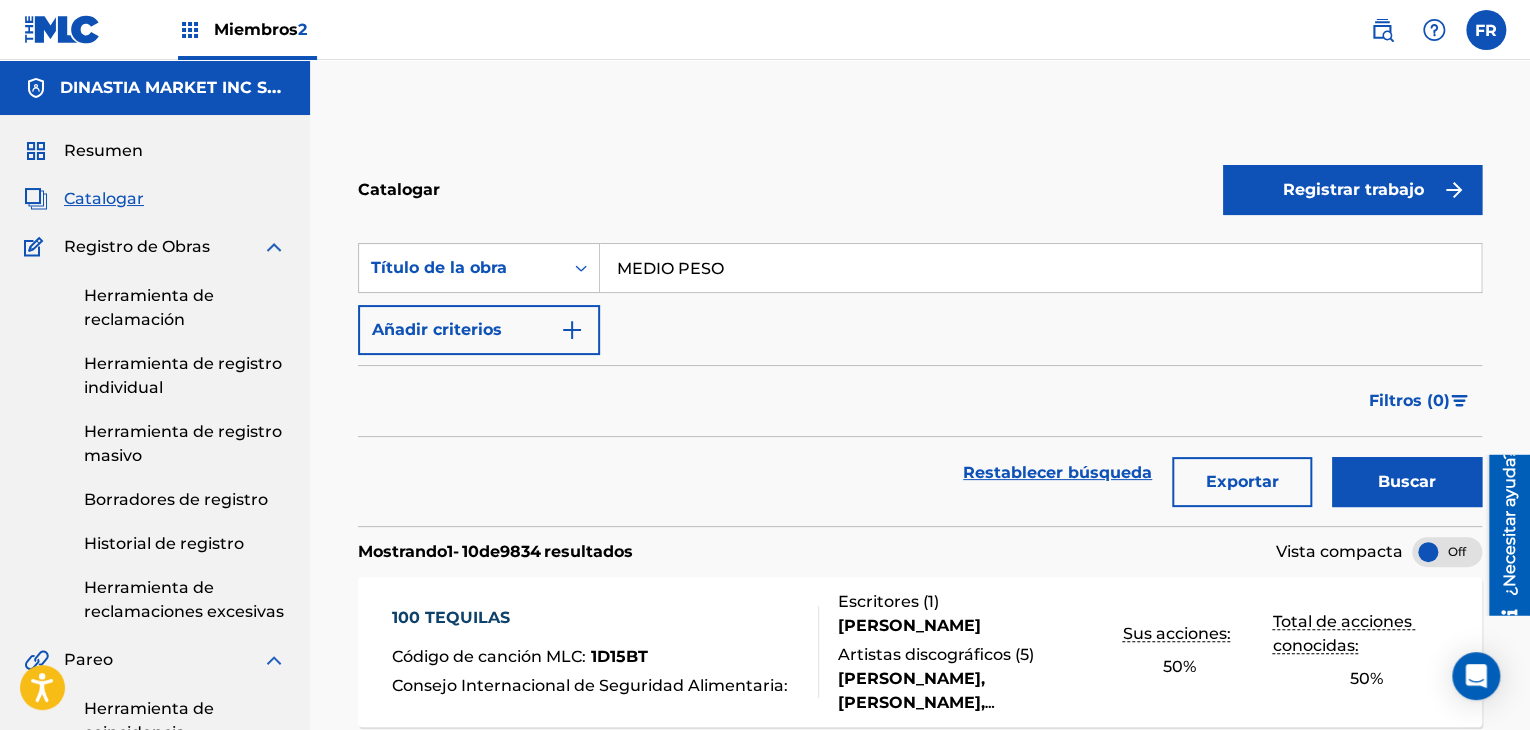 click on "Buscar" at bounding box center (1407, 481) 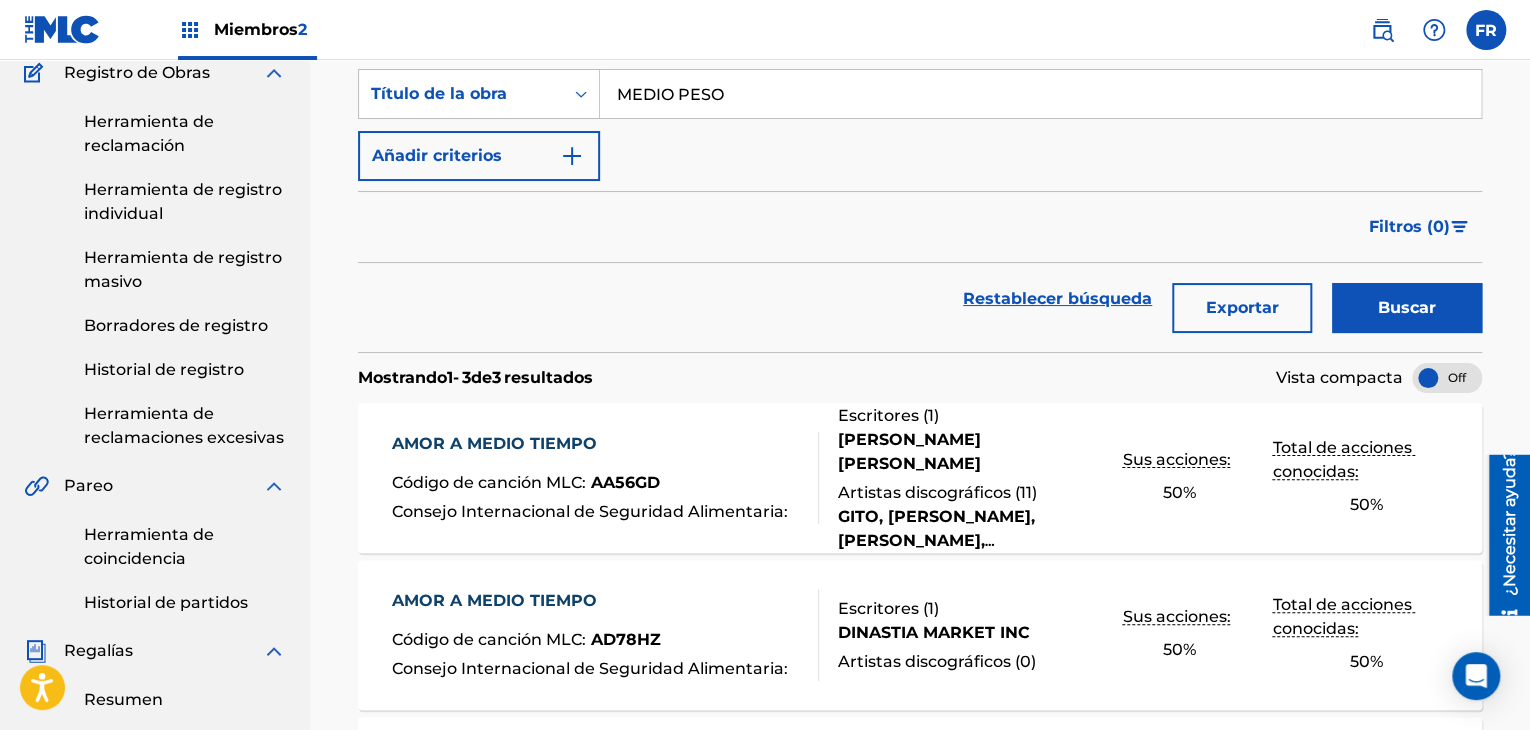 scroll, scrollTop: 0, scrollLeft: 0, axis: both 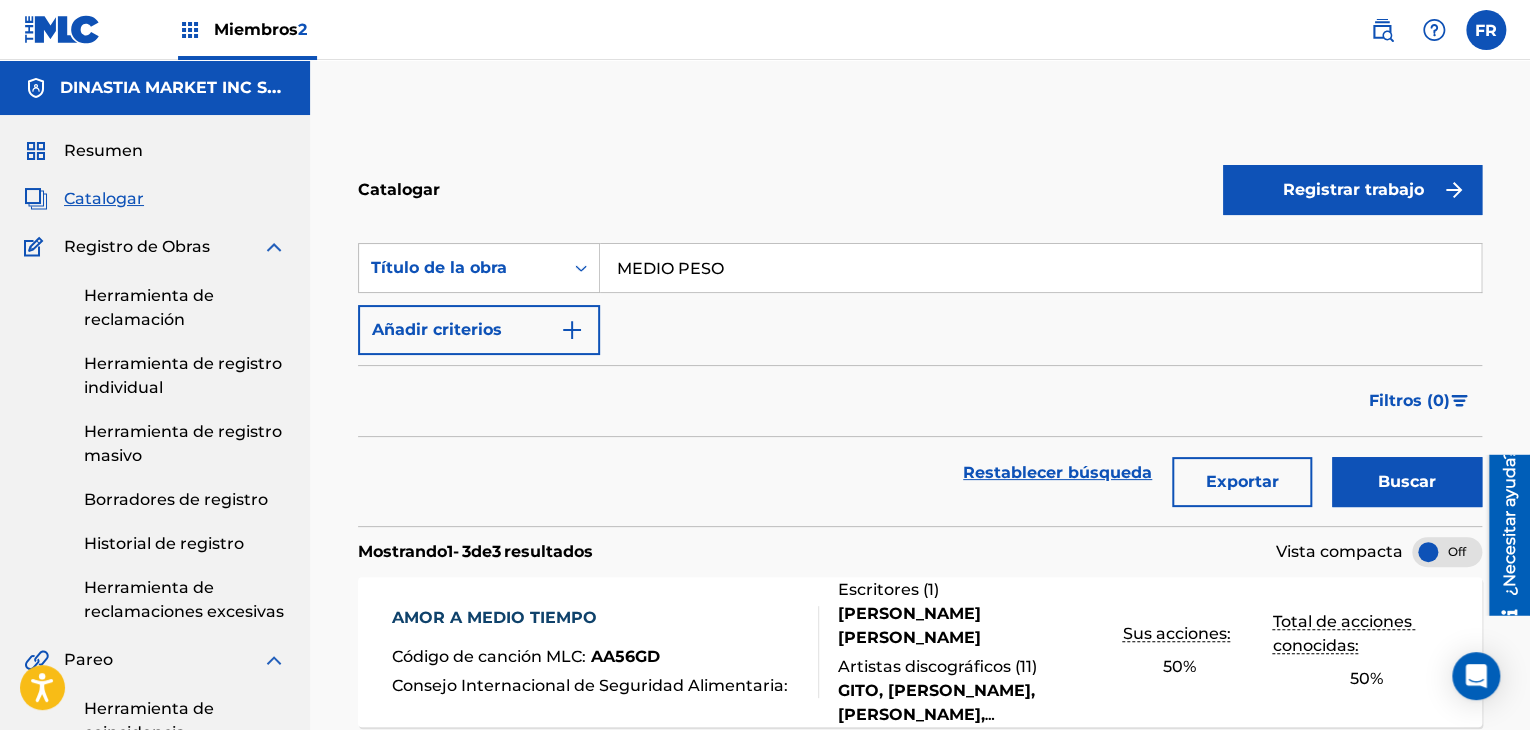 drag, startPoint x: 770, startPoint y: 267, endPoint x: 265, endPoint y: 176, distance: 513.1335 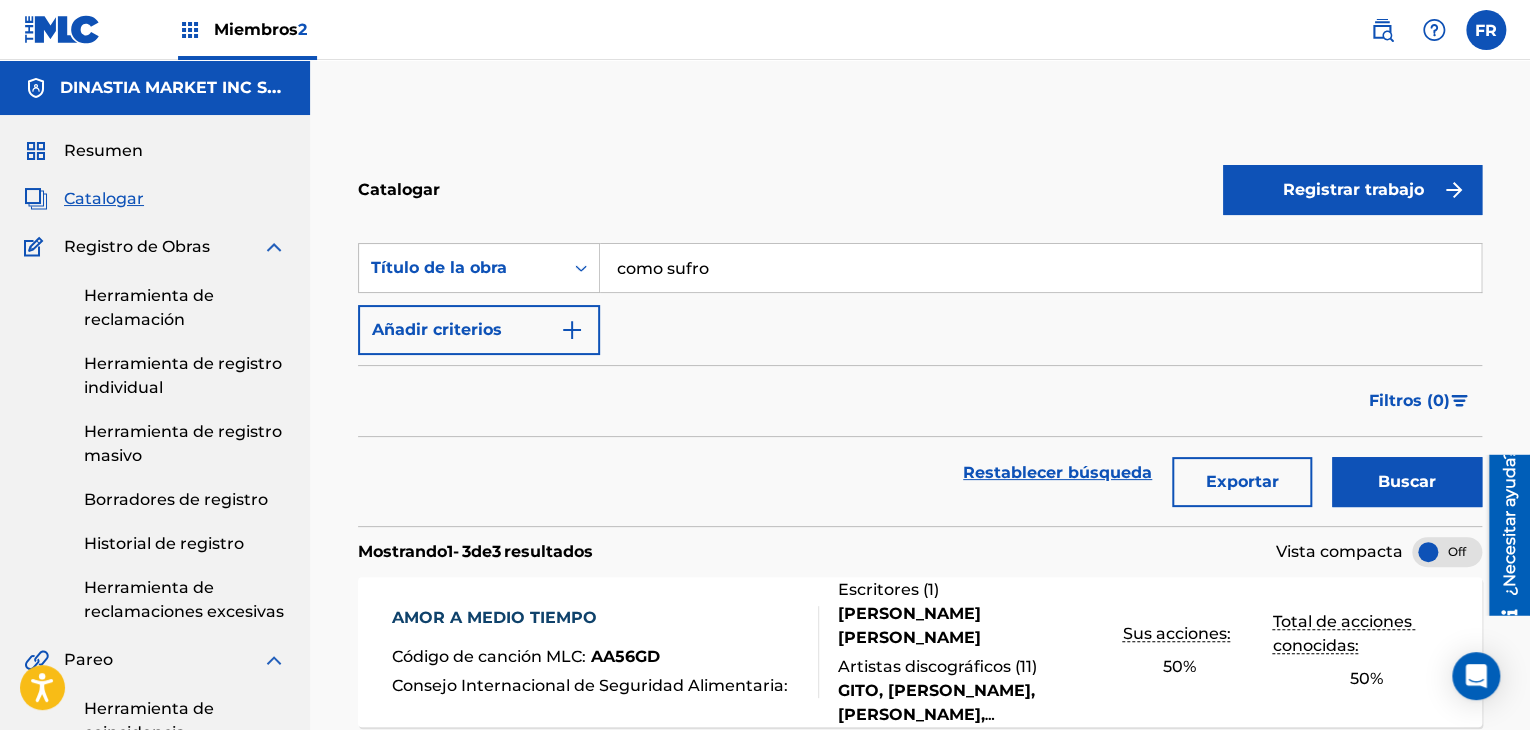 click on "como sufro" at bounding box center [1040, 268] 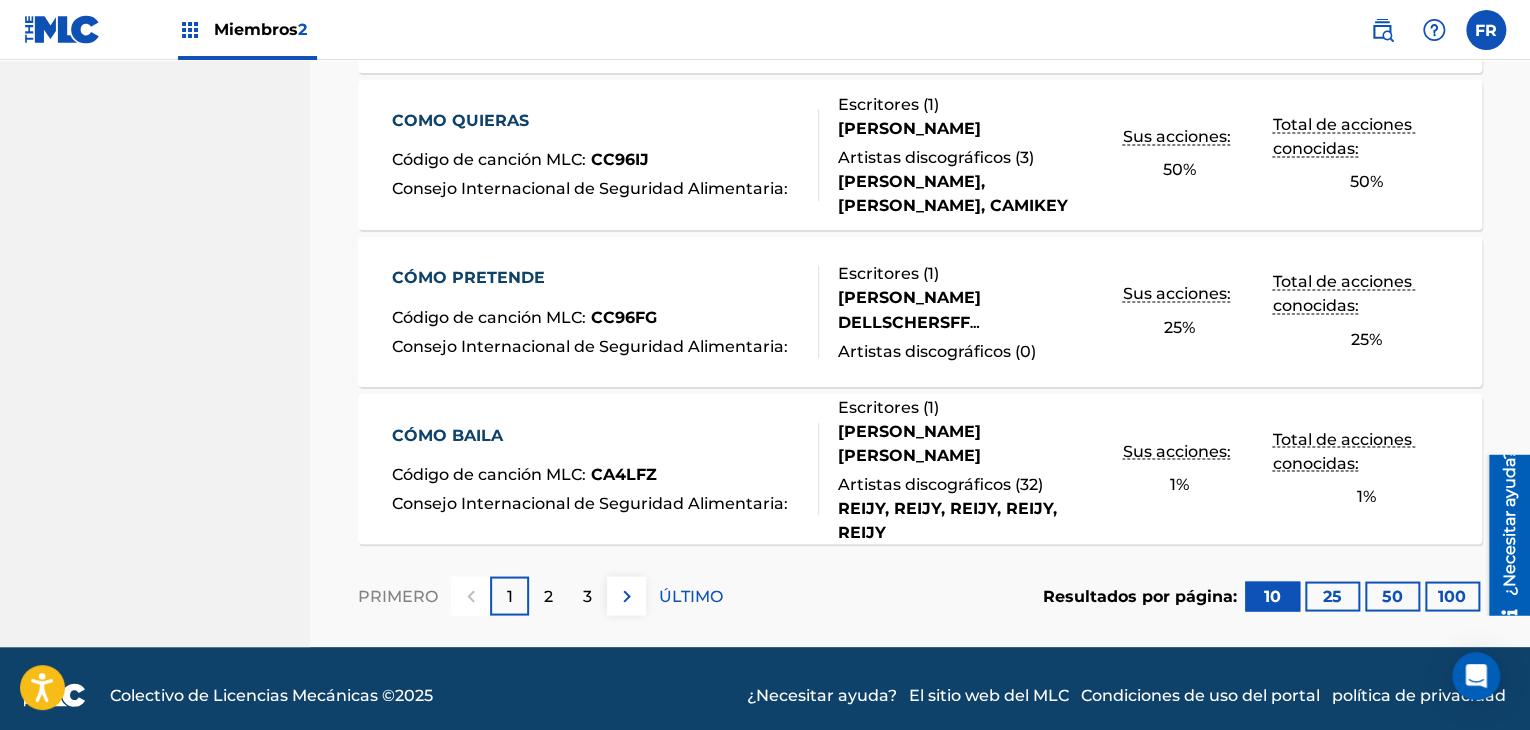 scroll, scrollTop: 1600, scrollLeft: 0, axis: vertical 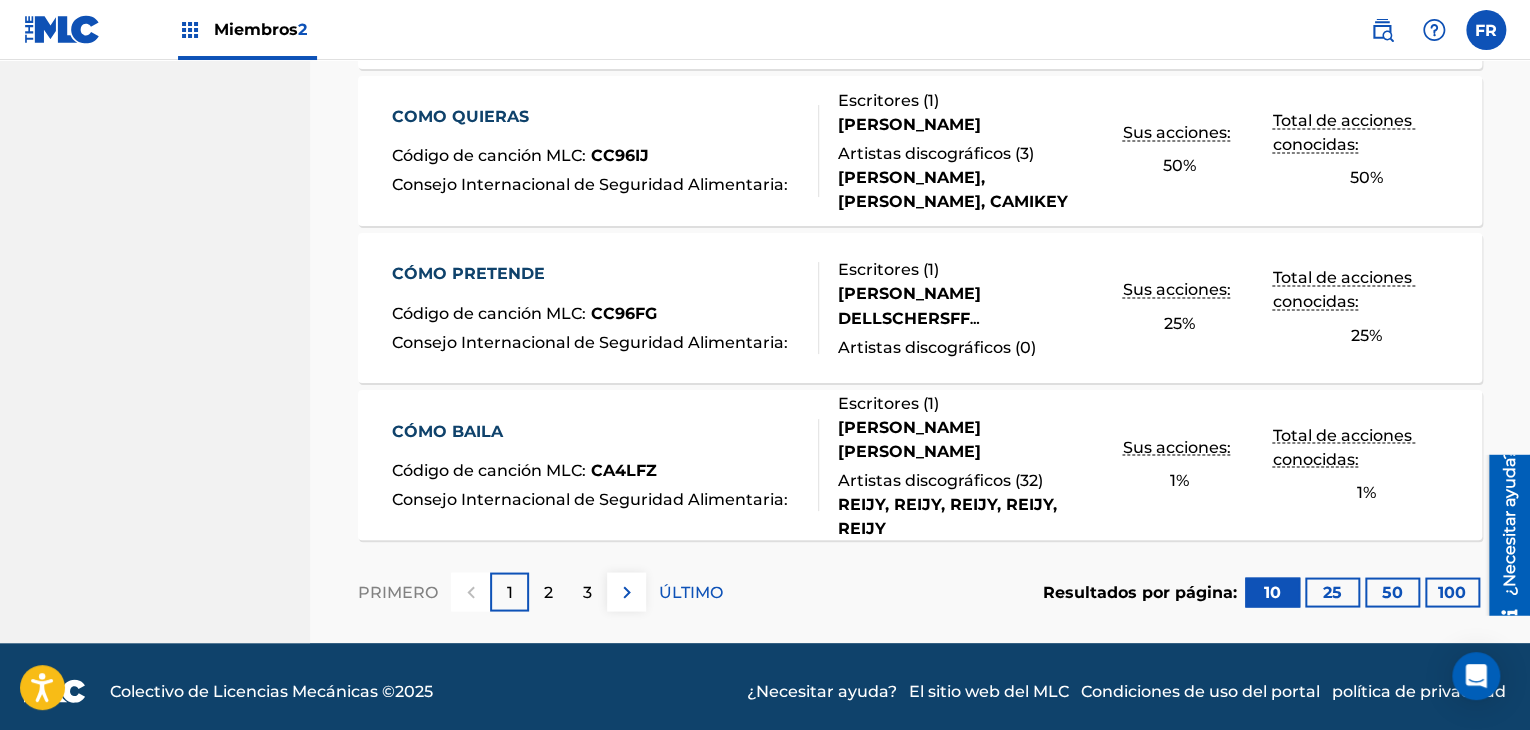 click on "100" at bounding box center [1452, 591] 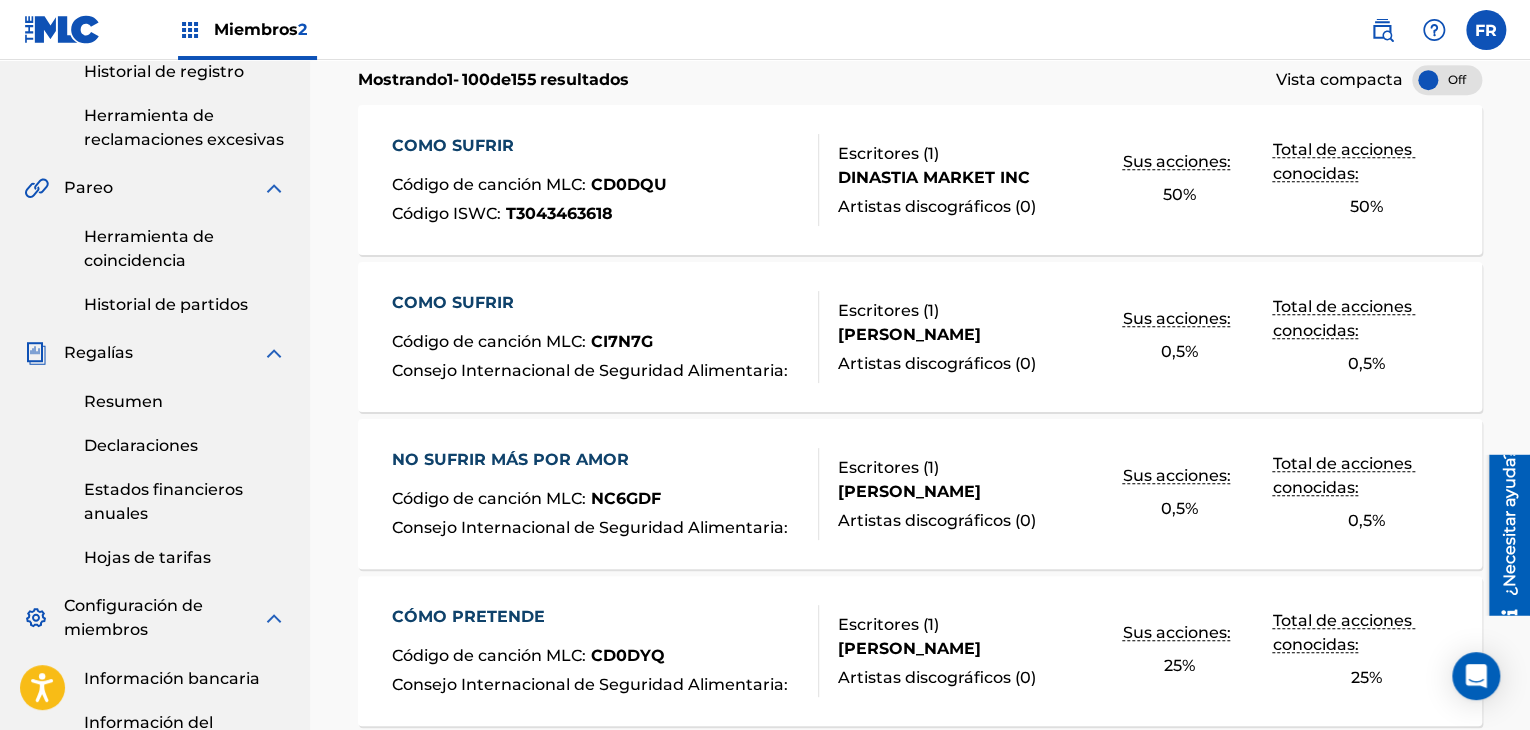 scroll, scrollTop: 600, scrollLeft: 0, axis: vertical 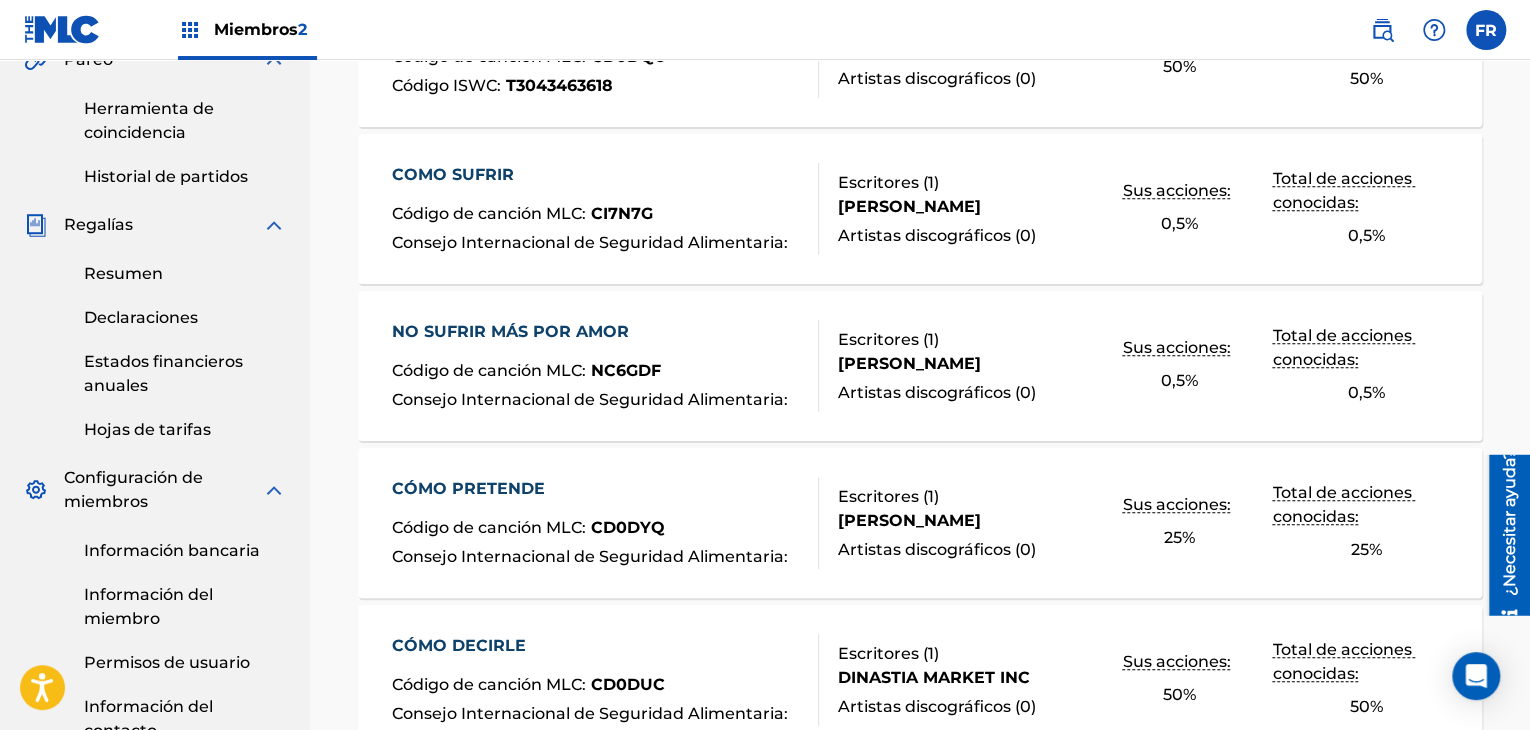 click on "[PERSON_NAME]" at bounding box center (909, 206) 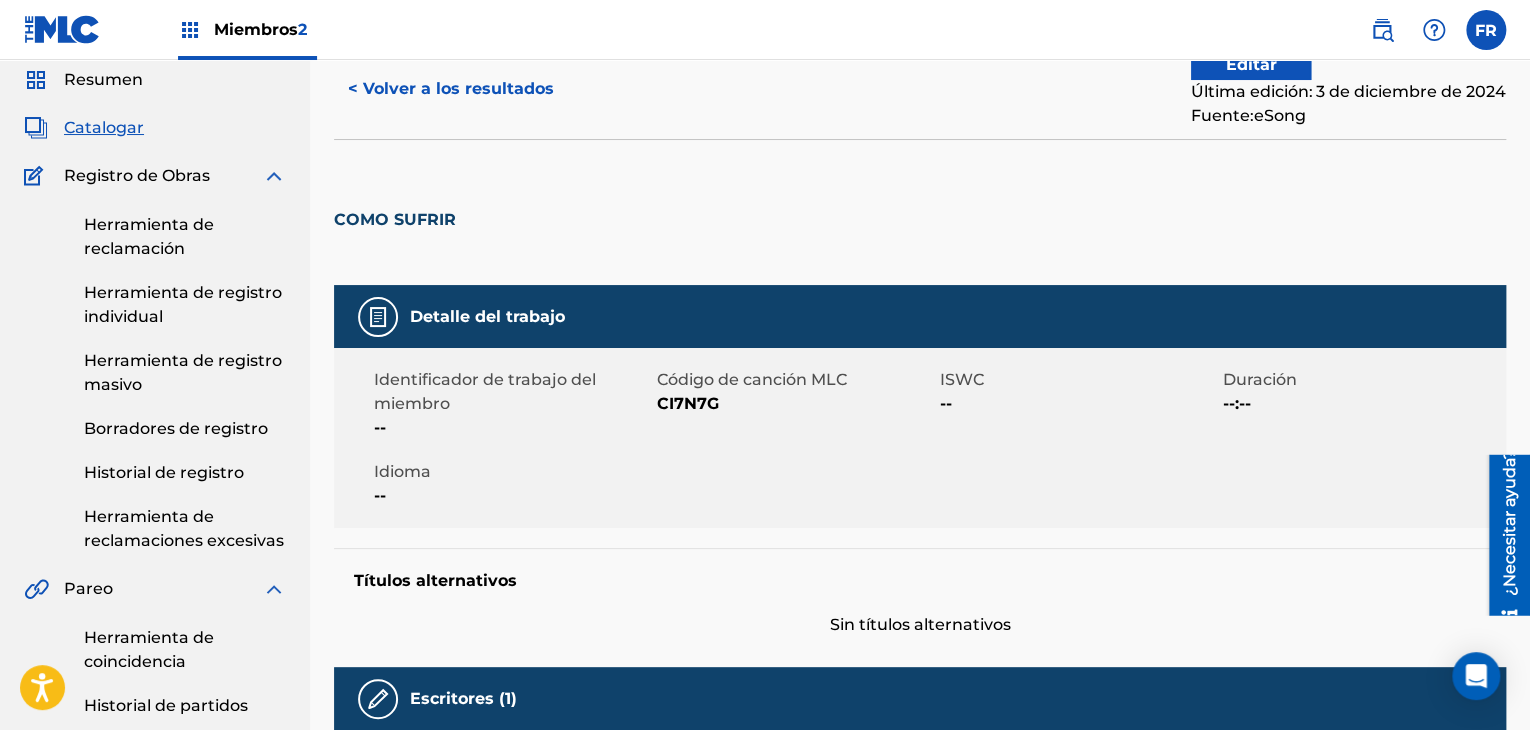 scroll, scrollTop: 0, scrollLeft: 0, axis: both 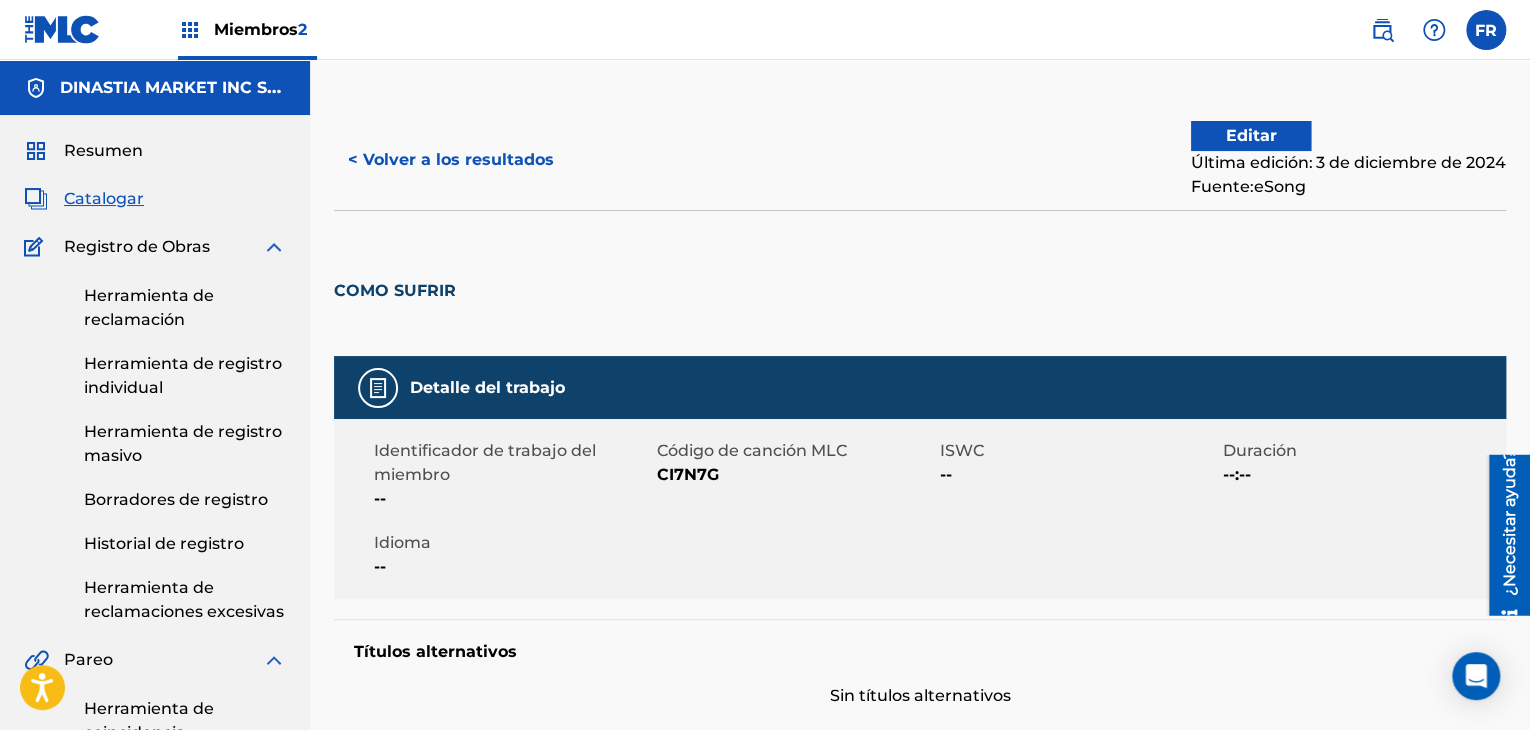 click on "< Volver a los resultados" at bounding box center (451, 159) 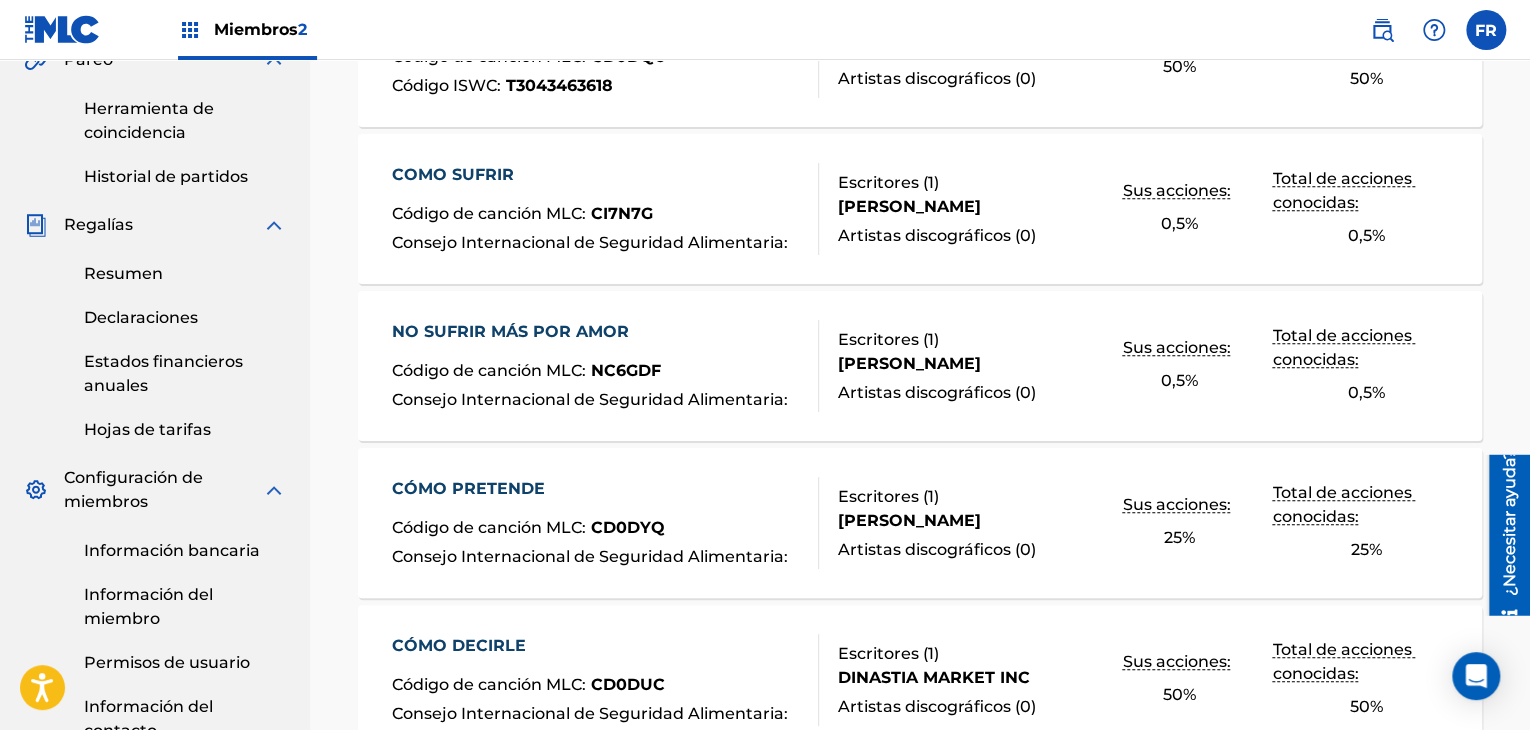 scroll, scrollTop: 0, scrollLeft: 0, axis: both 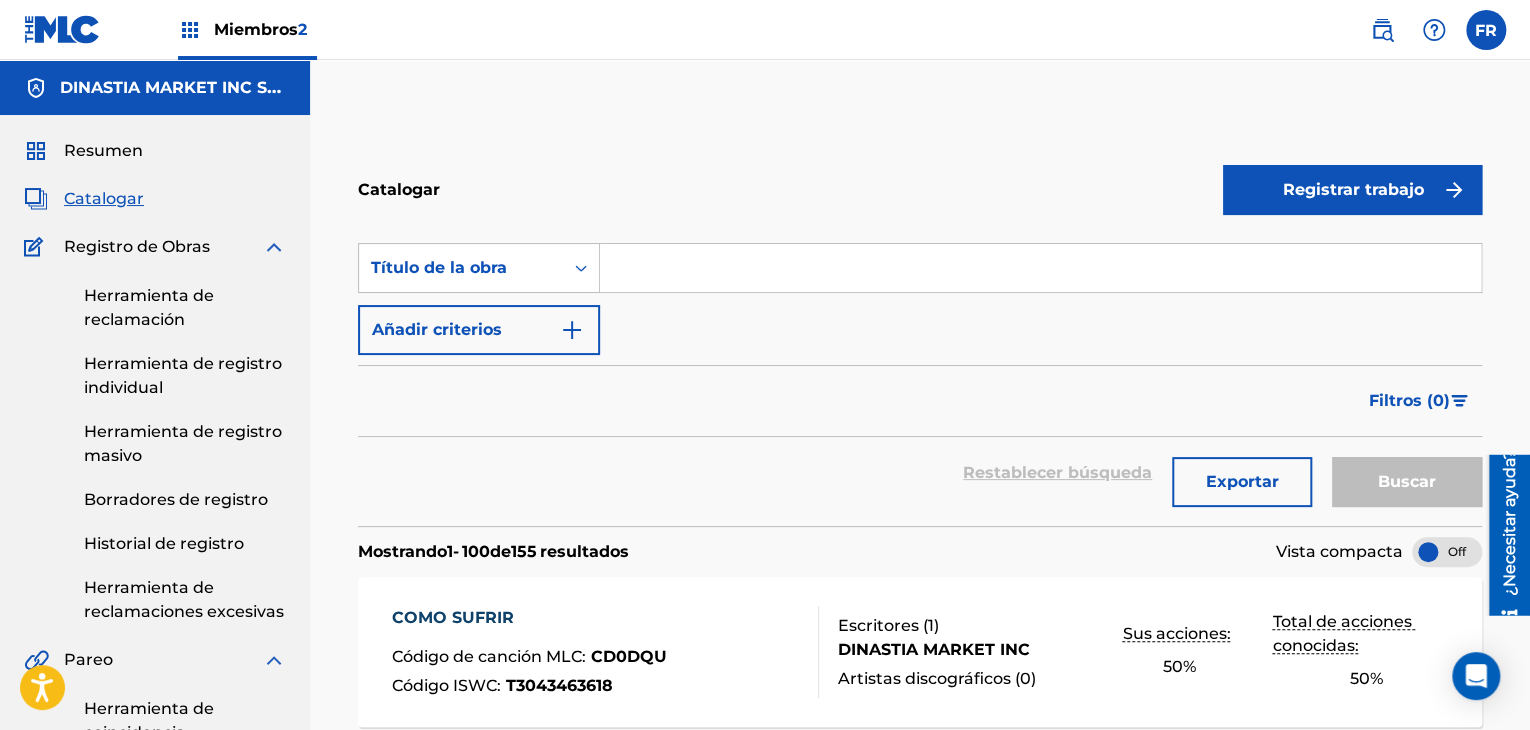 click on "Filtros (" at bounding box center [1401, 400] 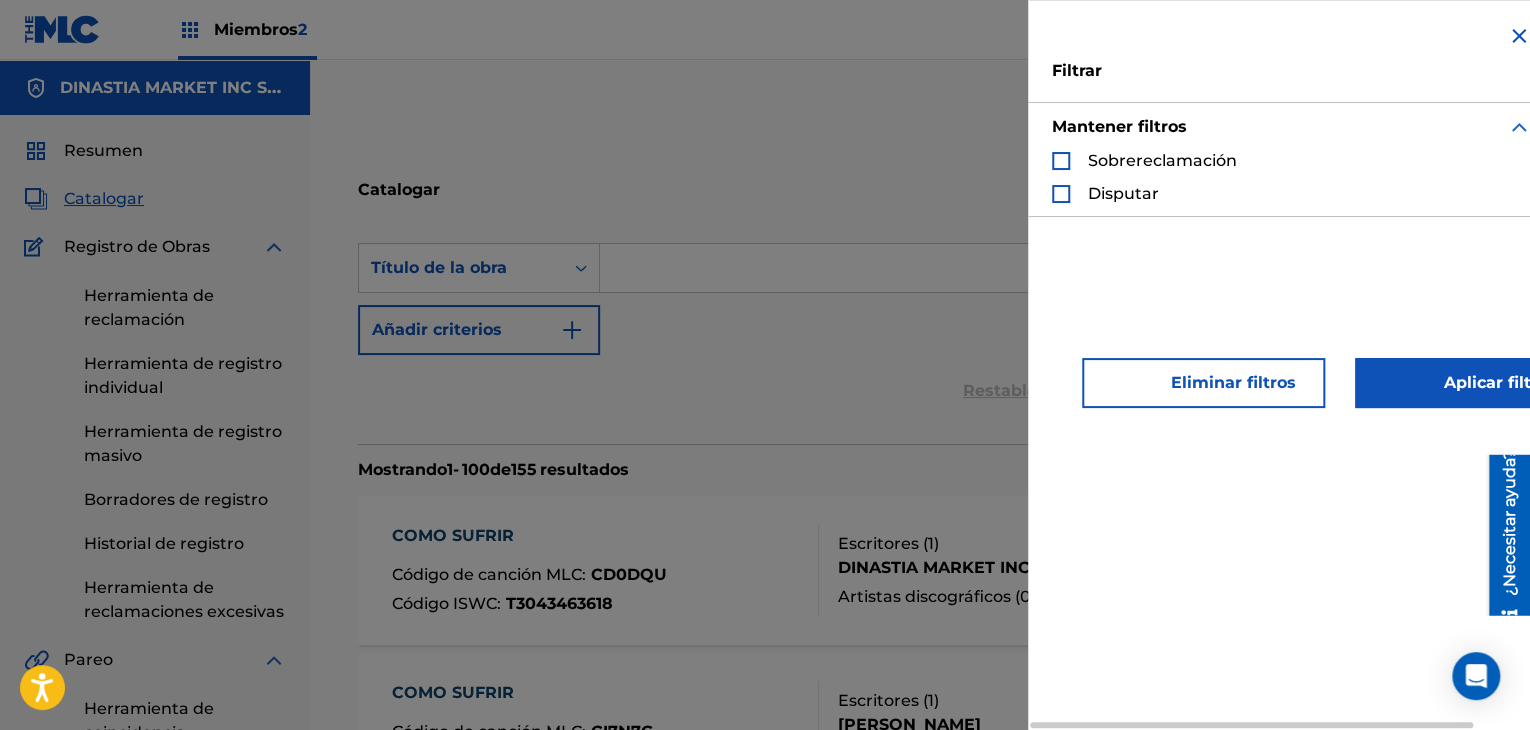 click at bounding box center (1061, 161) 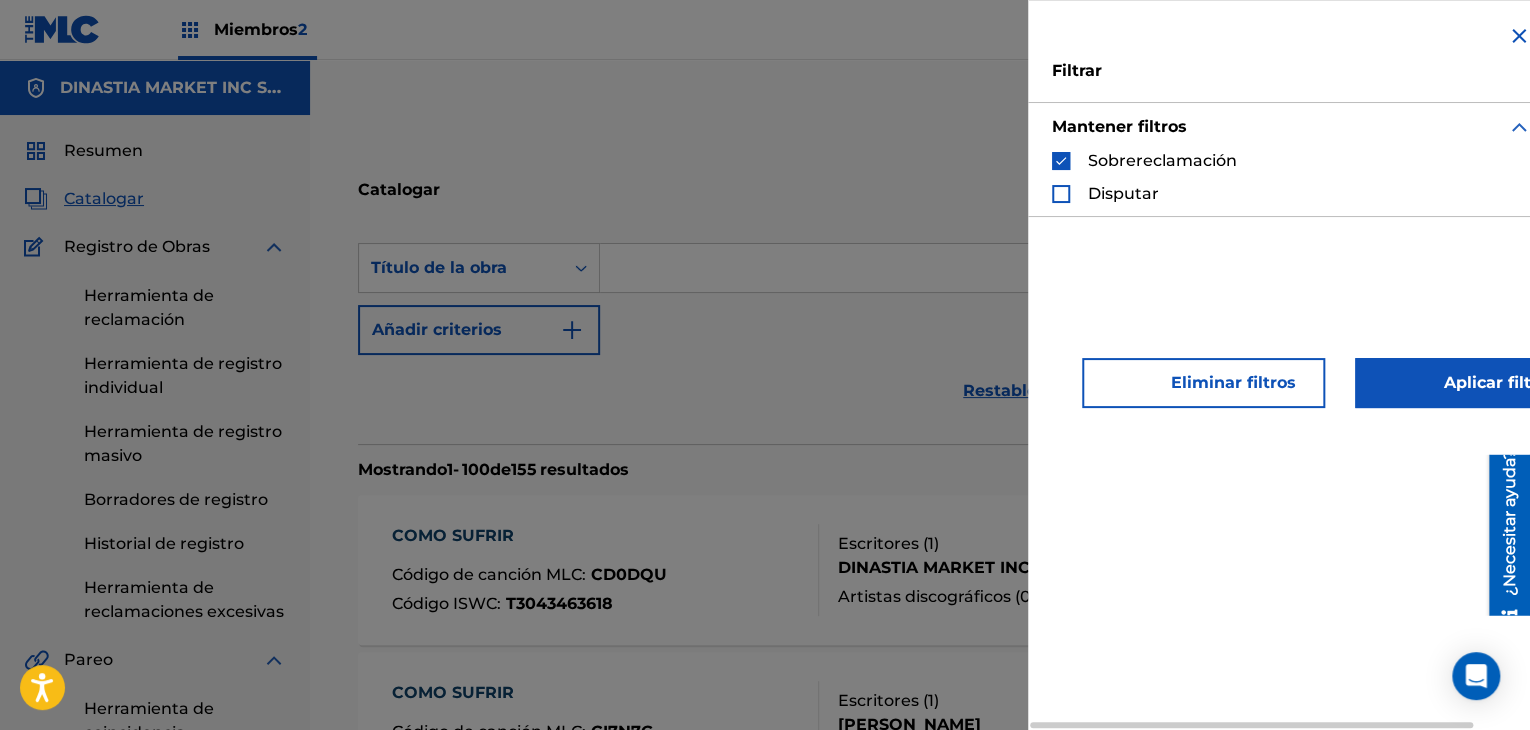 click on "Aplicar filtros" at bounding box center [1485, 383] 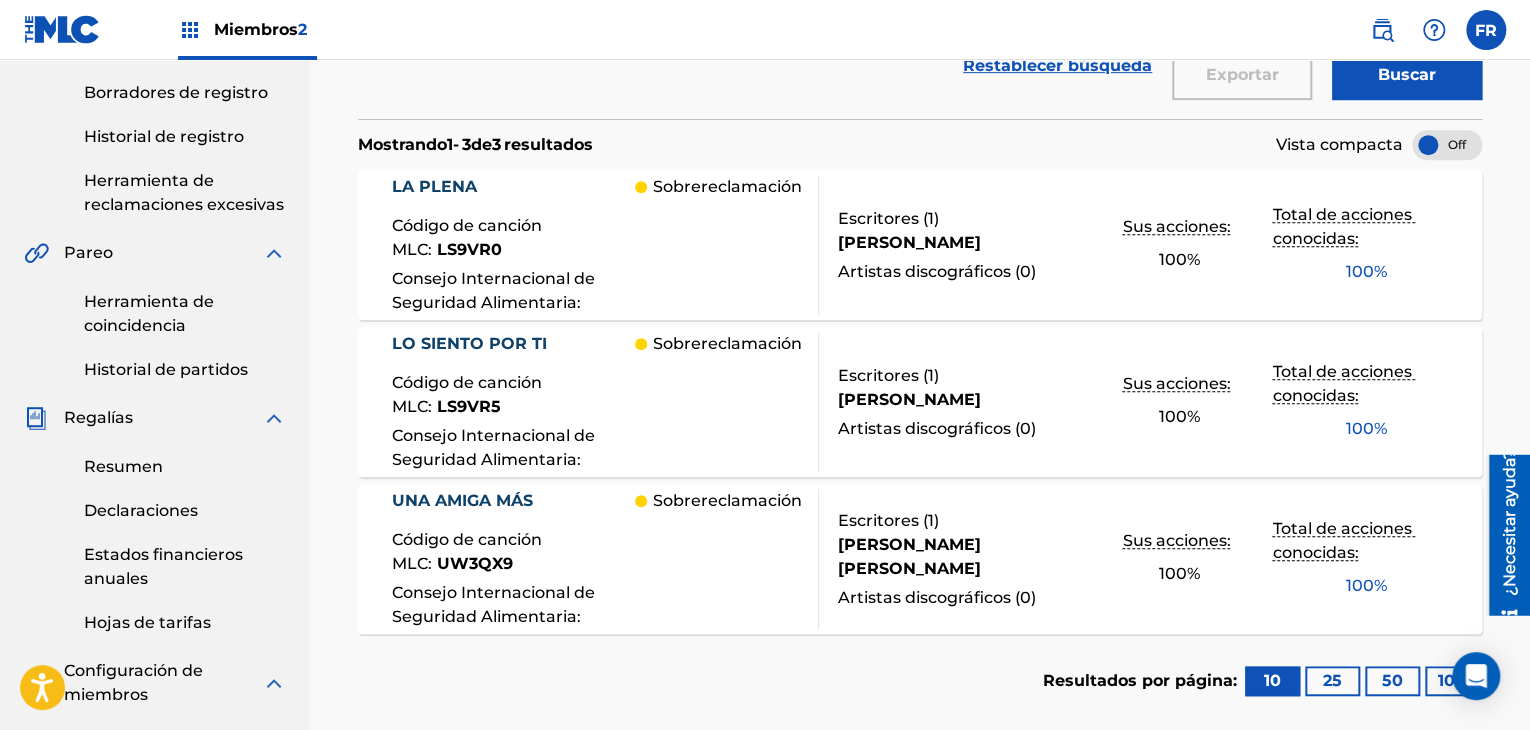scroll, scrollTop: 400, scrollLeft: 0, axis: vertical 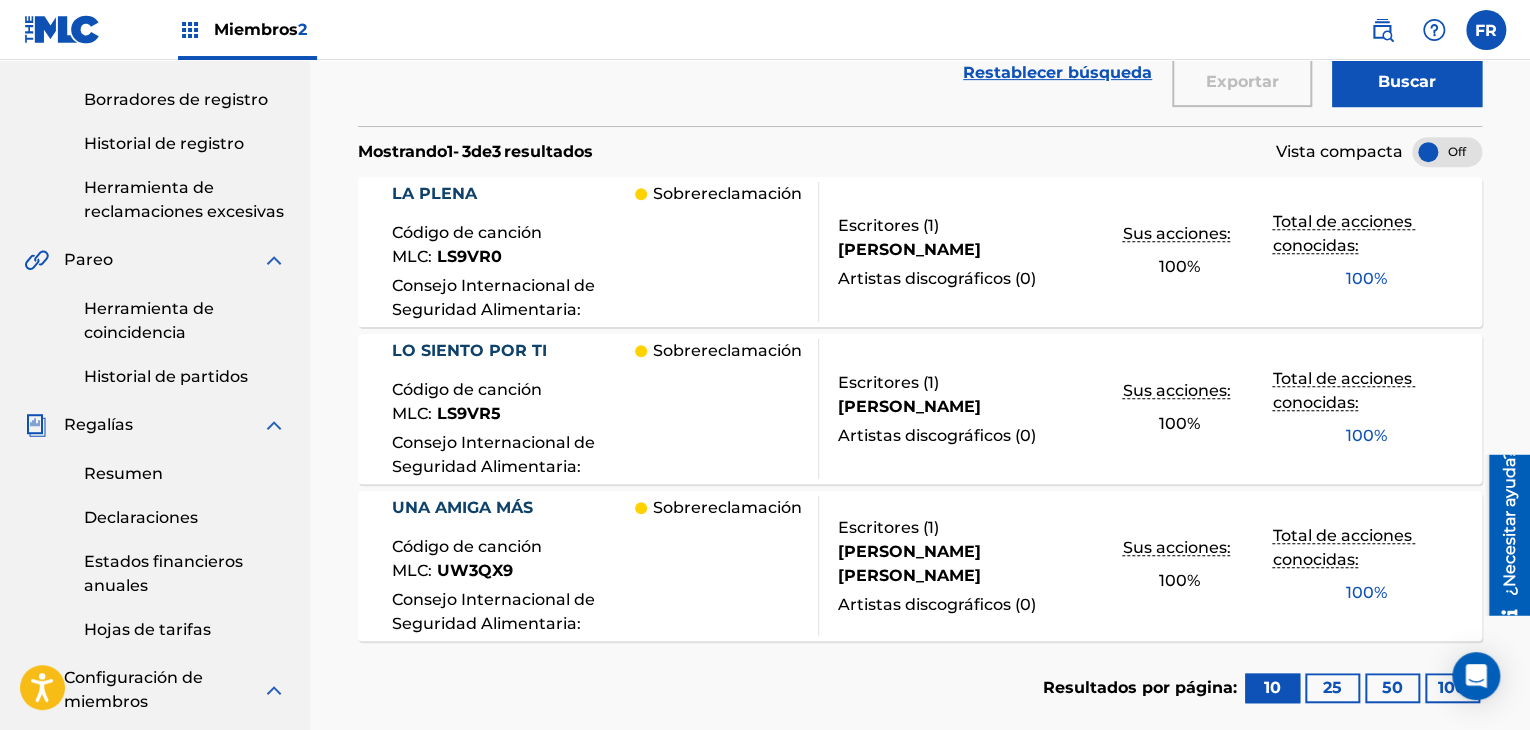 click on "Sobrereclamación" at bounding box center [726, 409] 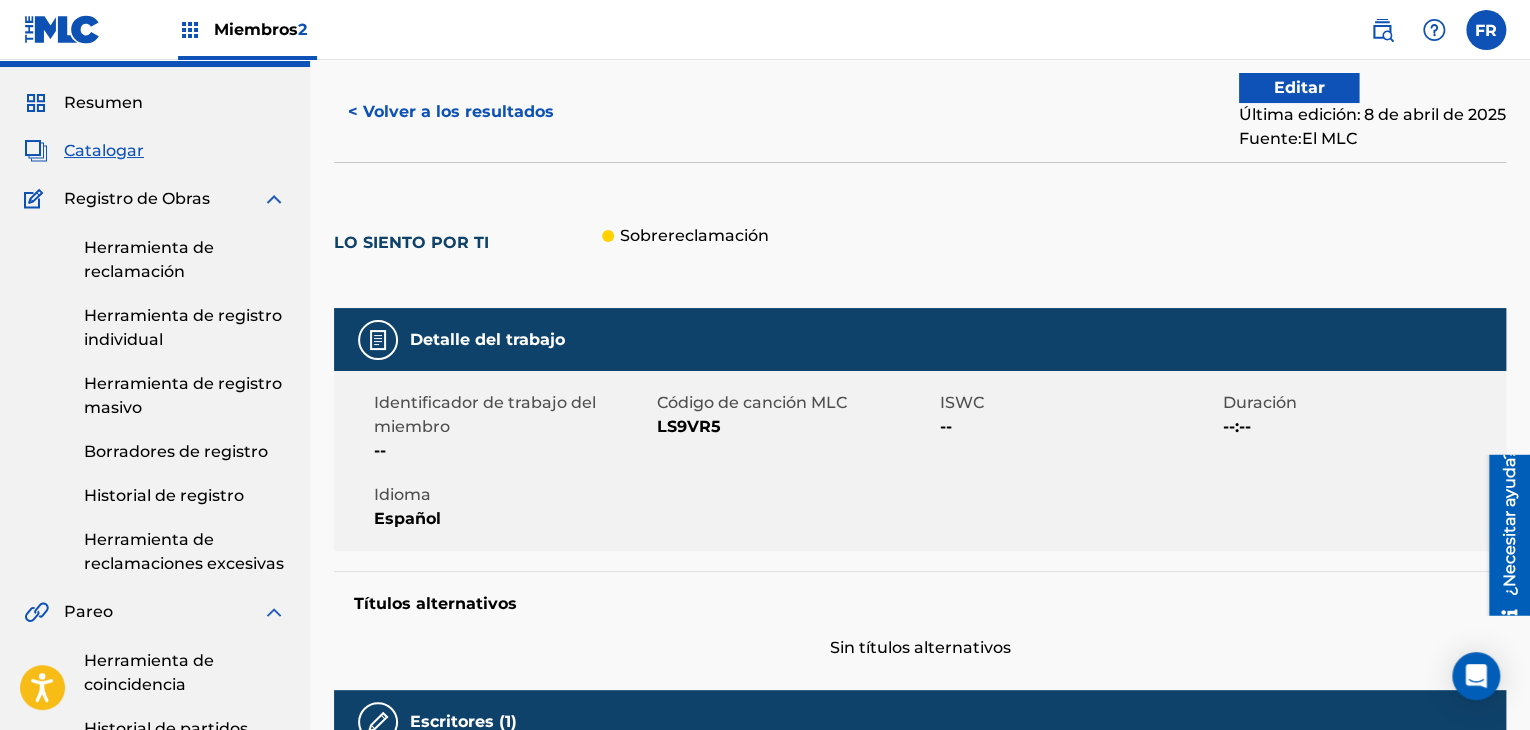 scroll, scrollTop: 45, scrollLeft: 0, axis: vertical 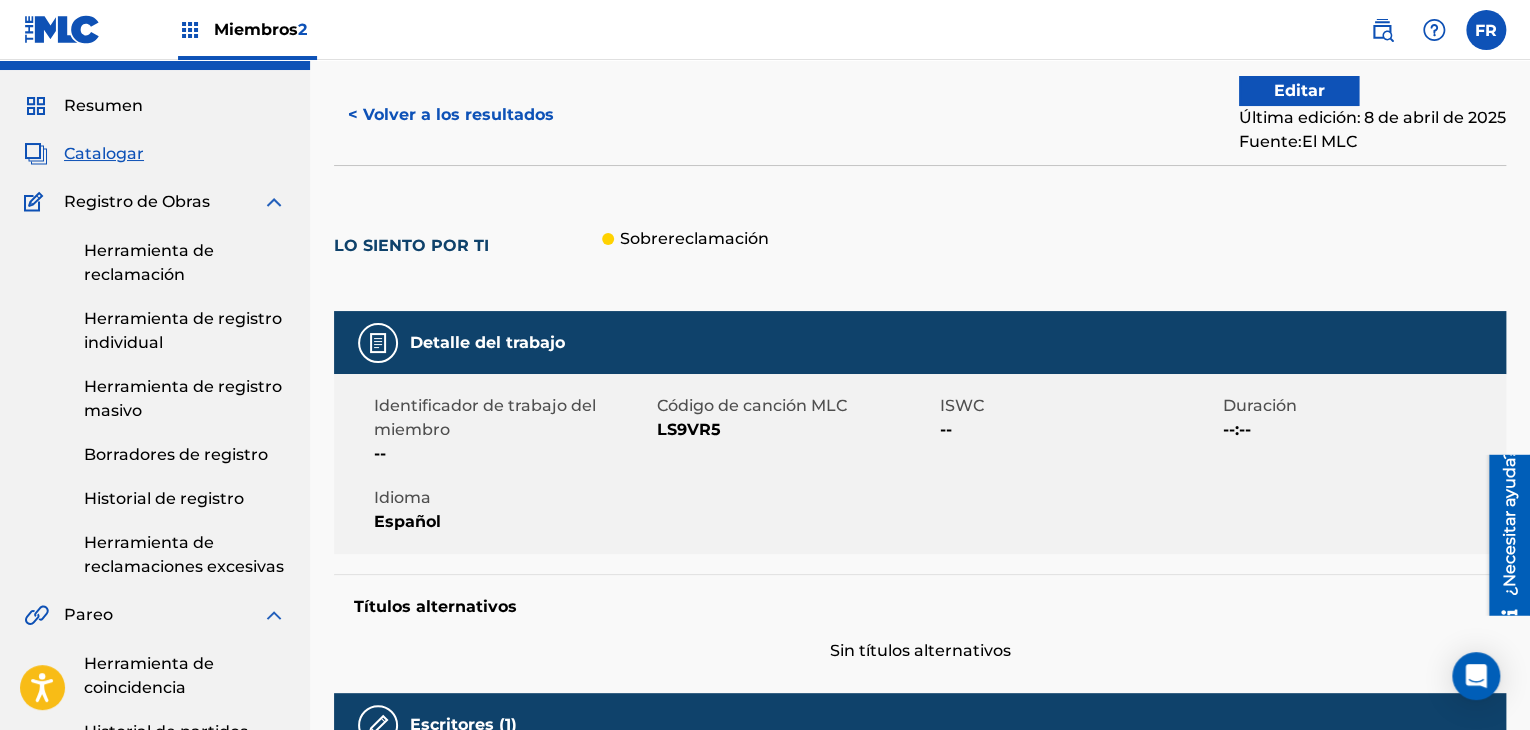 click on "< Volver a los resultados" at bounding box center [451, 115] 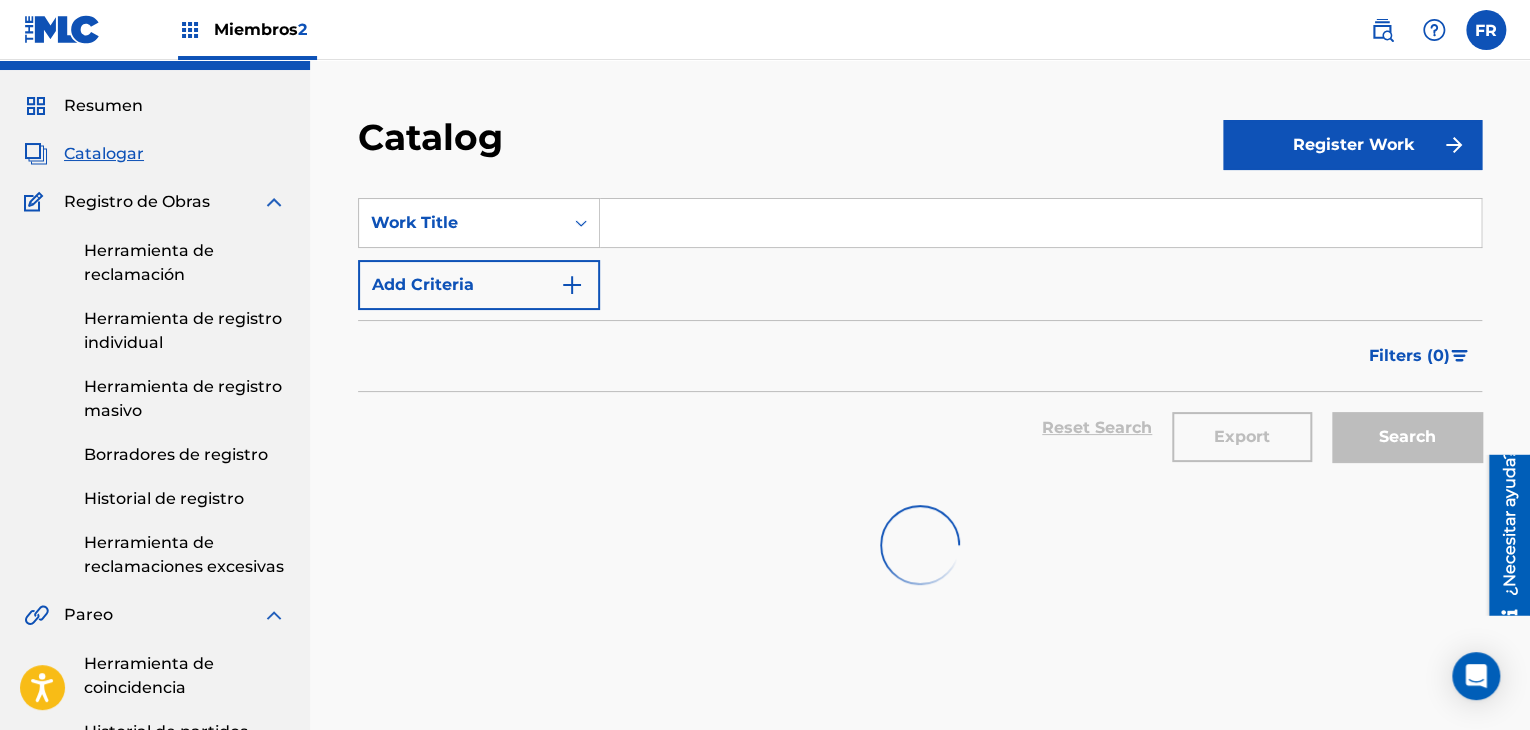 scroll, scrollTop: 400, scrollLeft: 0, axis: vertical 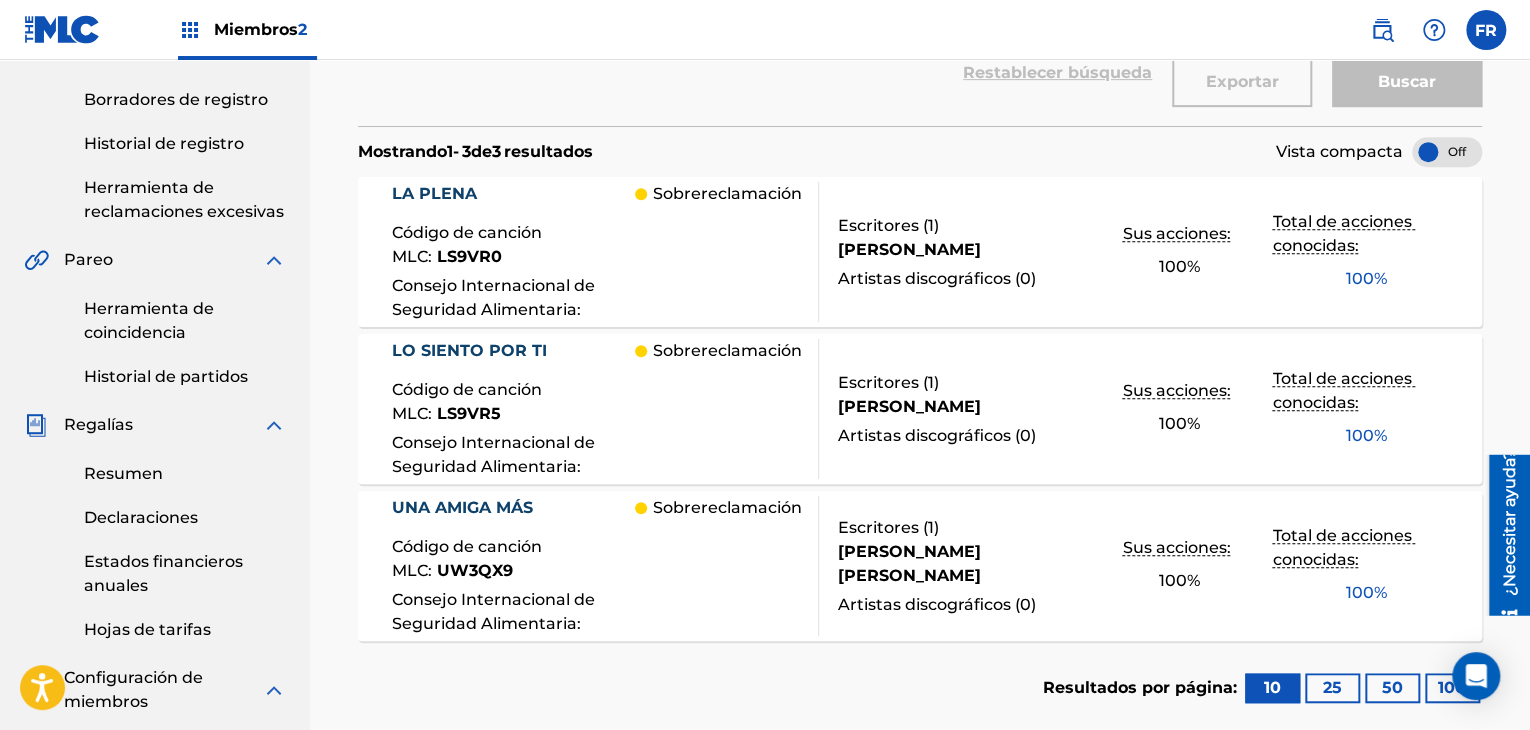 click on "Sobrereclamación" at bounding box center [726, 252] 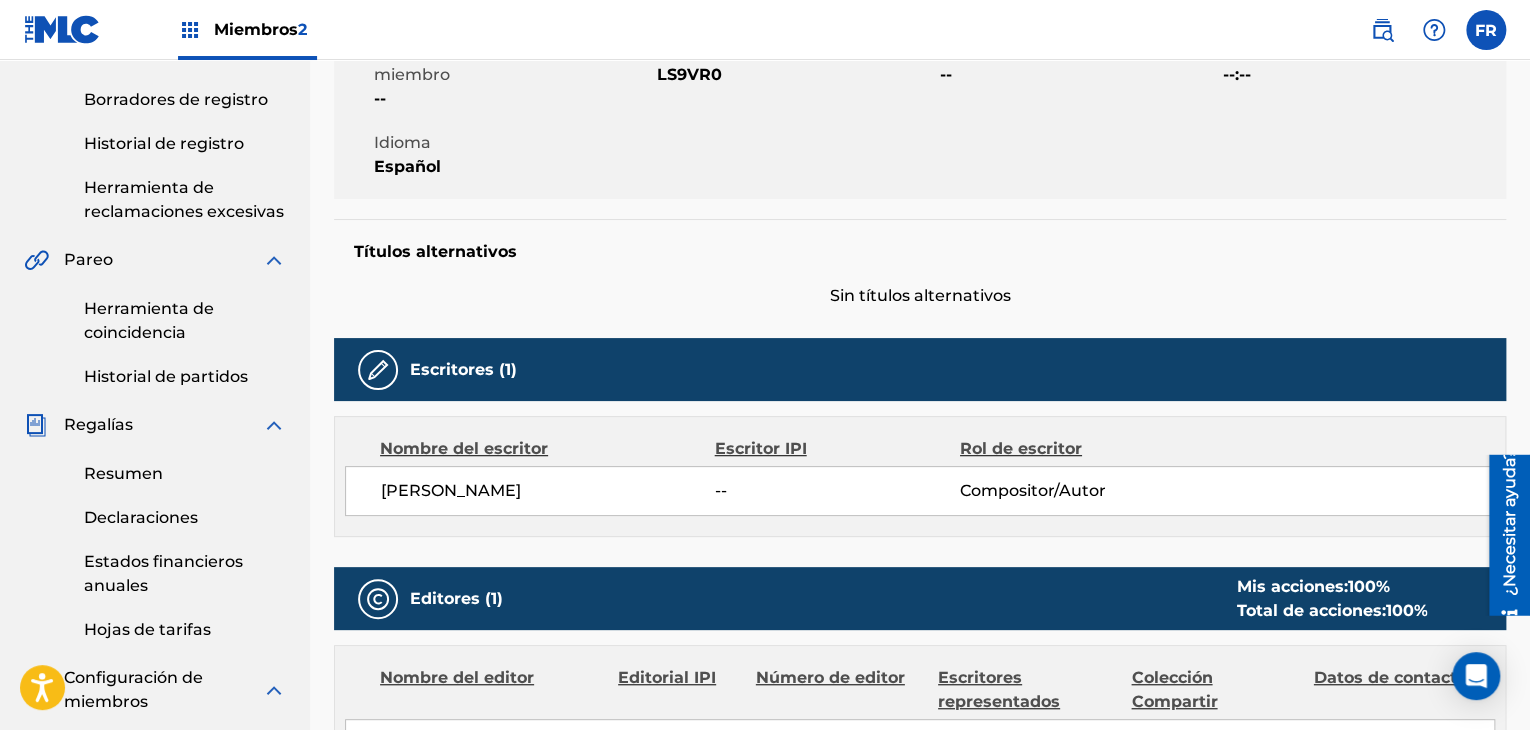 scroll, scrollTop: 0, scrollLeft: 0, axis: both 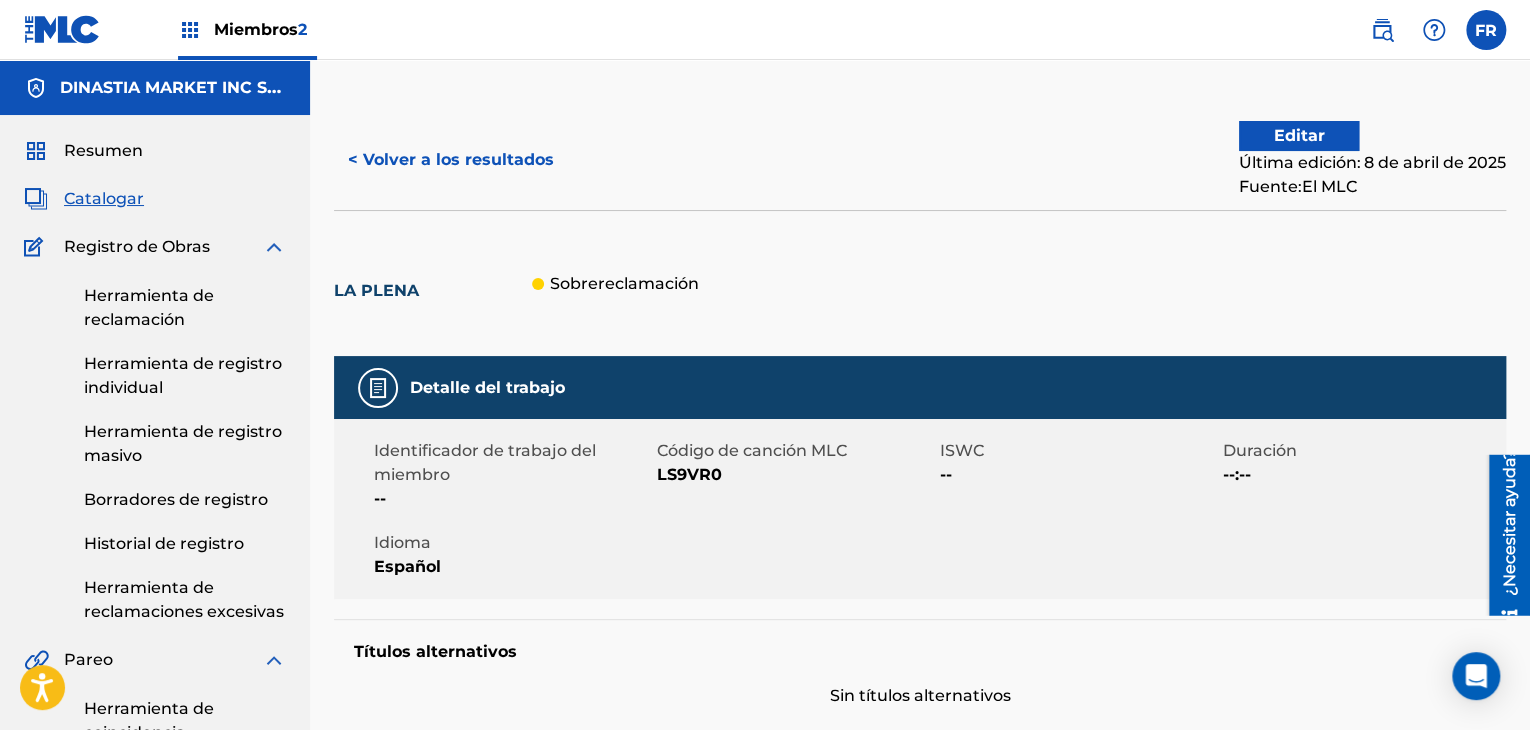 click on "< Volver a los resultados" at bounding box center [451, 159] 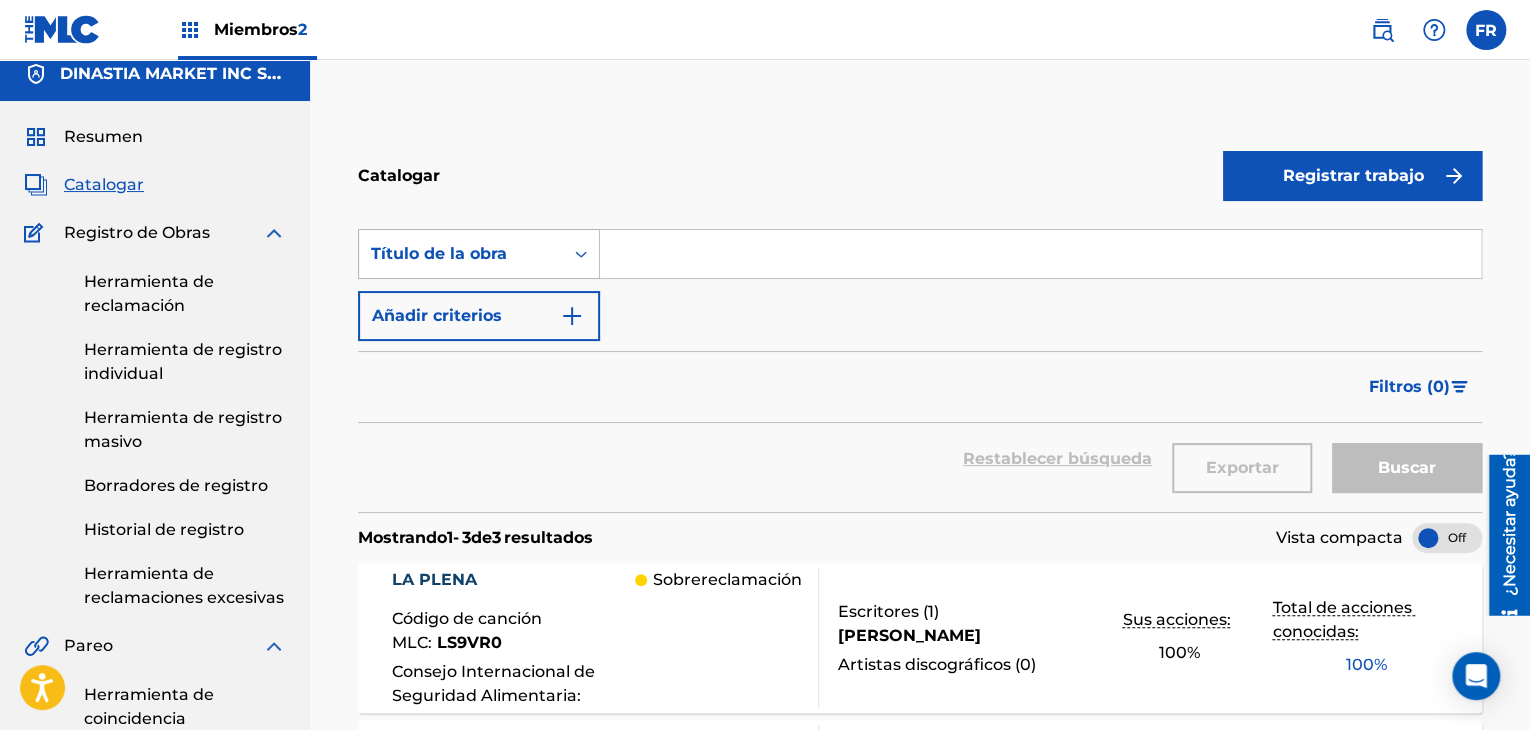 scroll, scrollTop: 0, scrollLeft: 0, axis: both 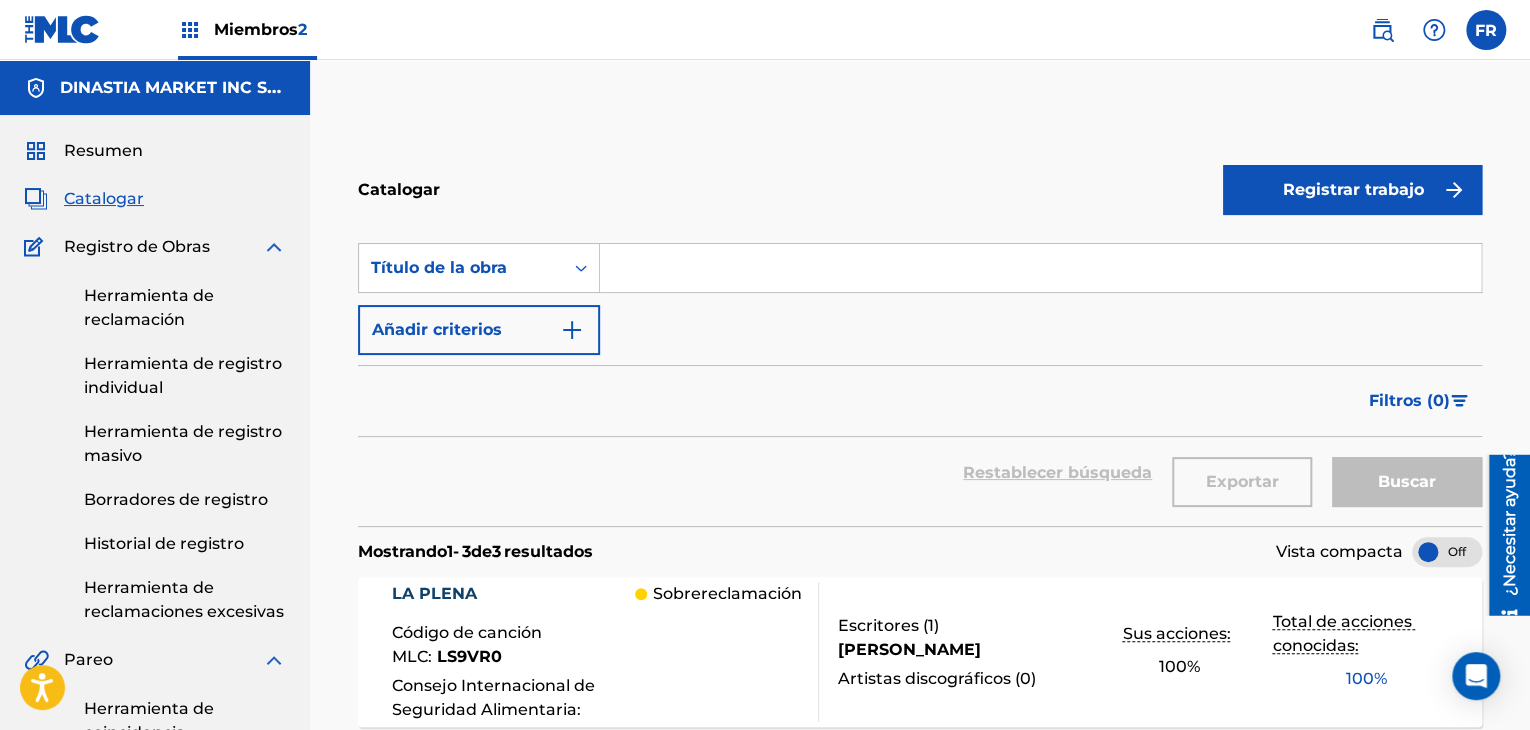 click on "LA PLENA" at bounding box center [513, 594] 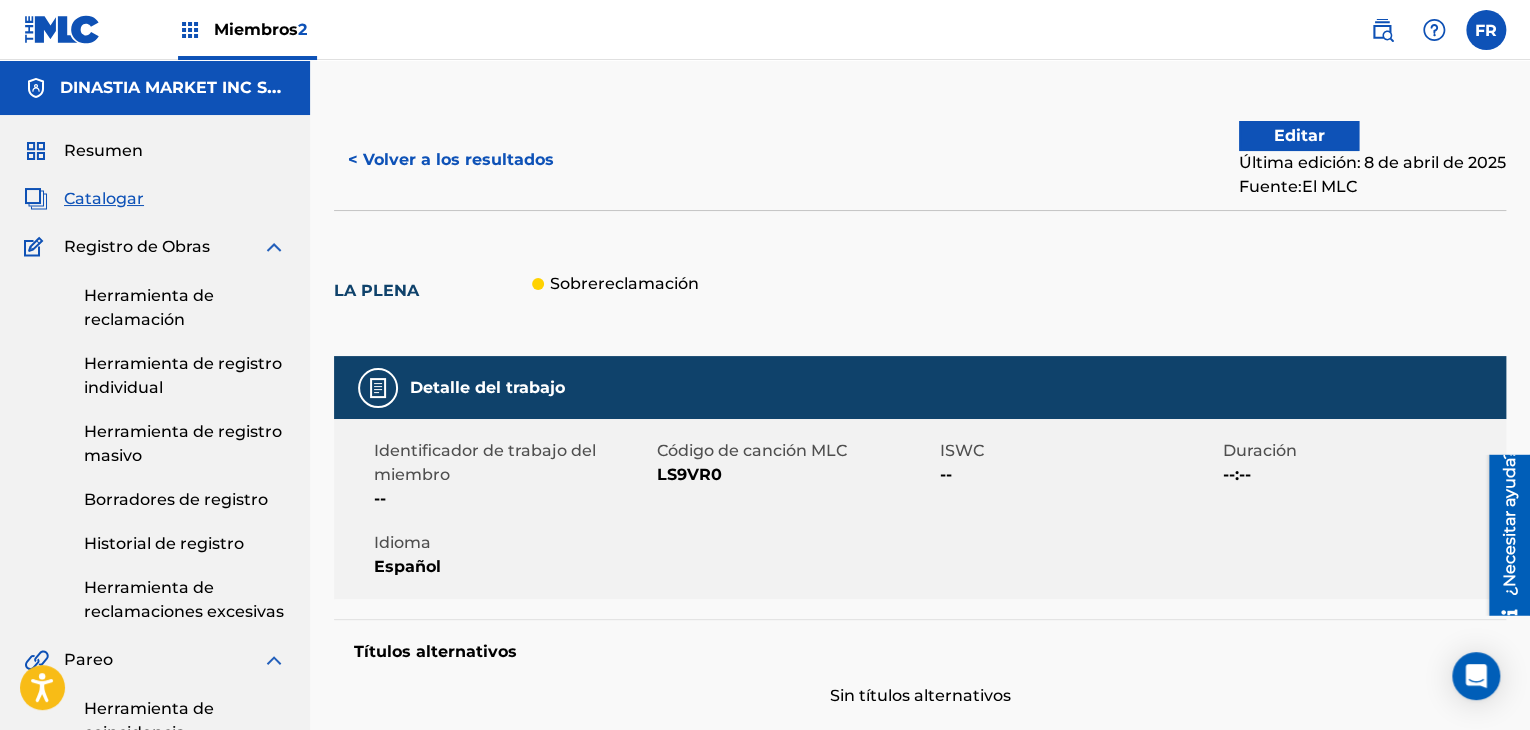 click on "Resumen" at bounding box center (103, 150) 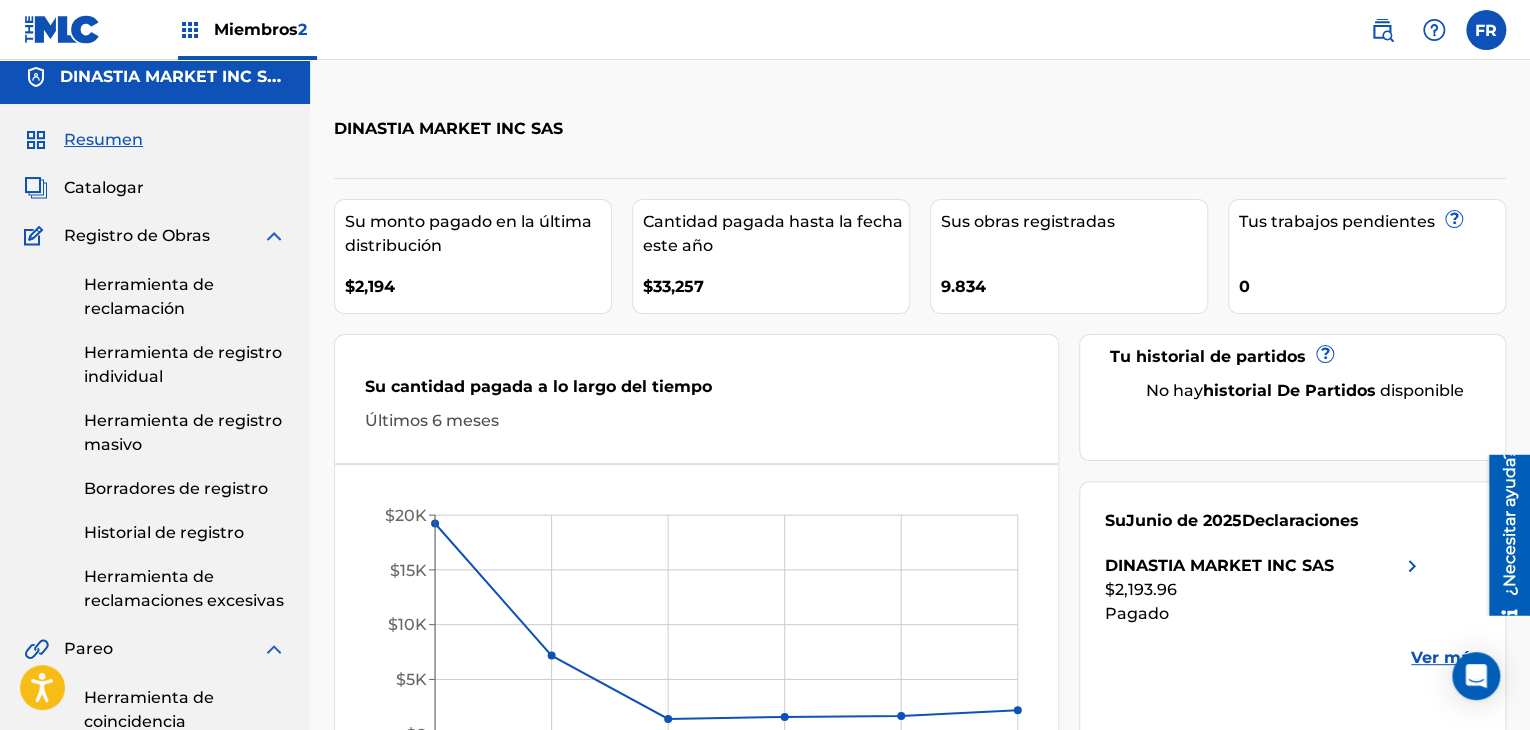 scroll, scrollTop: 0, scrollLeft: 0, axis: both 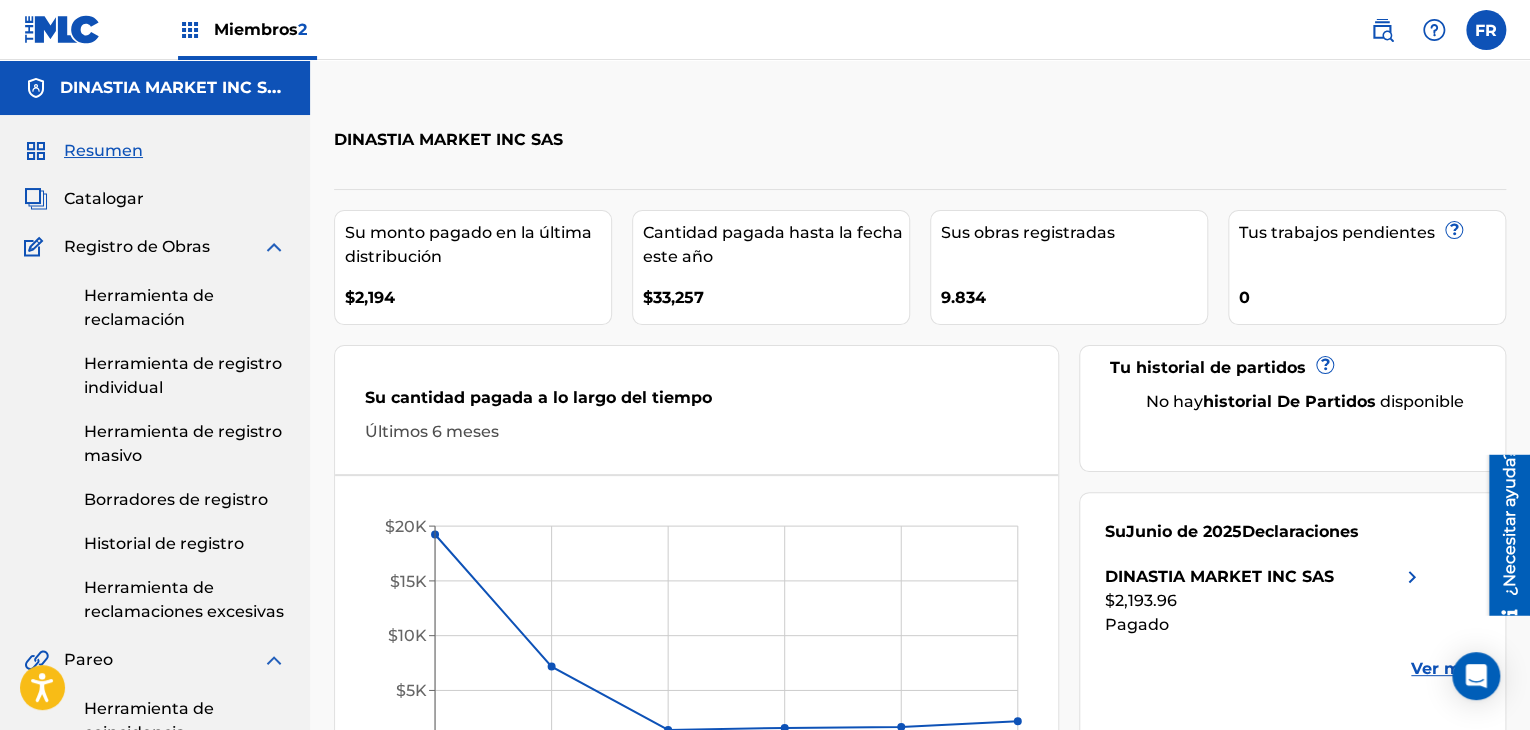 click on "Resumen" at bounding box center (103, 150) 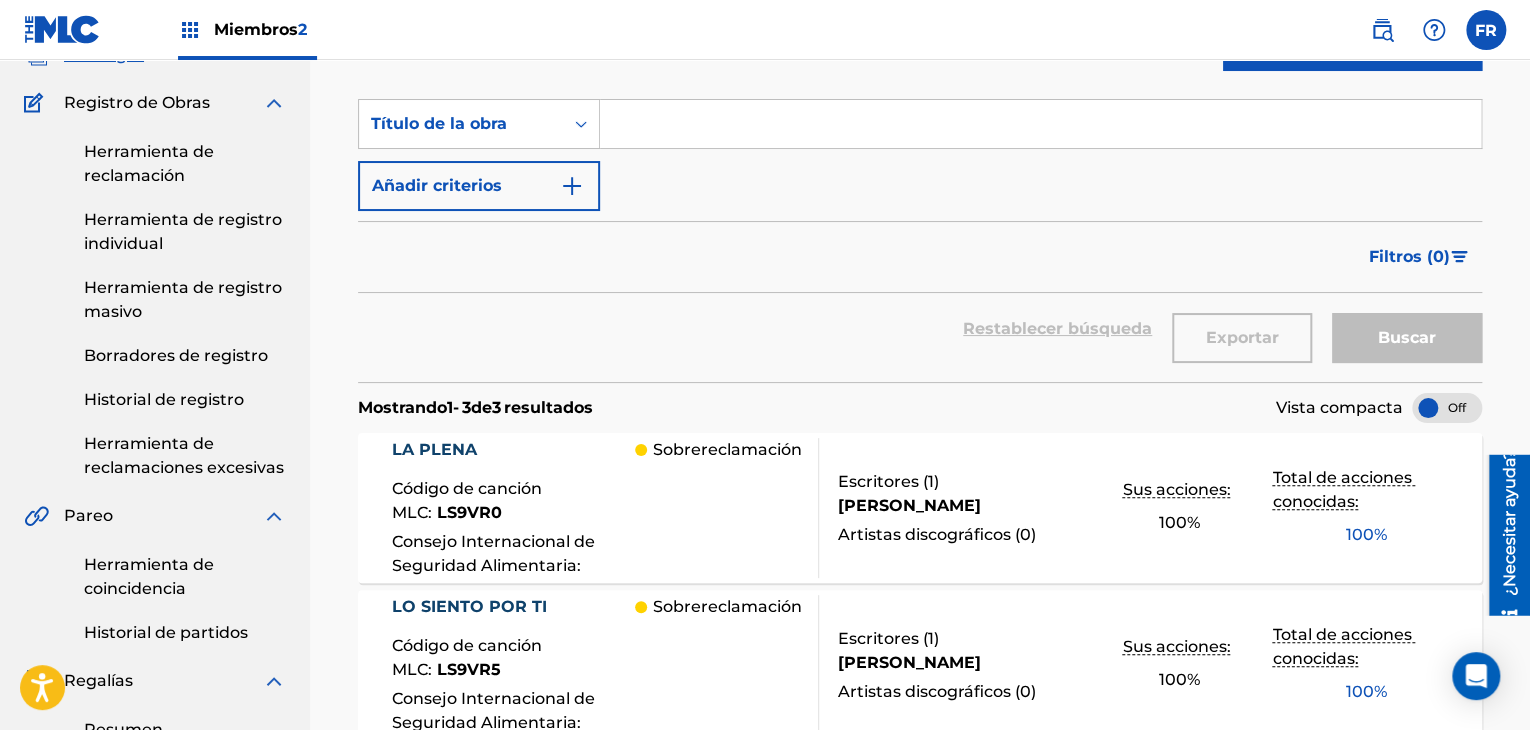 scroll, scrollTop: 0, scrollLeft: 0, axis: both 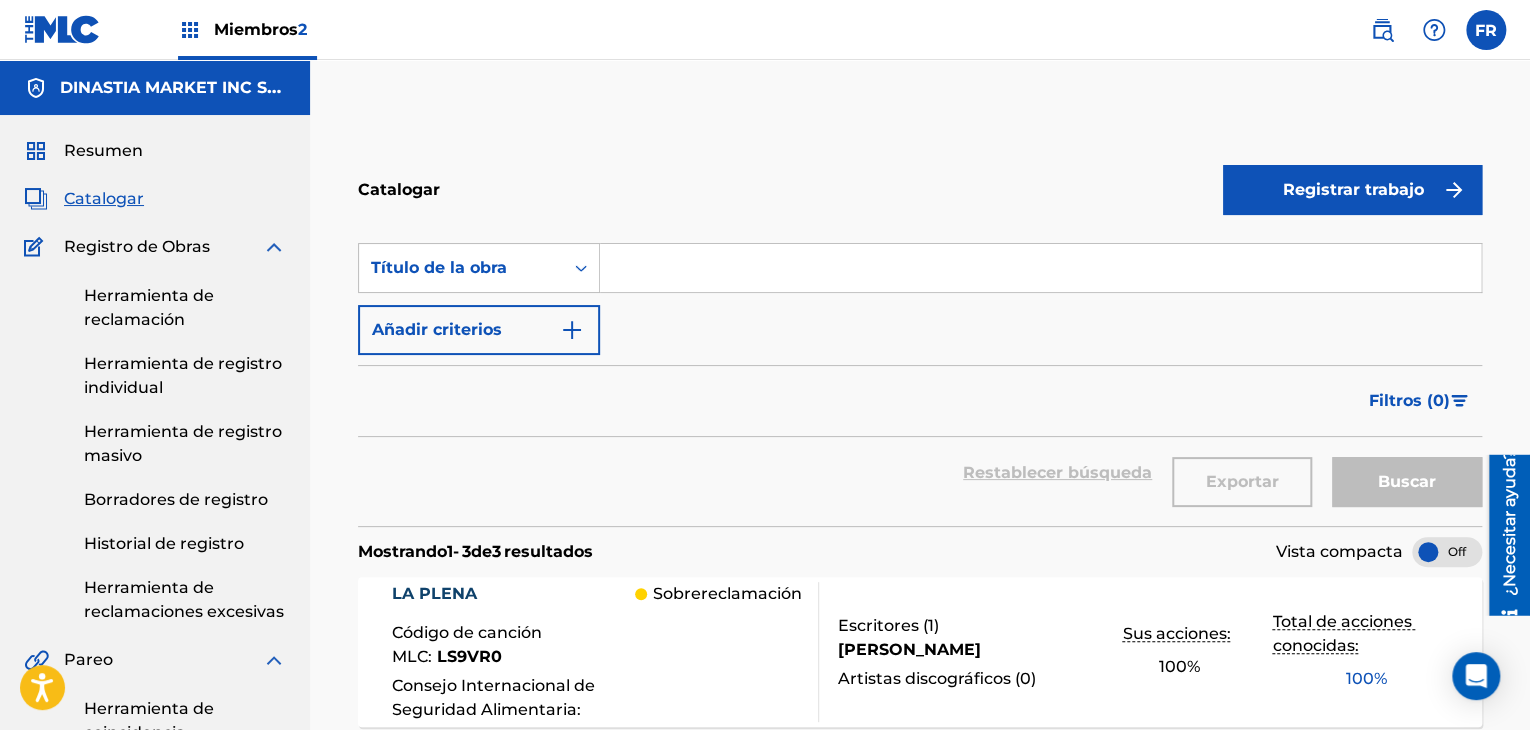 click on "Filtros (  0  )" at bounding box center (1409, 401) 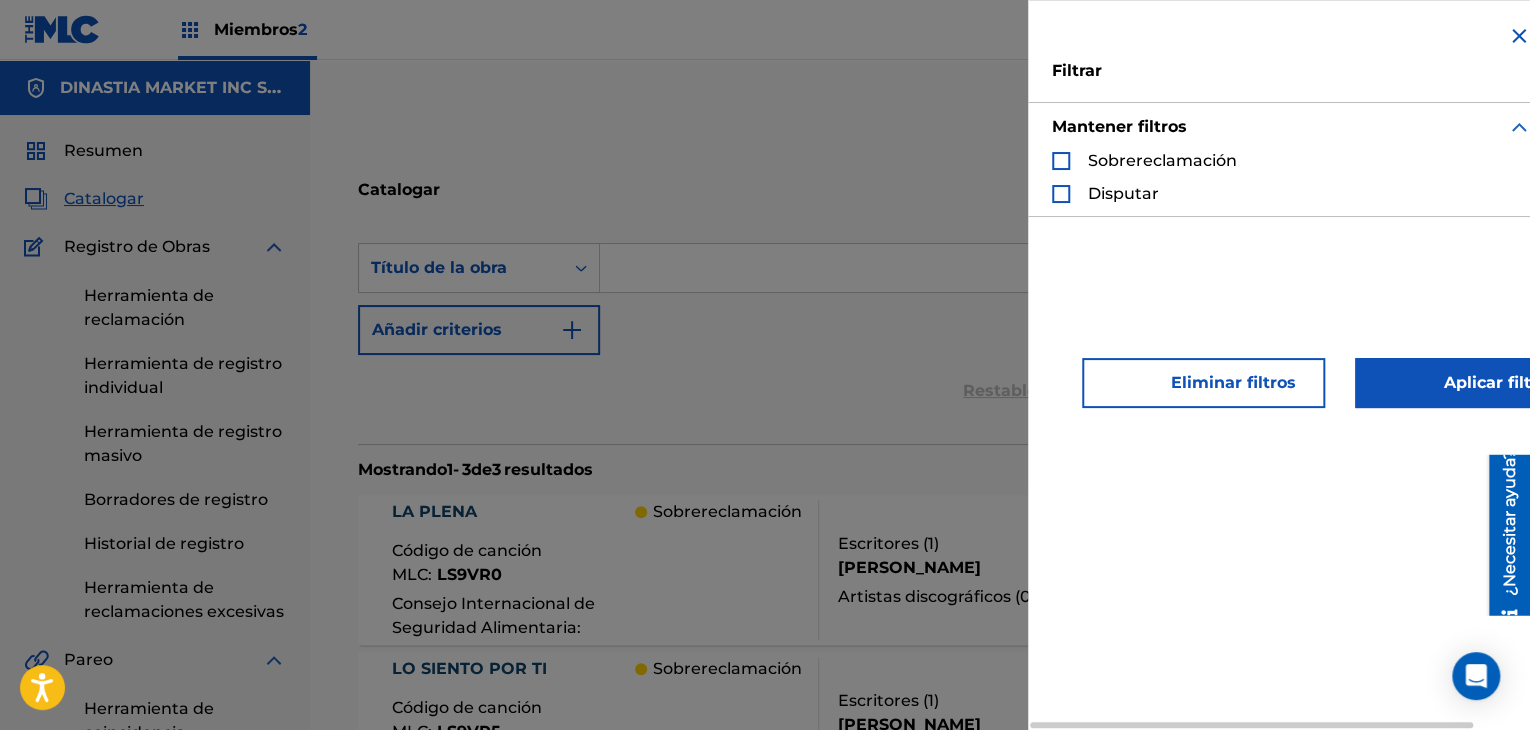 click on "Disputar" at bounding box center [1105, 193] 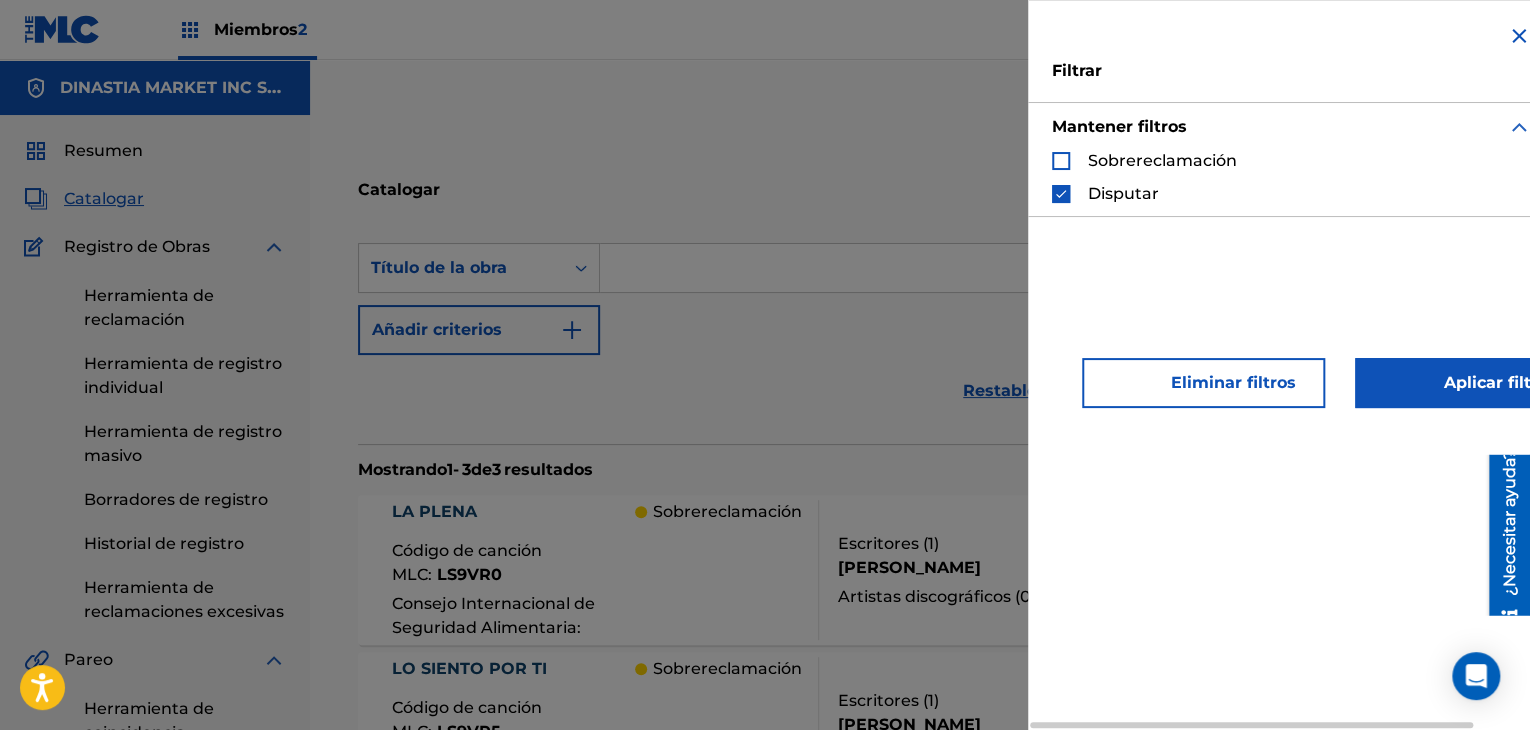 click on "Aplicar filtros" at bounding box center [1470, 383] 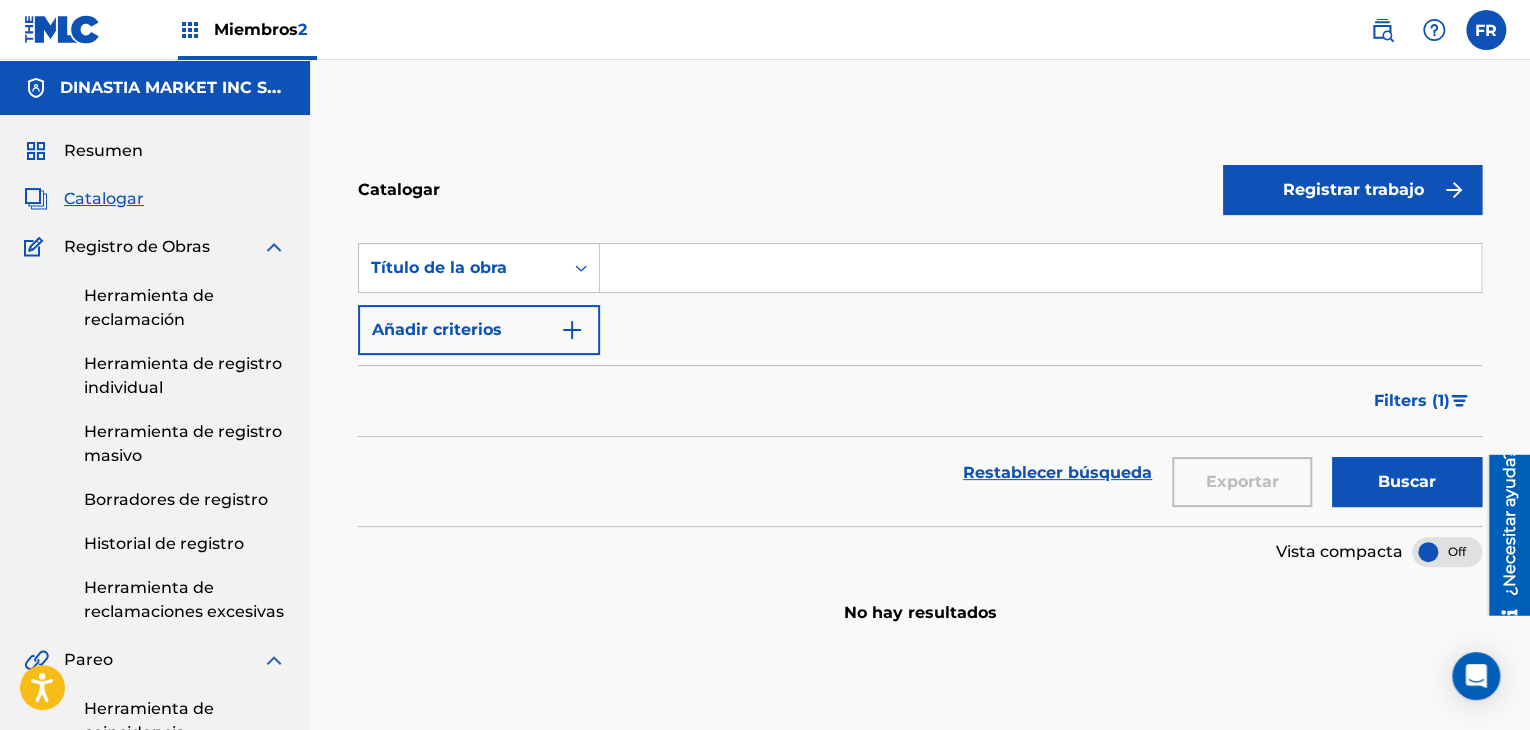 click on "Filters ( 1 )" at bounding box center (1412, 401) 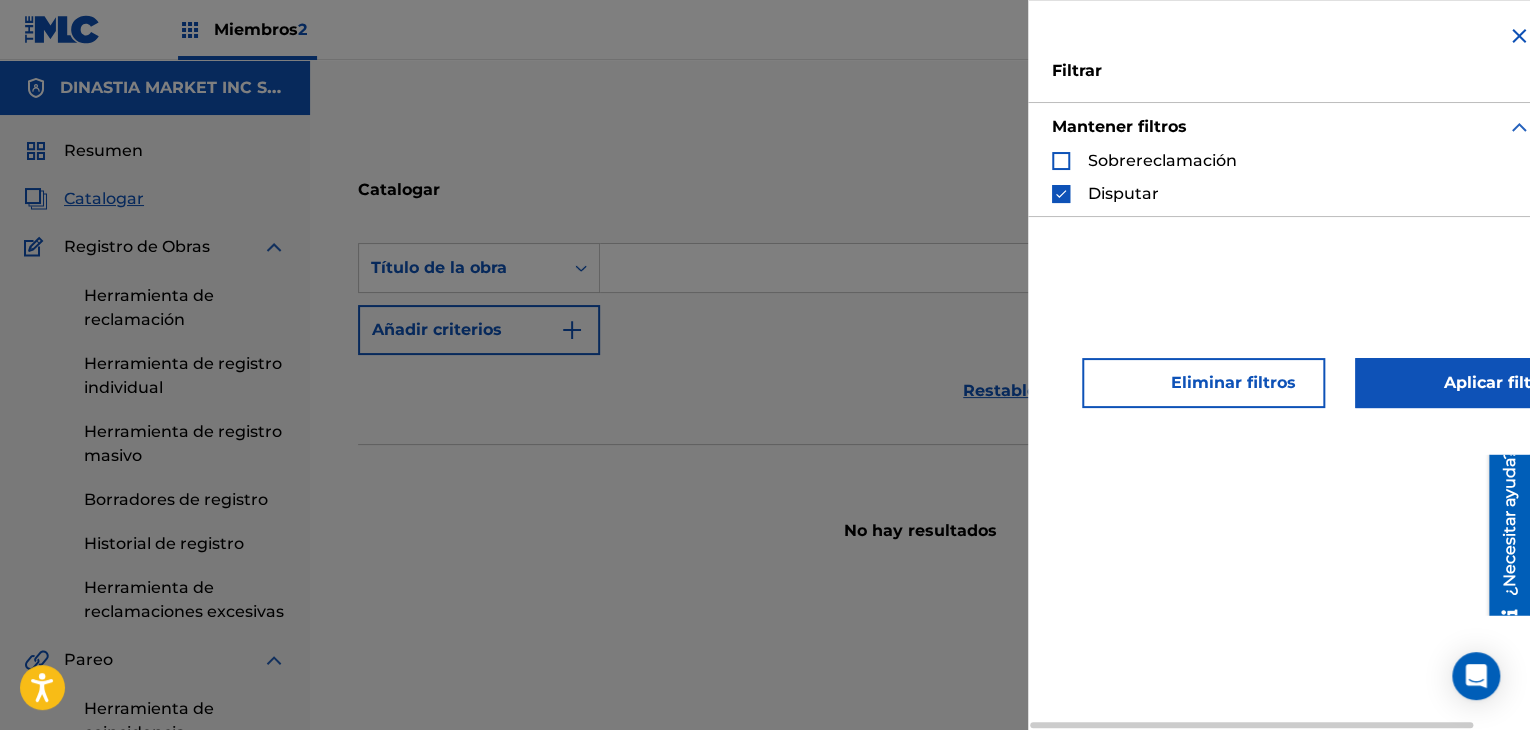 click at bounding box center (1061, 194) 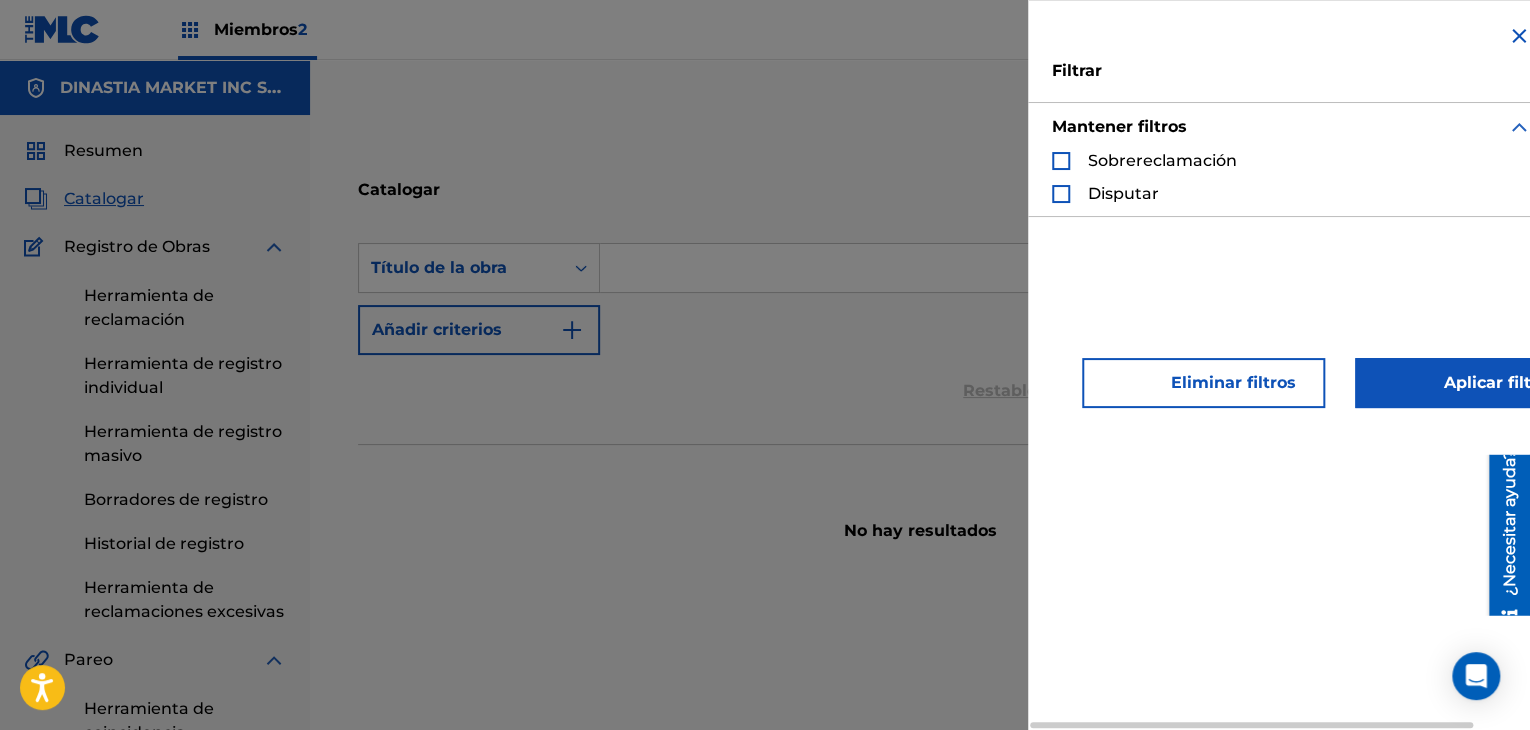 click on "Eliminar filtros" at bounding box center (1203, 383) 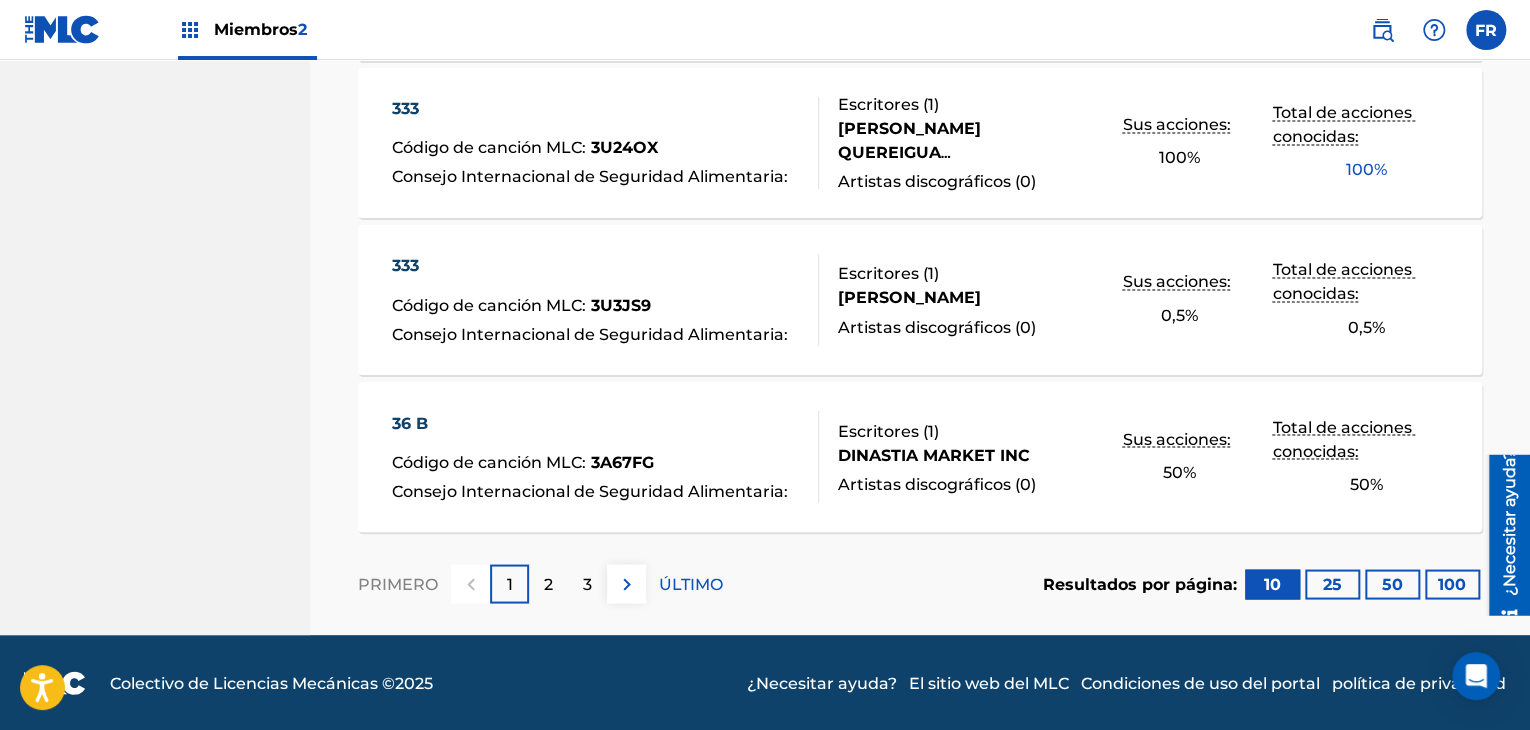 scroll, scrollTop: 1508, scrollLeft: 0, axis: vertical 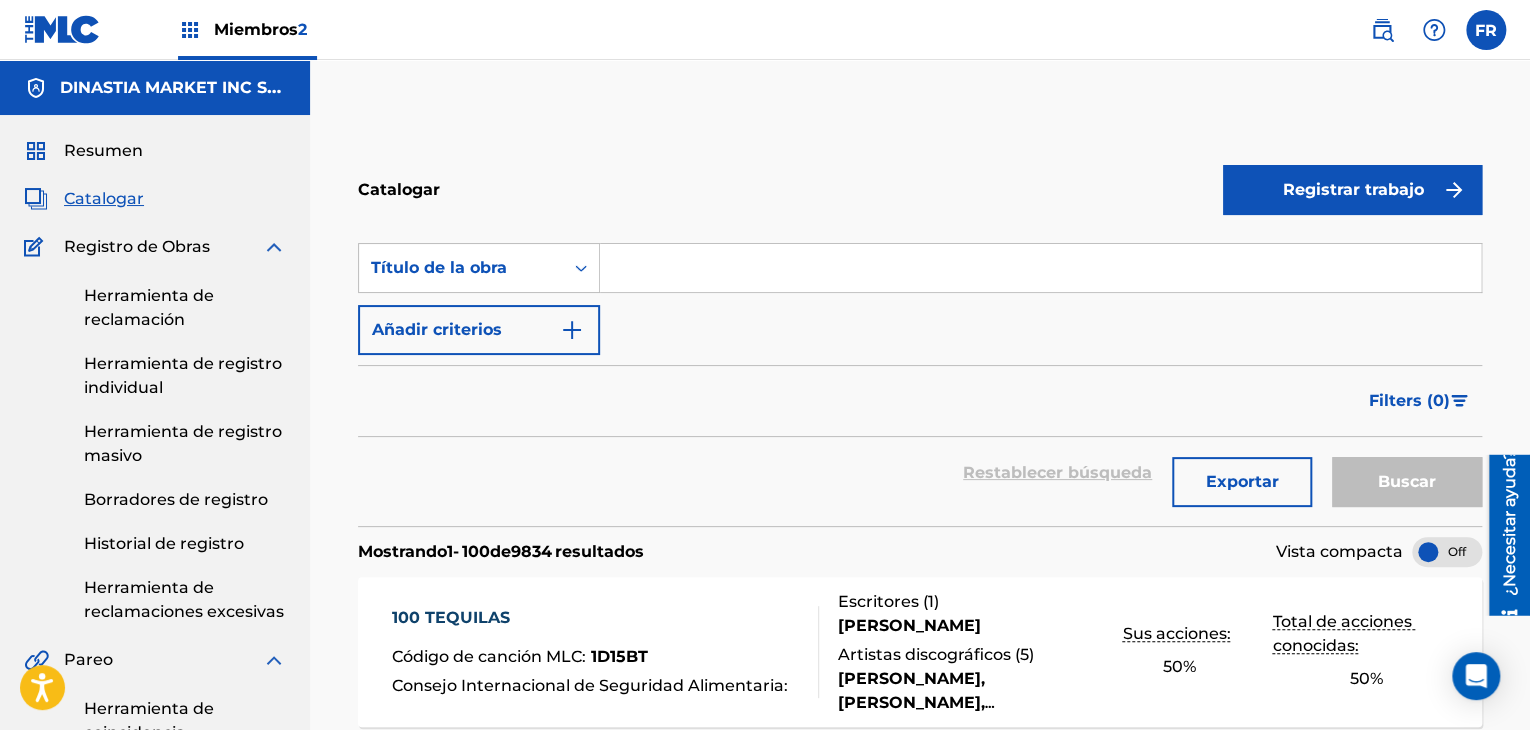 click at bounding box center (1040, 268) 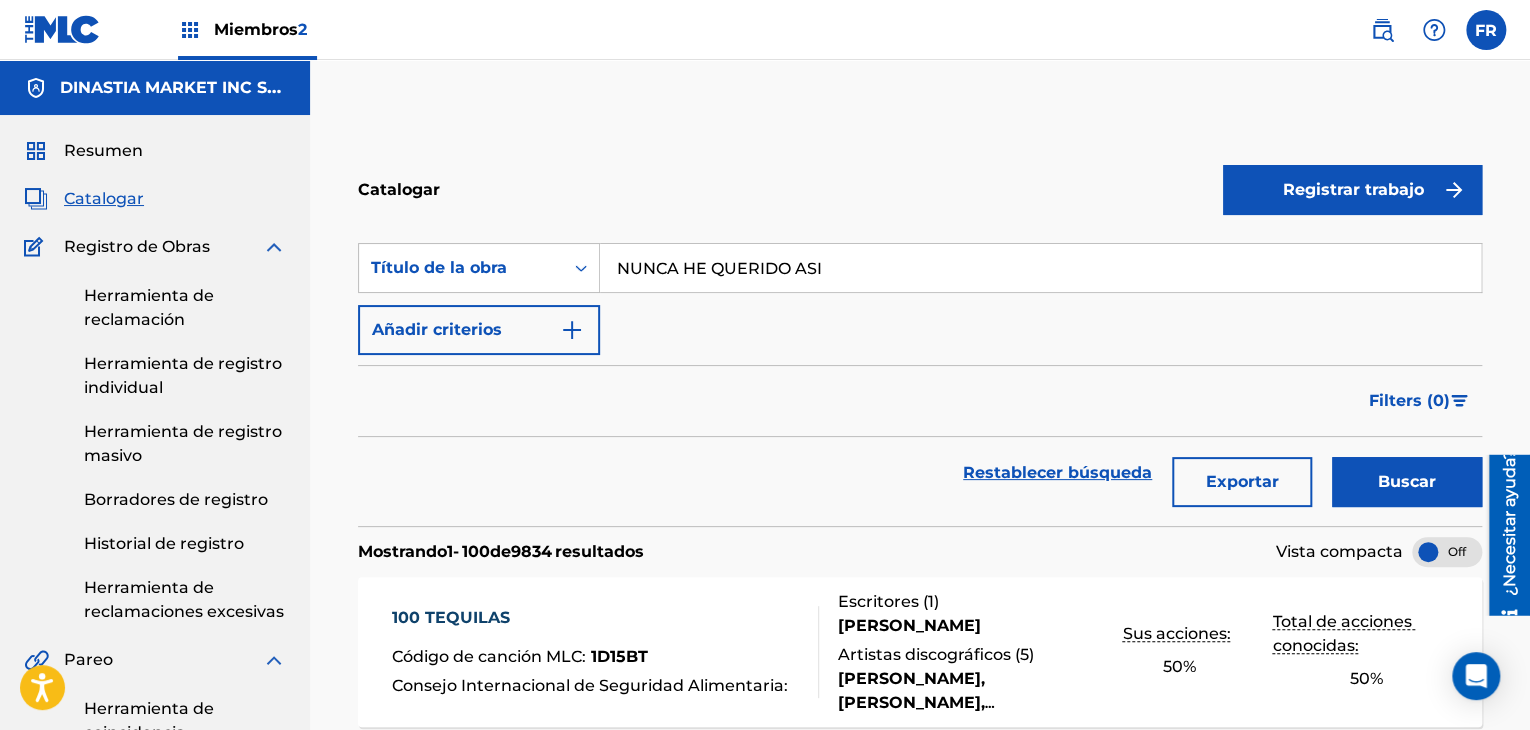 type on "NUNCA HE QUERIDO ASI" 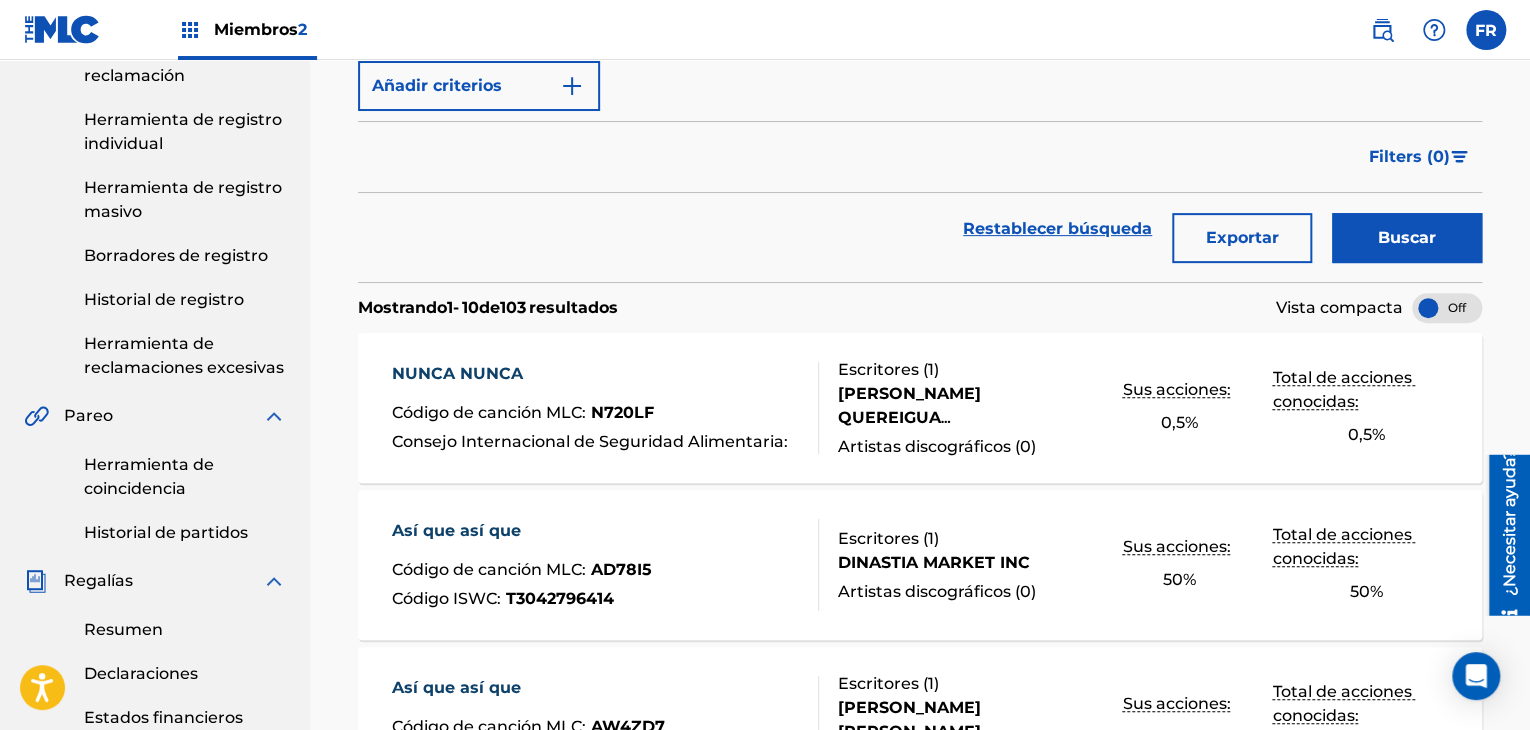 scroll, scrollTop: 0, scrollLeft: 0, axis: both 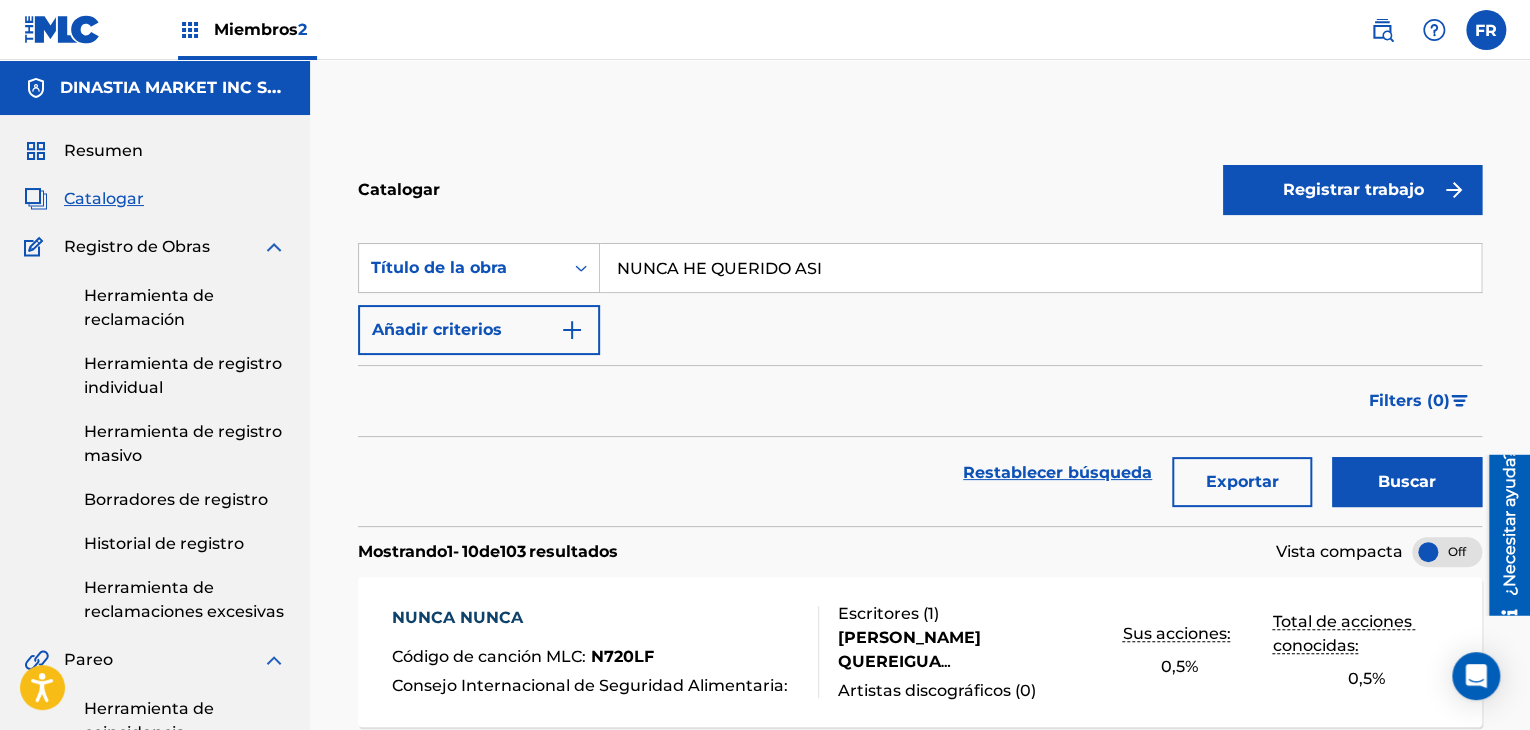 click on "Herramienta de registro masivo" at bounding box center (183, 443) 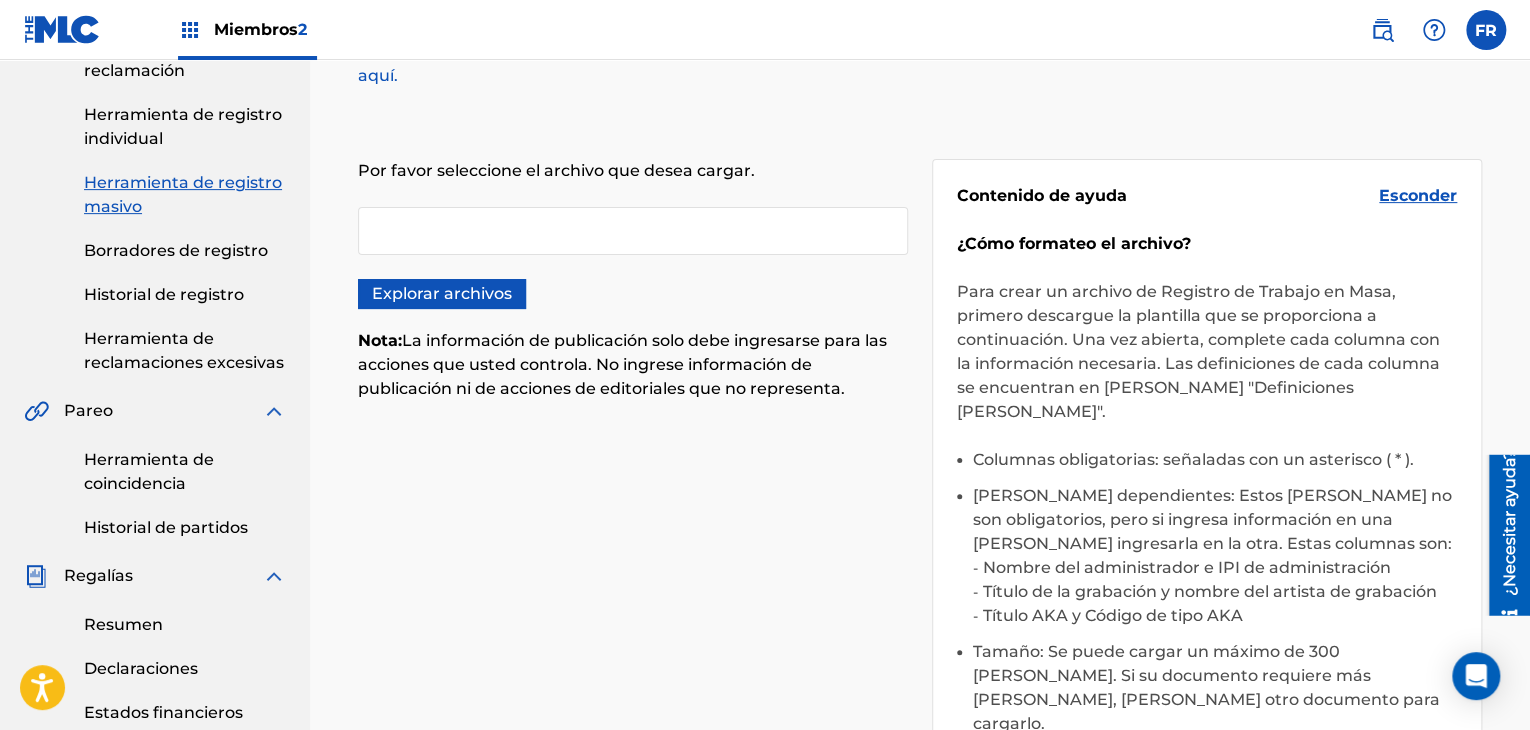 scroll, scrollTop: 400, scrollLeft: 0, axis: vertical 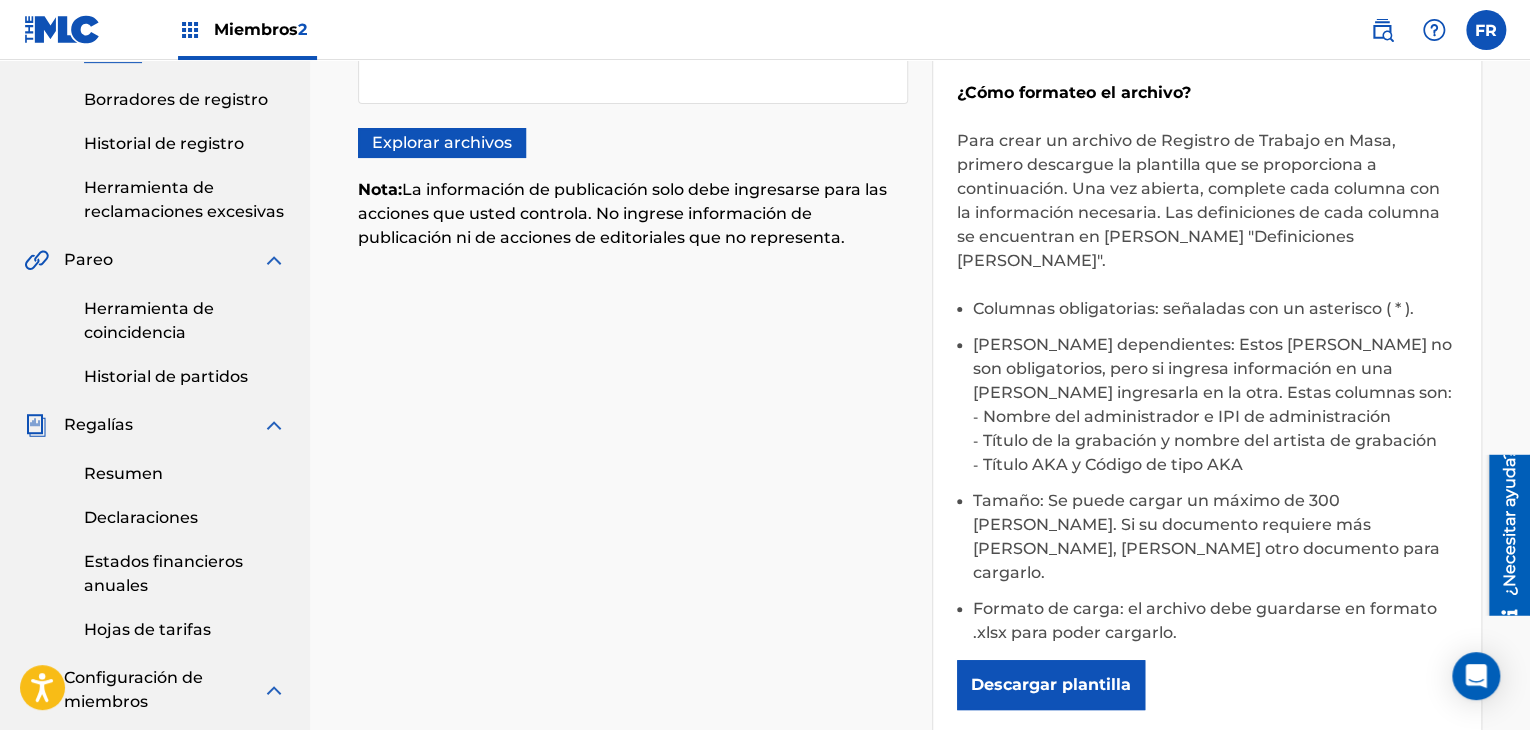 click on "Descargar plantilla" at bounding box center [1051, 684] 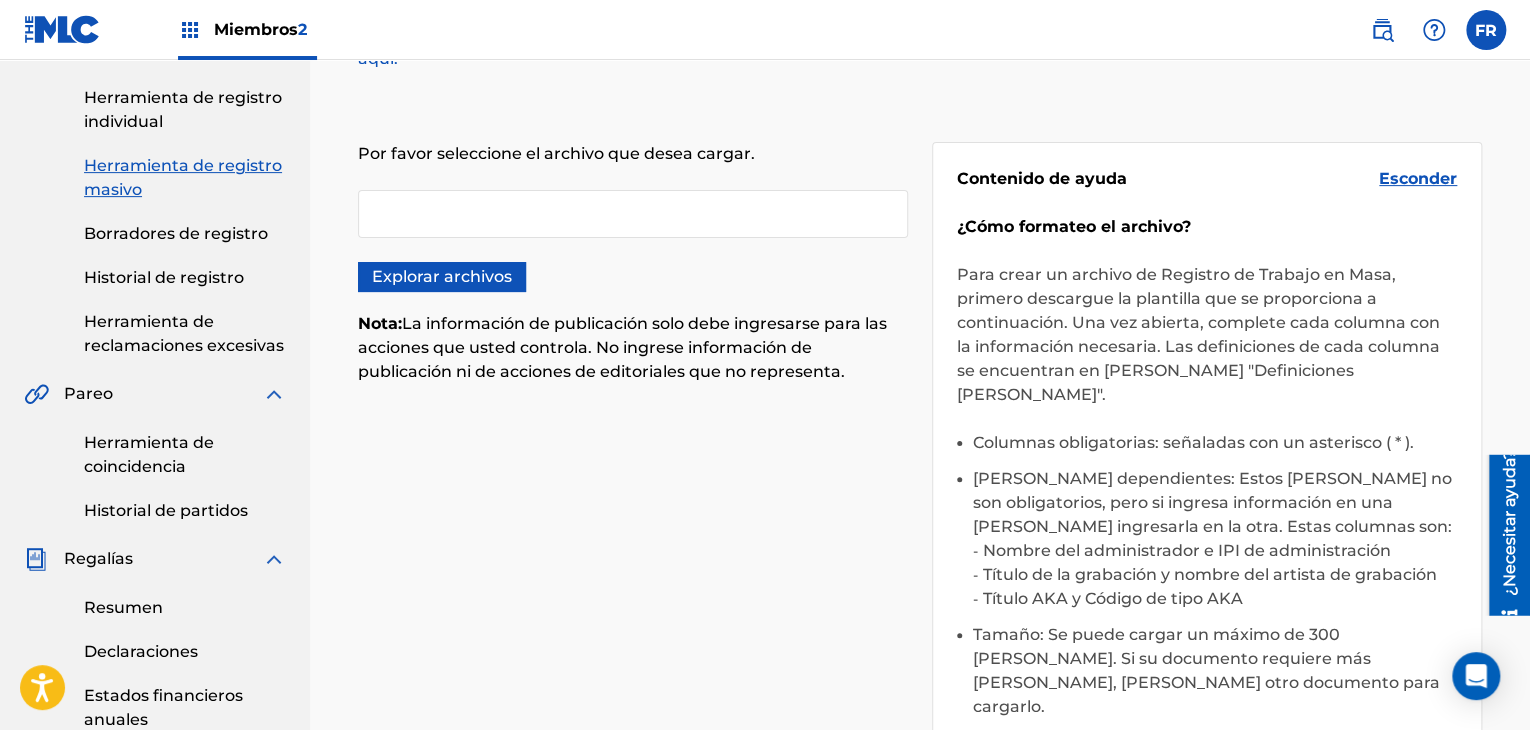 scroll, scrollTop: 400, scrollLeft: 0, axis: vertical 